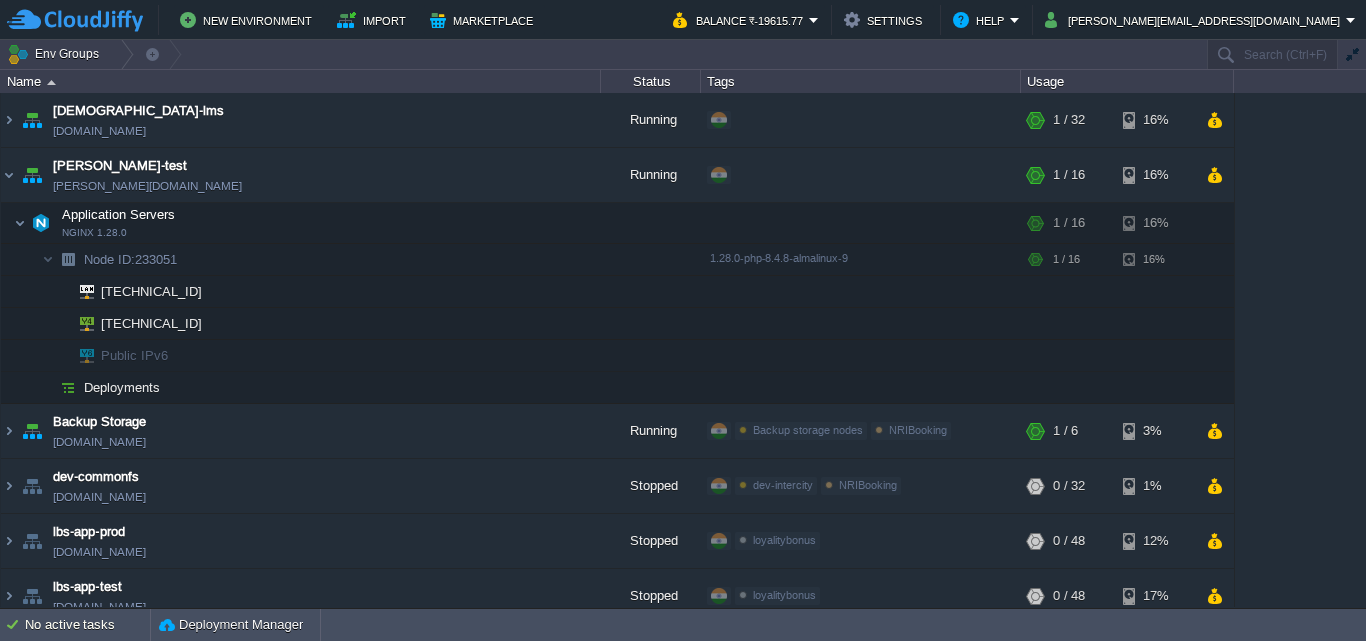 scroll, scrollTop: 0, scrollLeft: 0, axis: both 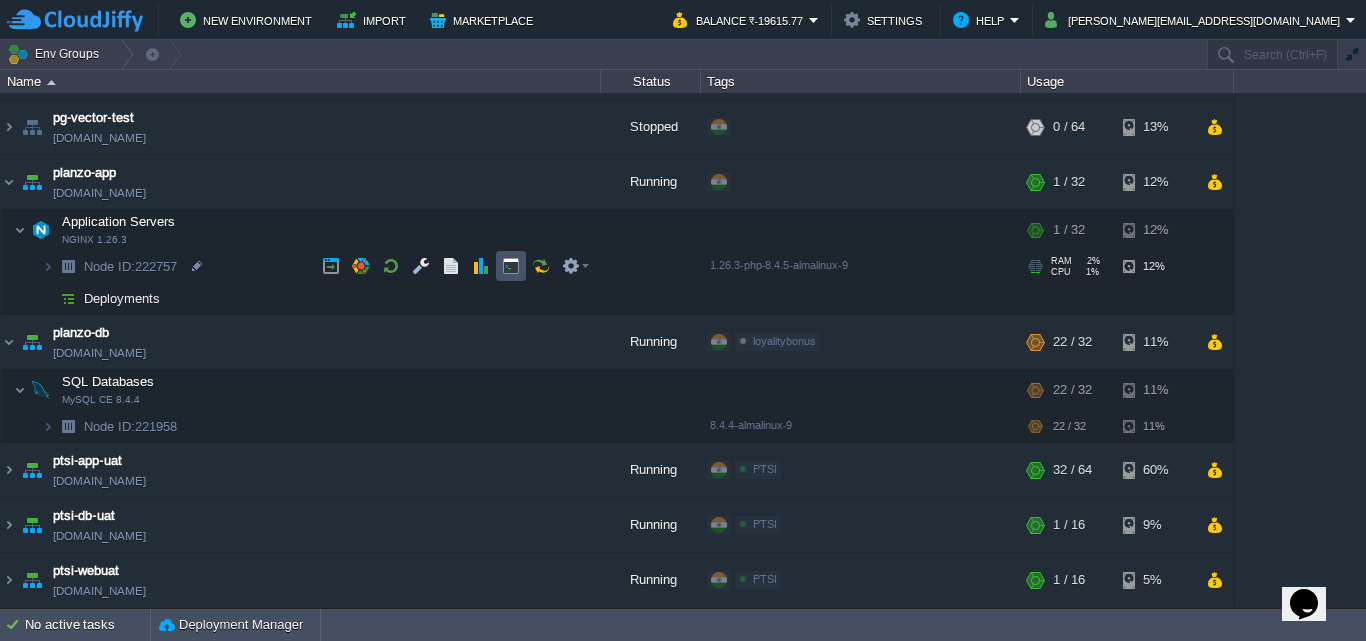 click at bounding box center [511, 266] 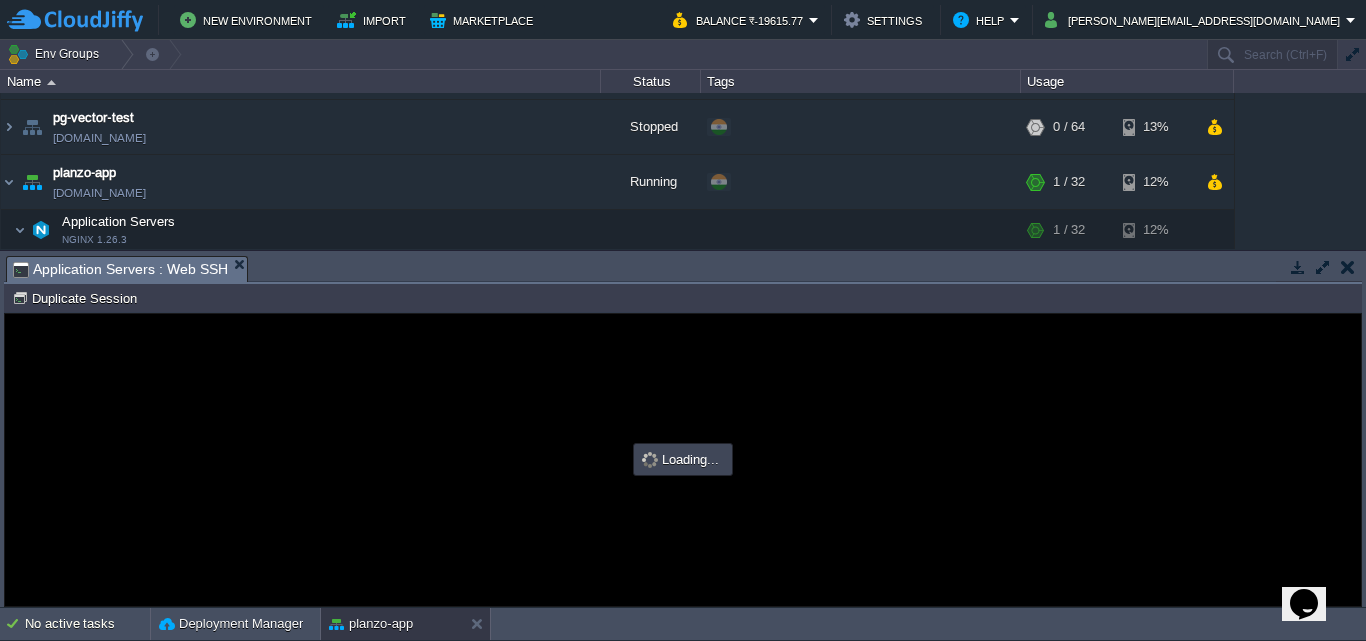 scroll, scrollTop: 0, scrollLeft: 0, axis: both 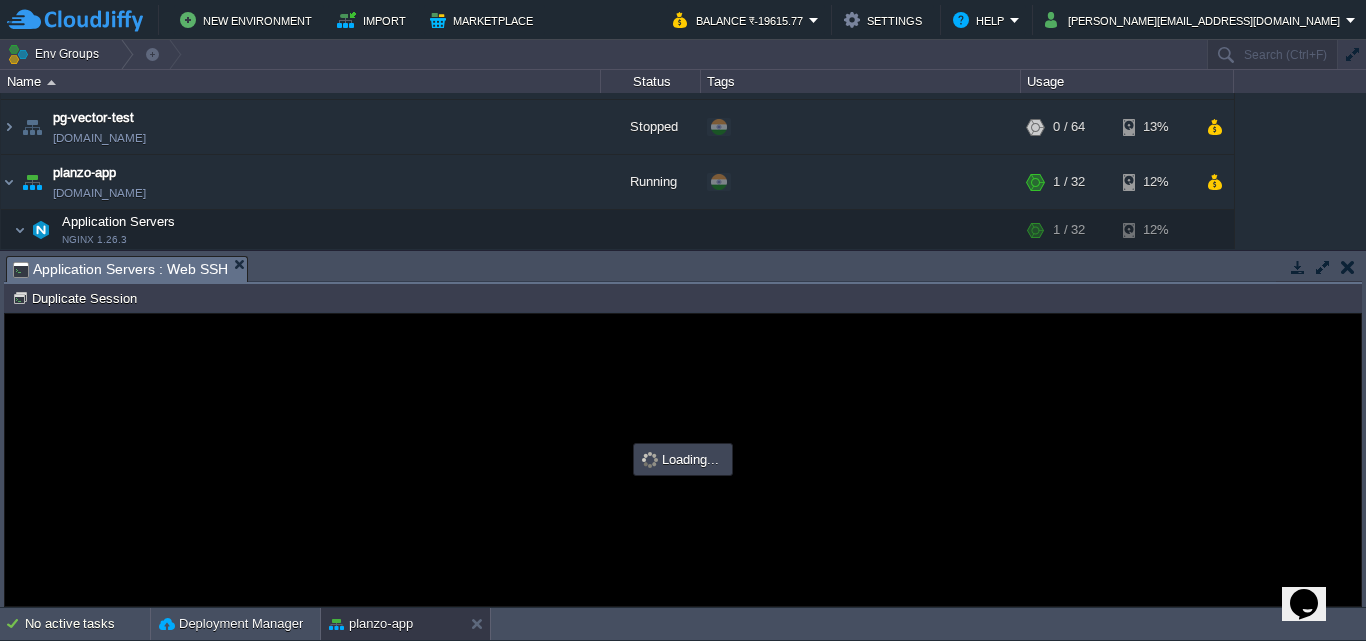 type on "#000000" 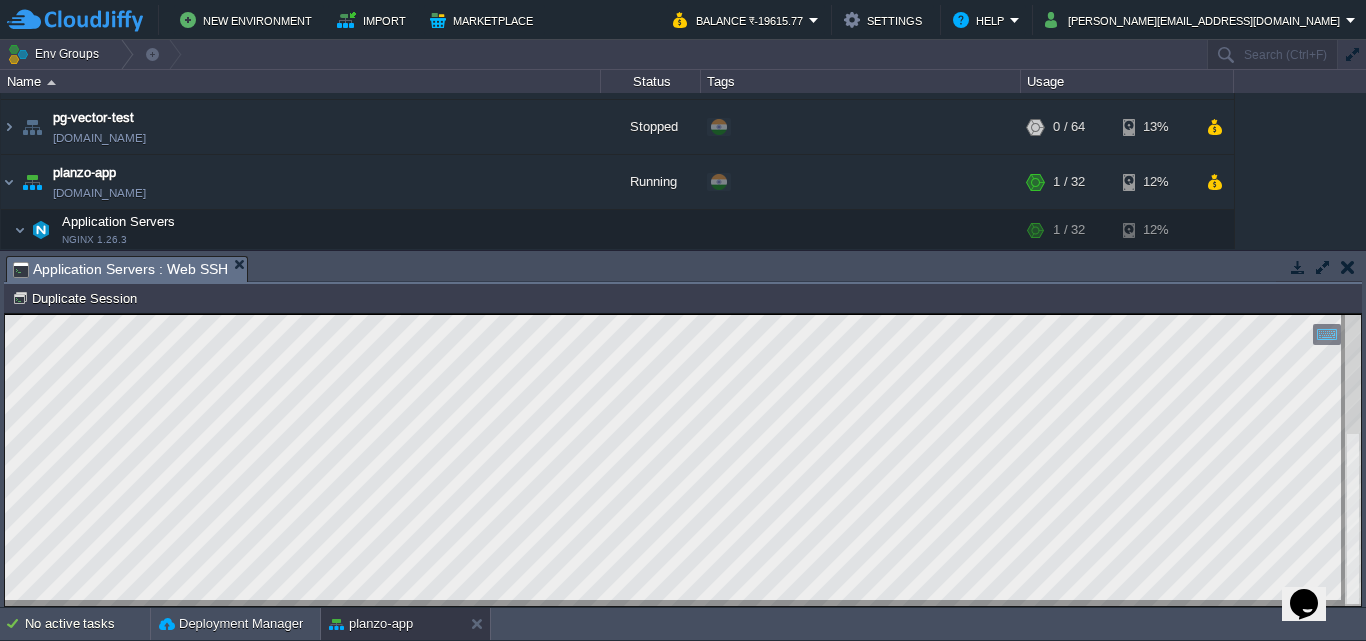 click at bounding box center (1353, 460) 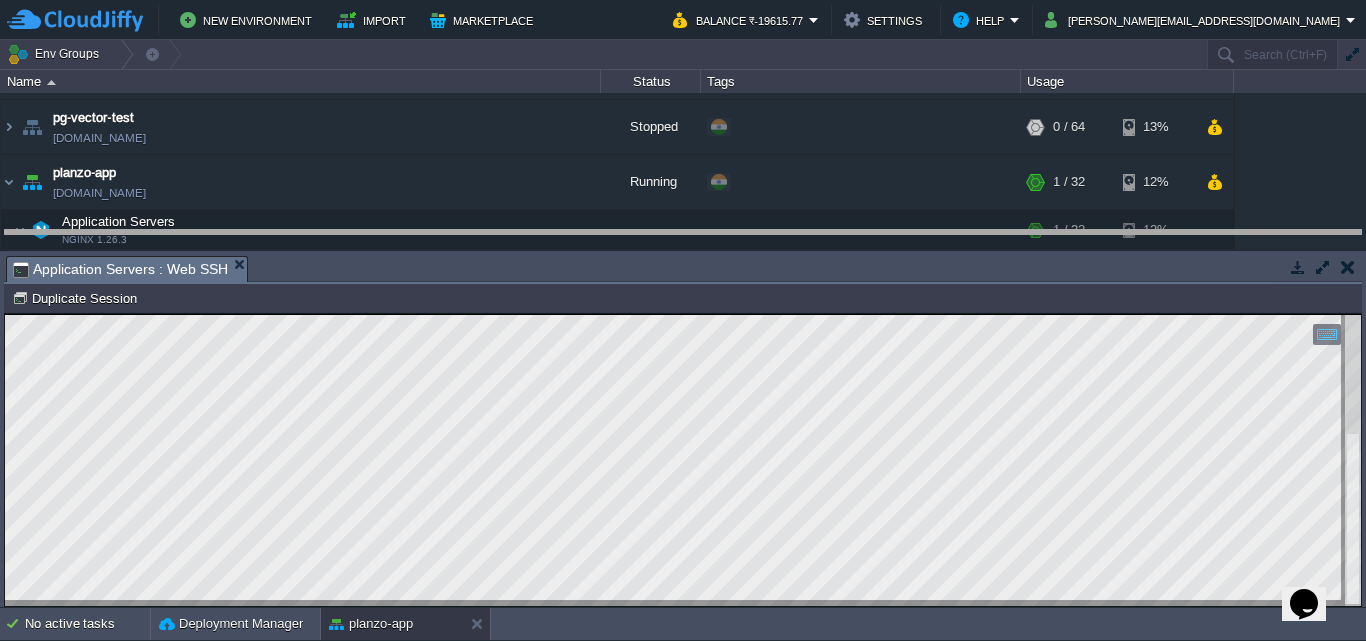 drag, startPoint x: 523, startPoint y: 272, endPoint x: 521, endPoint y: 244, distance: 28.071337 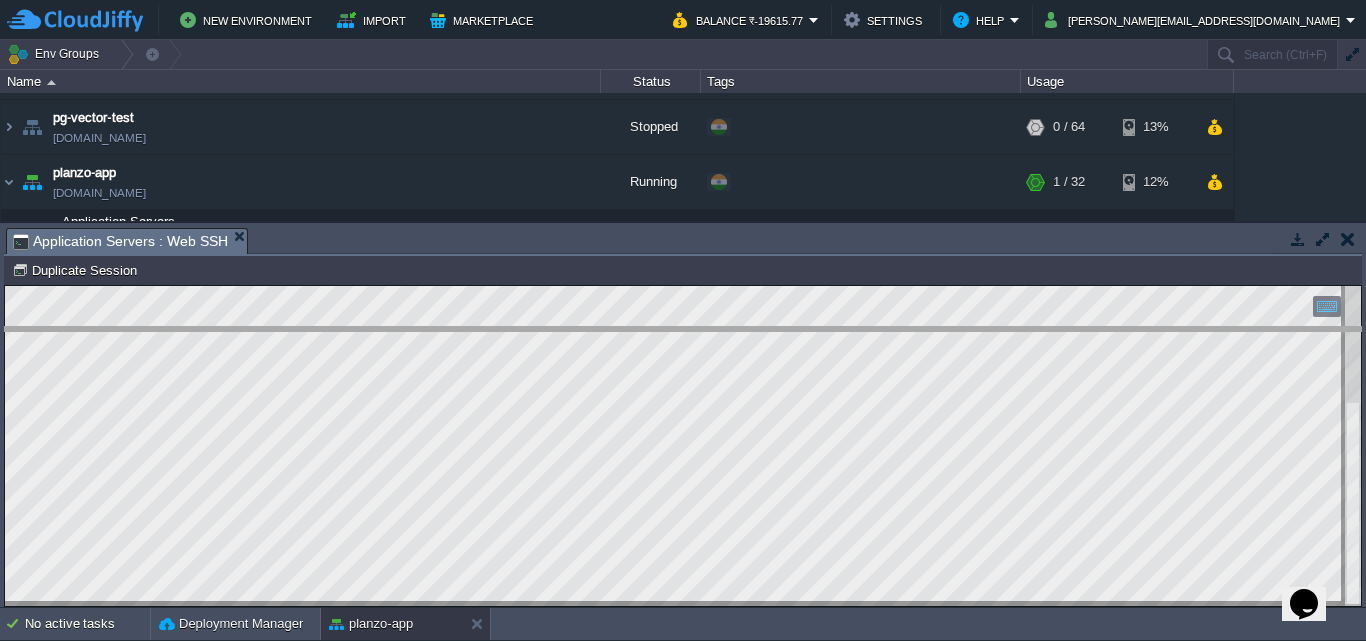 drag, startPoint x: 381, startPoint y: 242, endPoint x: 369, endPoint y: 368, distance: 126.57014 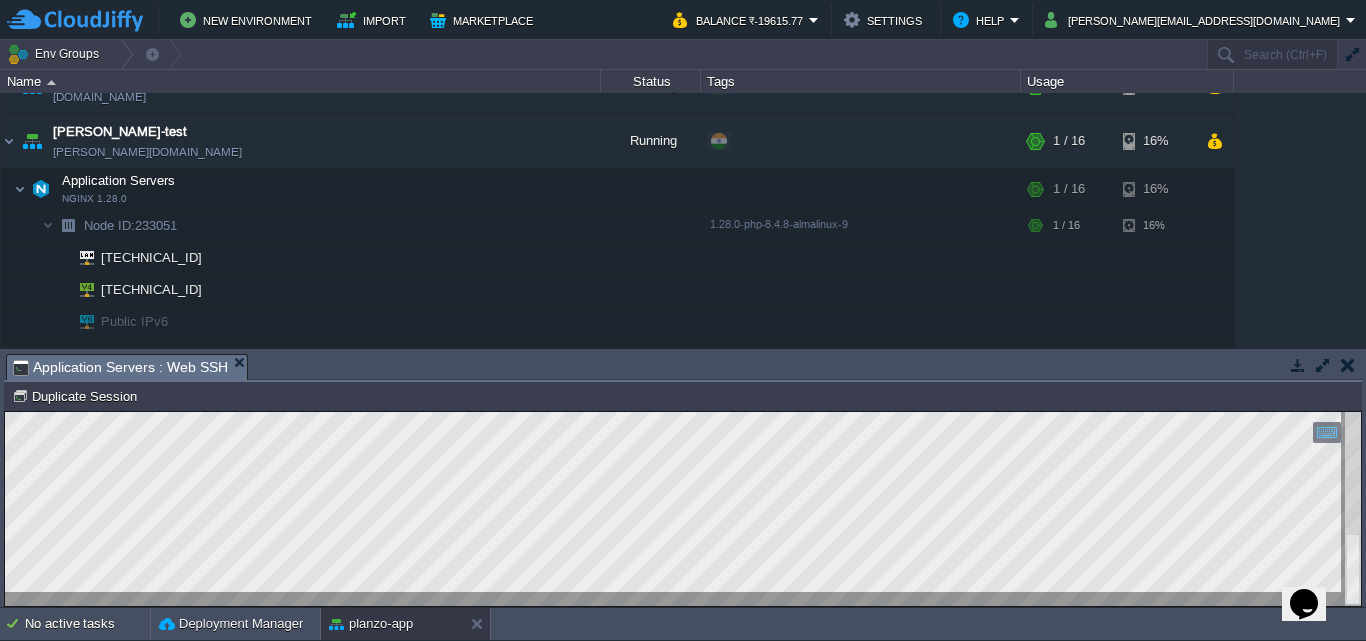scroll, scrollTop: 25, scrollLeft: 0, axis: vertical 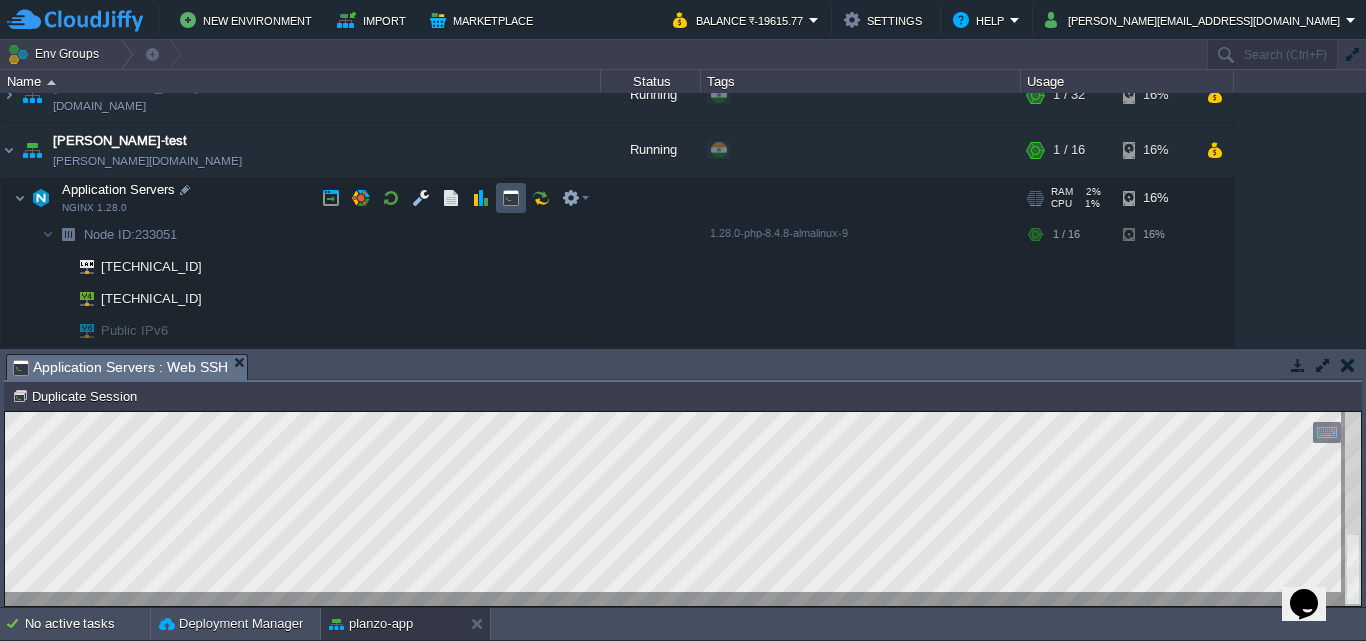 click at bounding box center [511, 198] 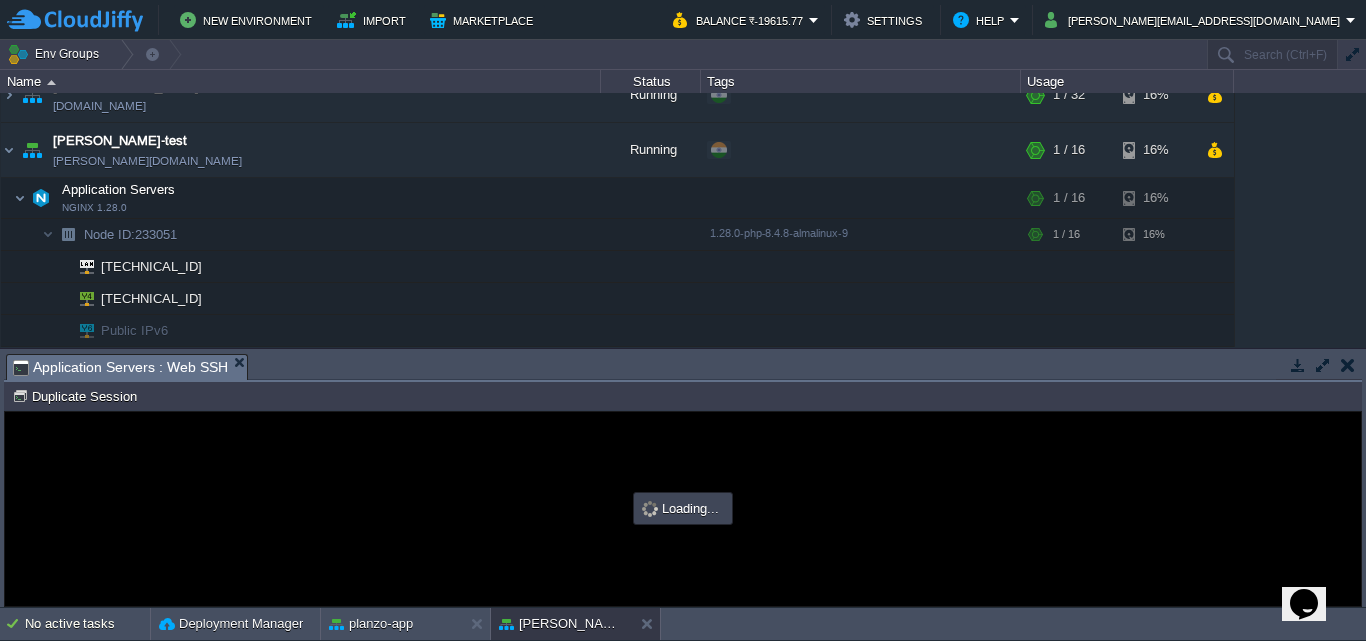 scroll, scrollTop: 0, scrollLeft: 0, axis: both 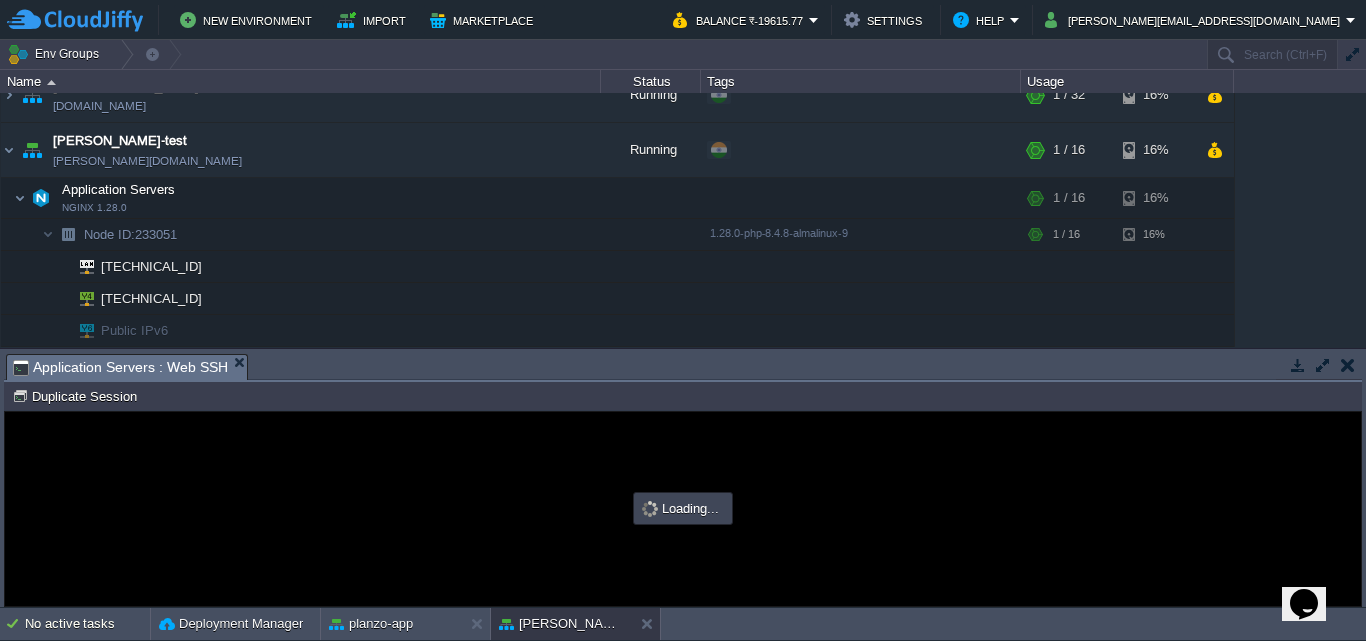 type on "#000000" 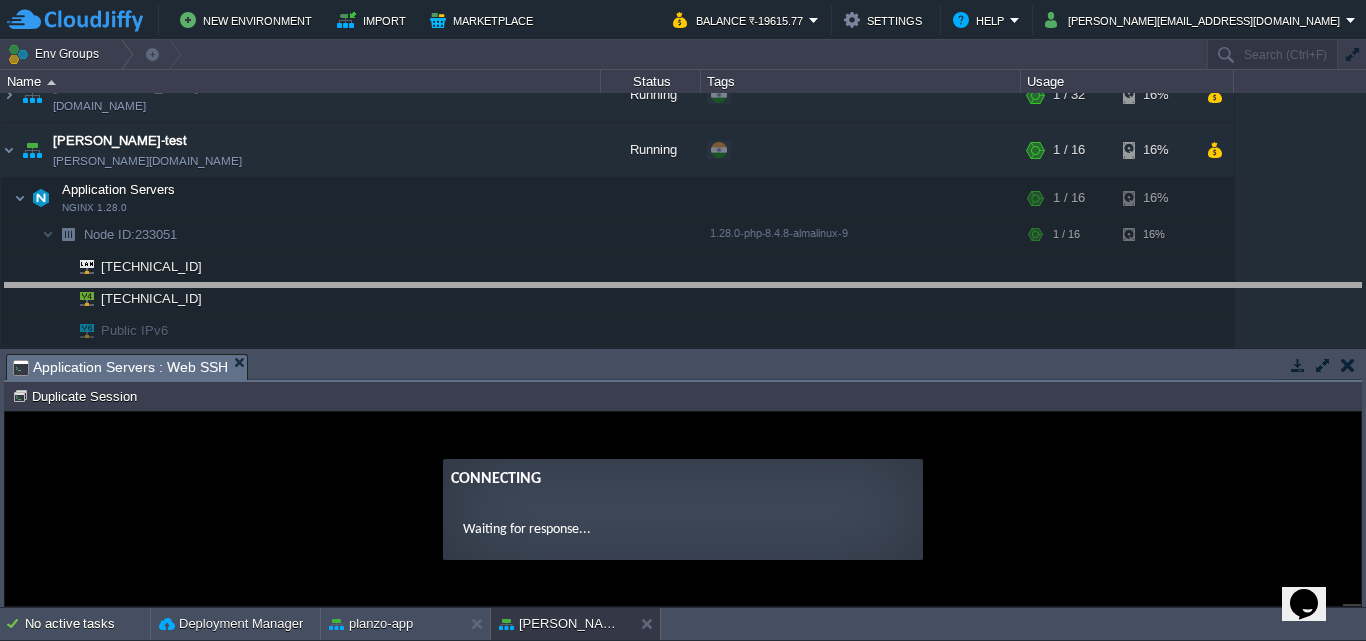 drag, startPoint x: 635, startPoint y: 360, endPoint x: 654, endPoint y: 289, distance: 73.4983 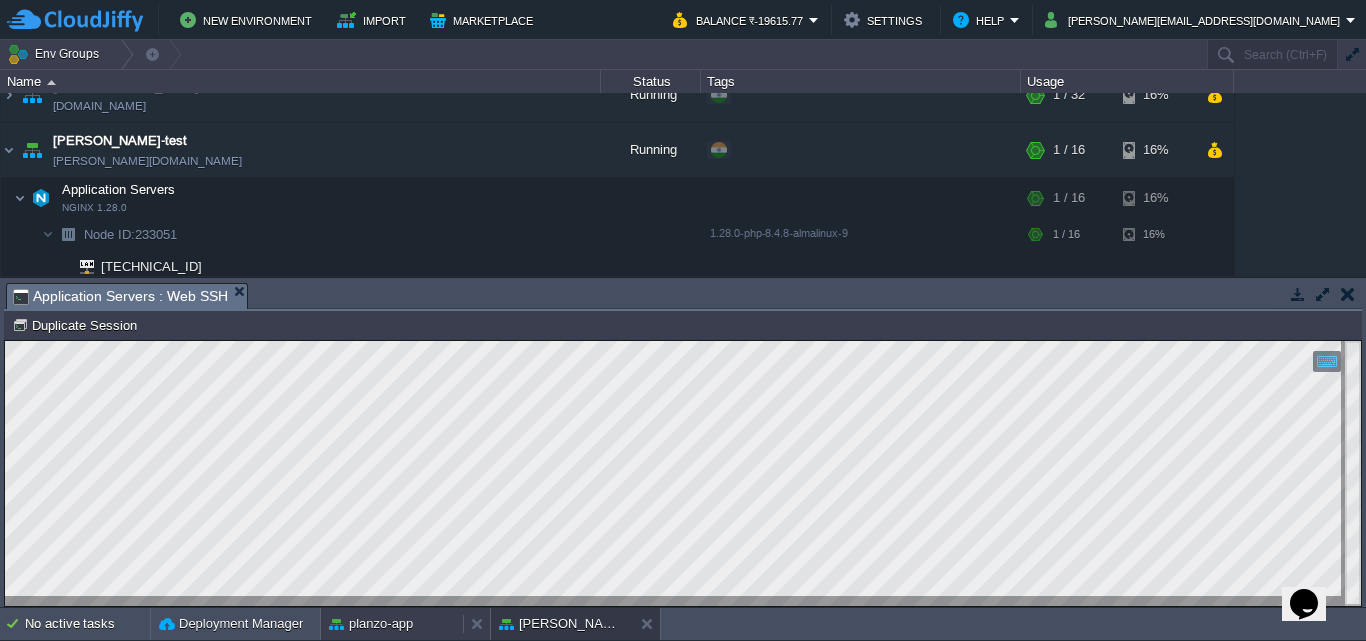 click on "planzo-app" at bounding box center [371, 624] 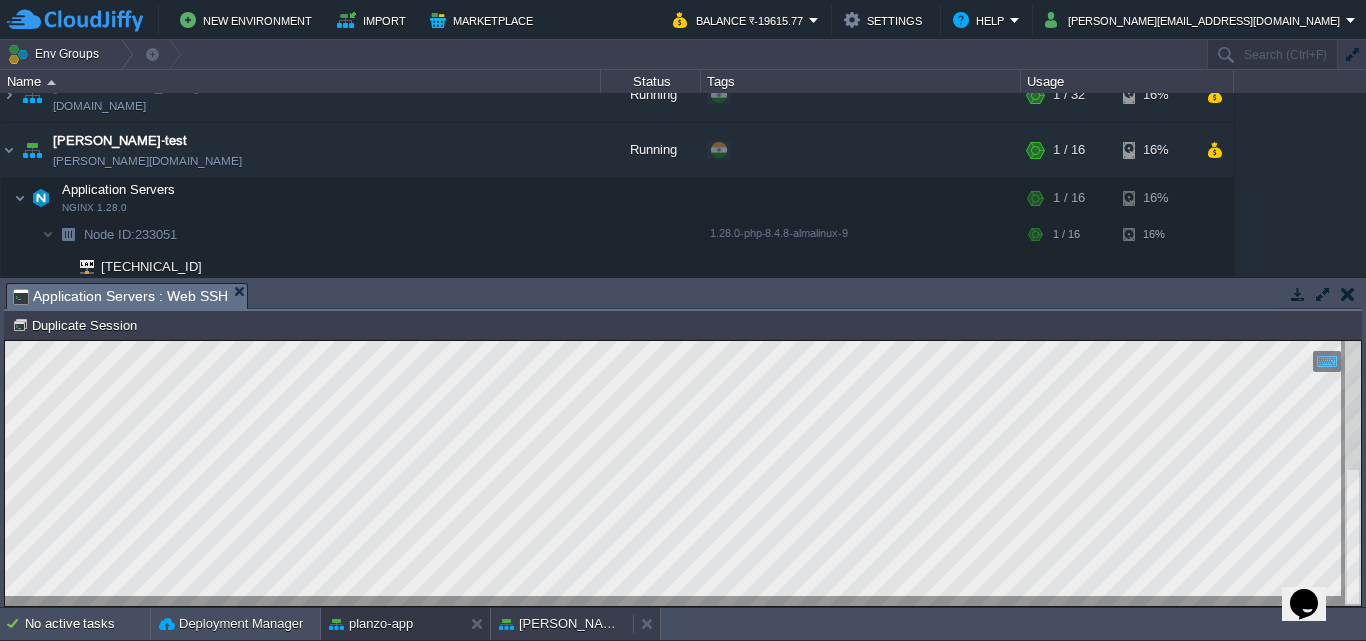 click on "[PERSON_NAME]-test" at bounding box center (562, 624) 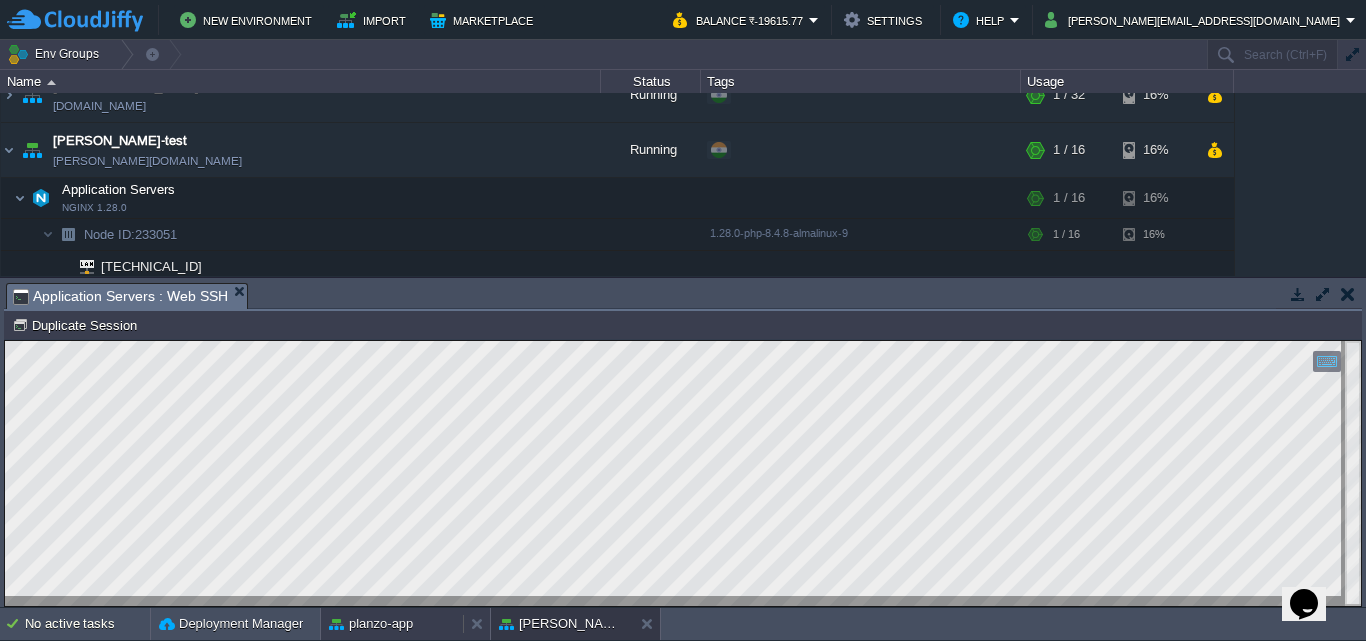 click on "planzo-app" at bounding box center [392, 624] 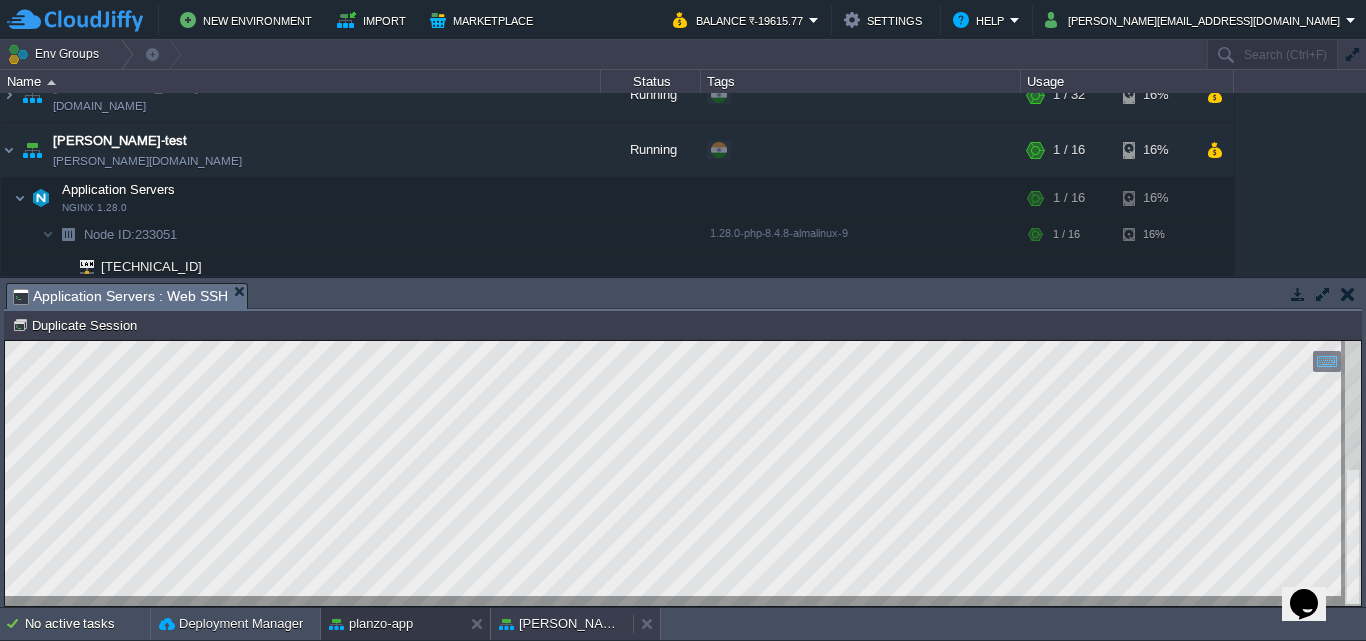 click on "[PERSON_NAME]-test" at bounding box center [562, 624] 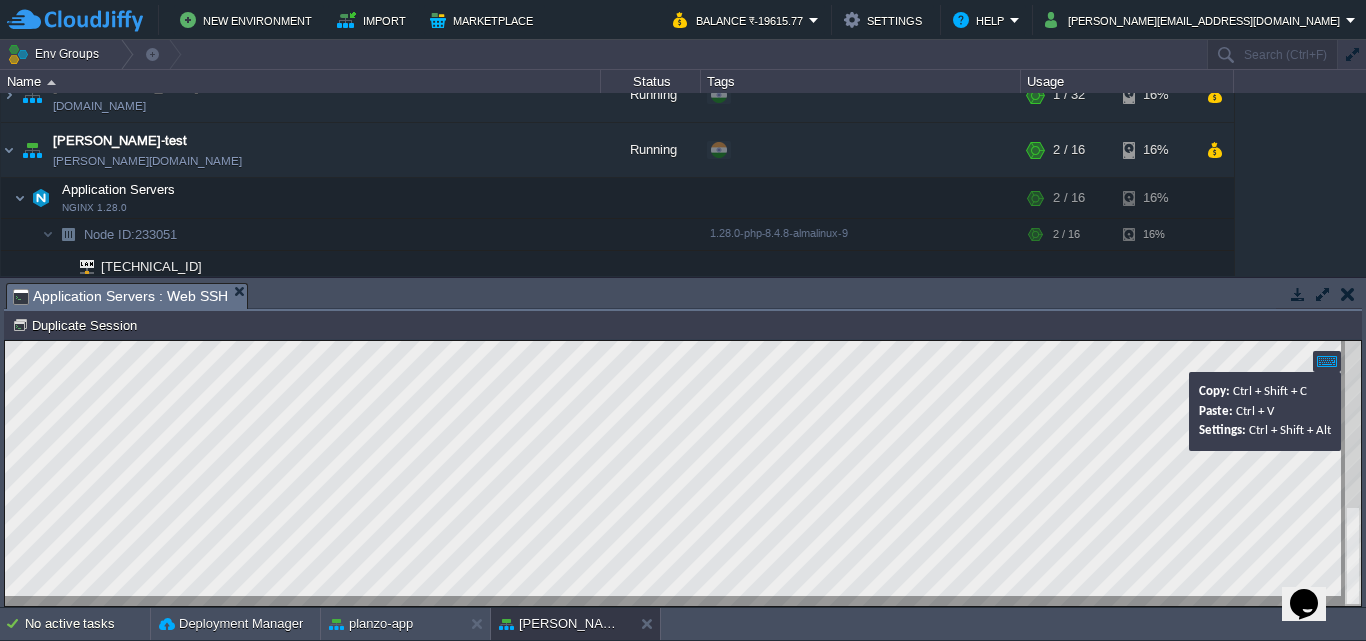 click at bounding box center [1327, 361] 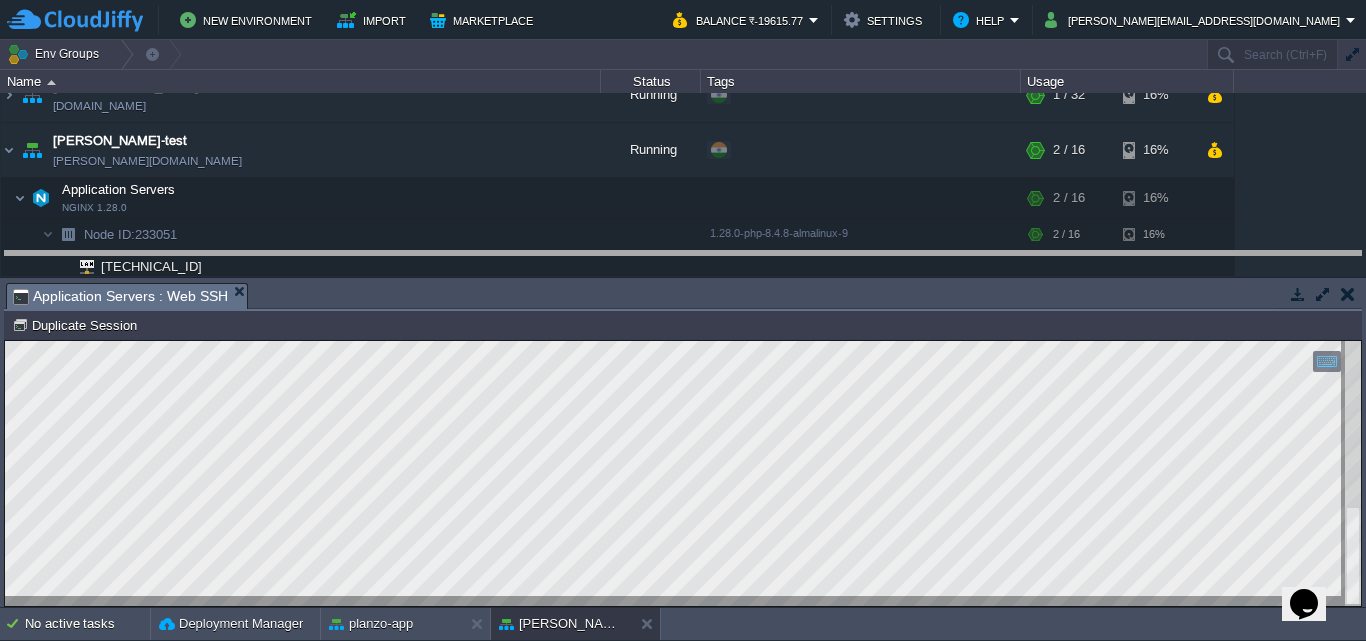 drag, startPoint x: 708, startPoint y: 299, endPoint x: 716, endPoint y: 267, distance: 32.984844 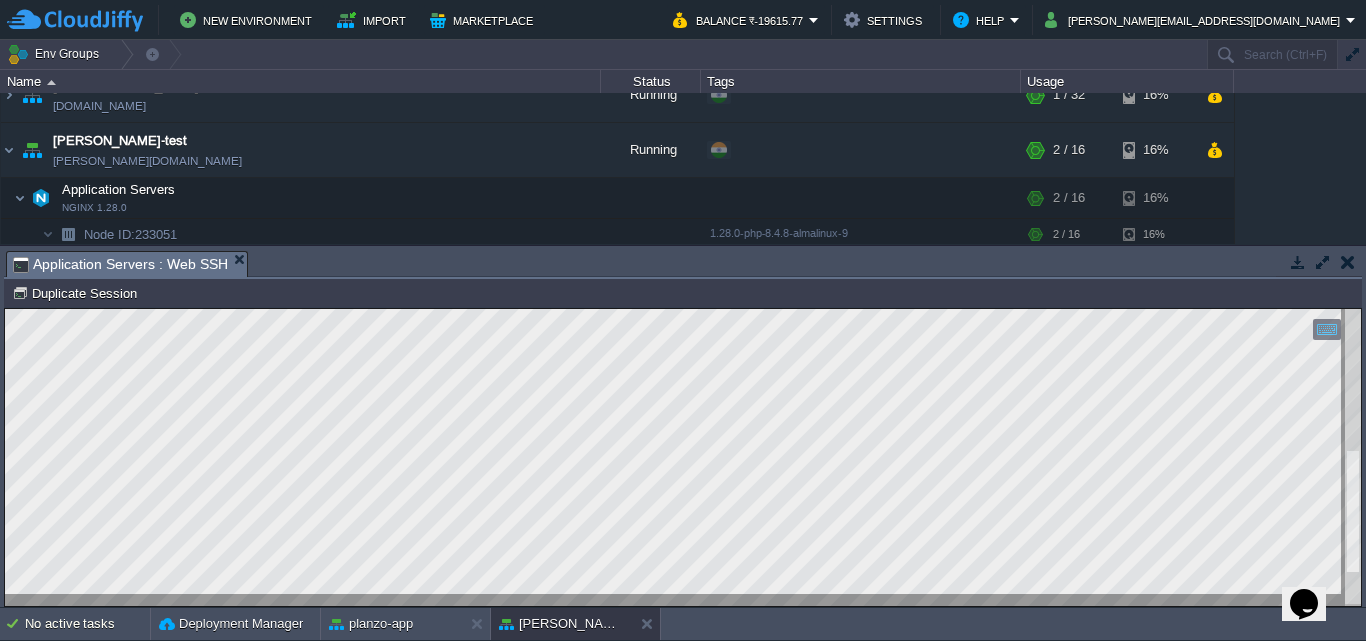 click at bounding box center (683, 457) 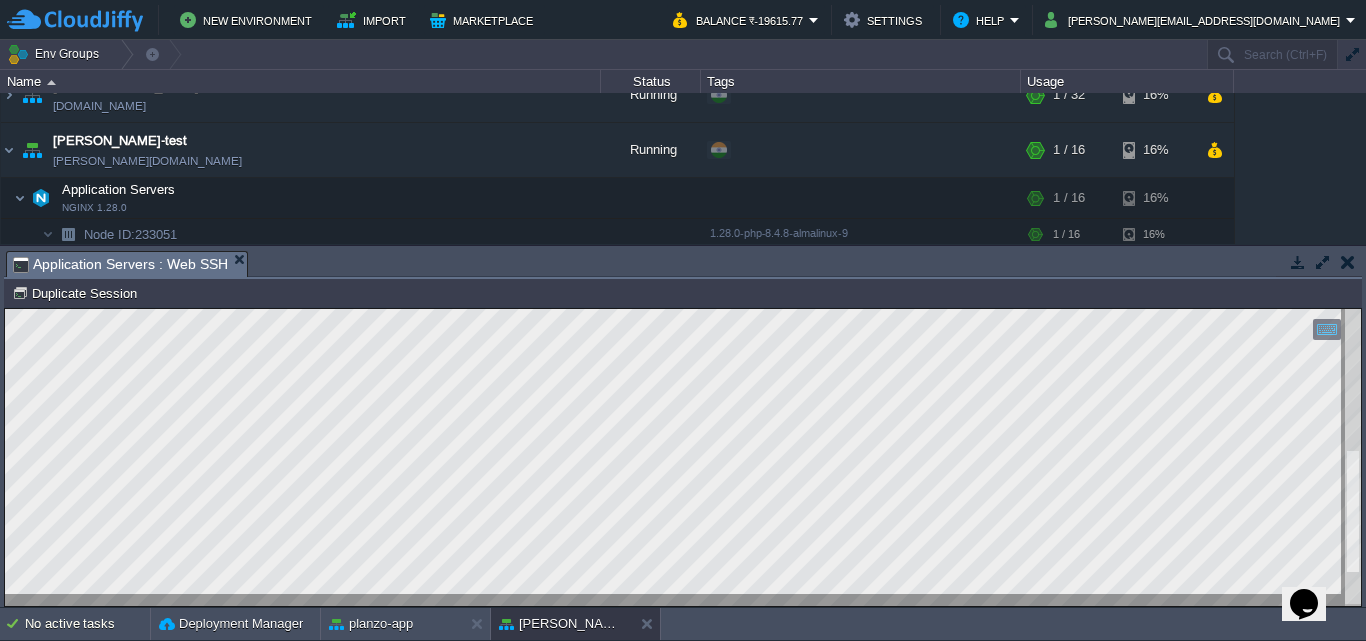 drag, startPoint x: 1347, startPoint y: 296, endPoint x: 1352, endPoint y: 607, distance: 311.0402 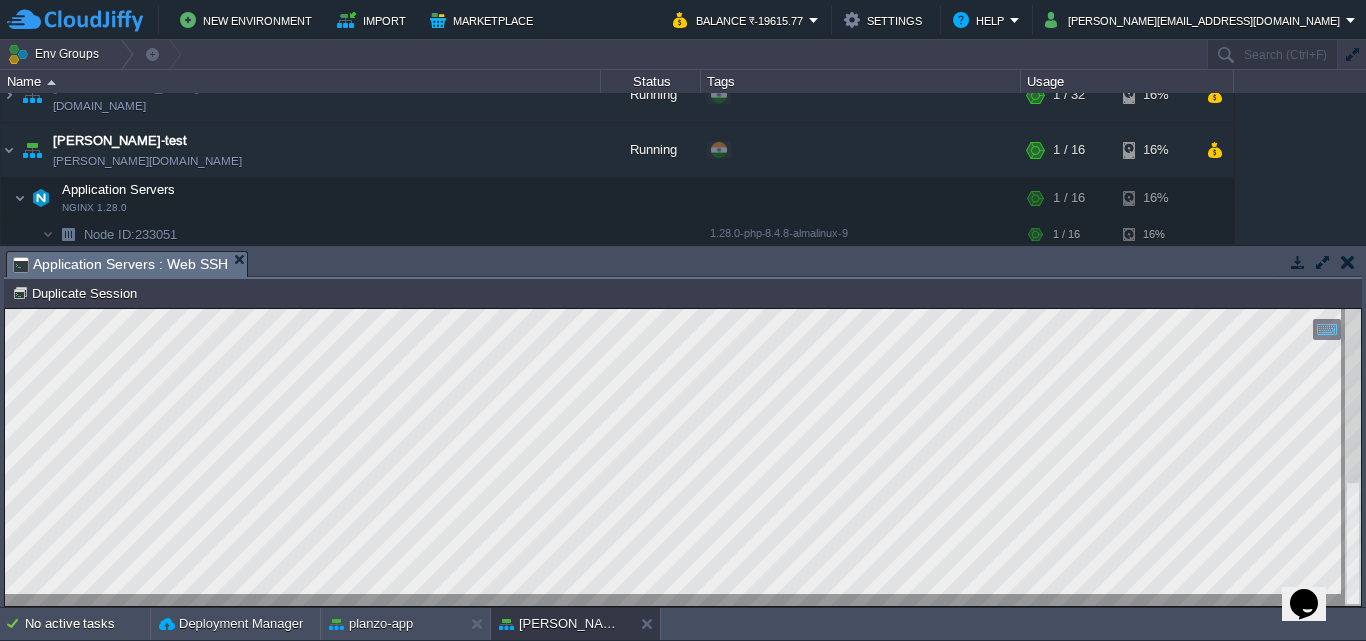 click on "Copy:                  Ctrl + Shift + C                                          Paste:                  Ctrl + V                                         Settings:                  Ctrl + Shift + Alt
0" at bounding box center [683, 309] 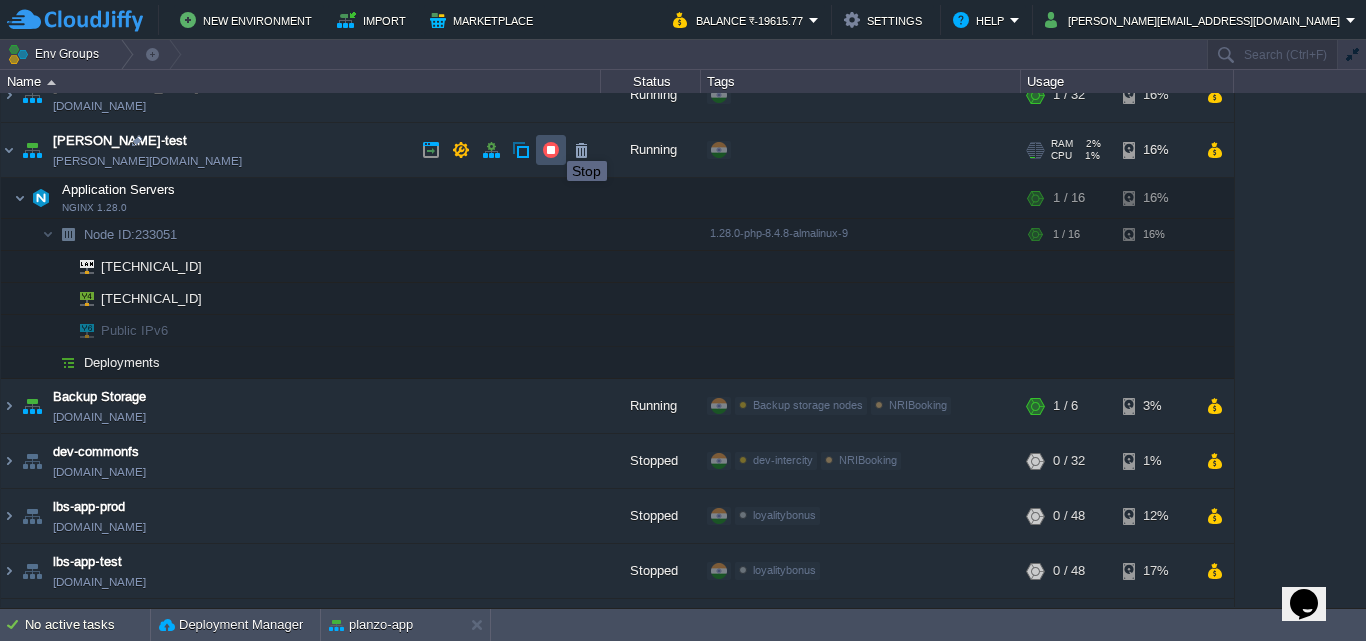 click at bounding box center (551, 150) 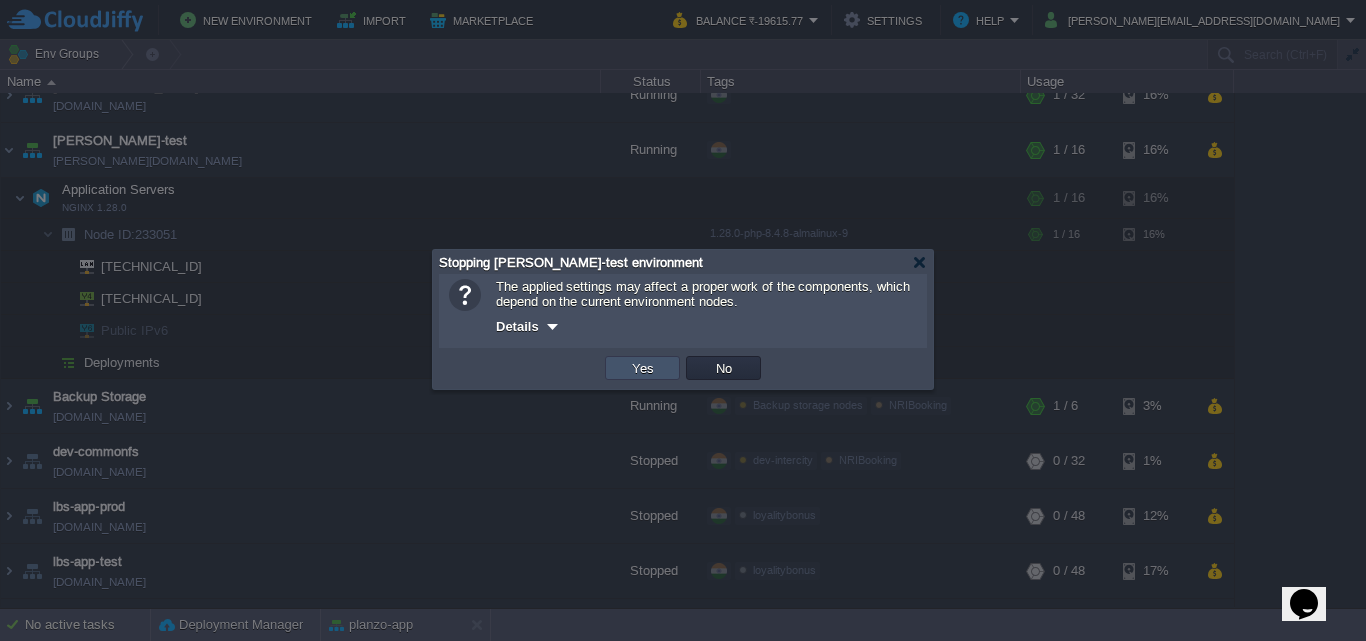 click on "Yes" at bounding box center [643, 368] 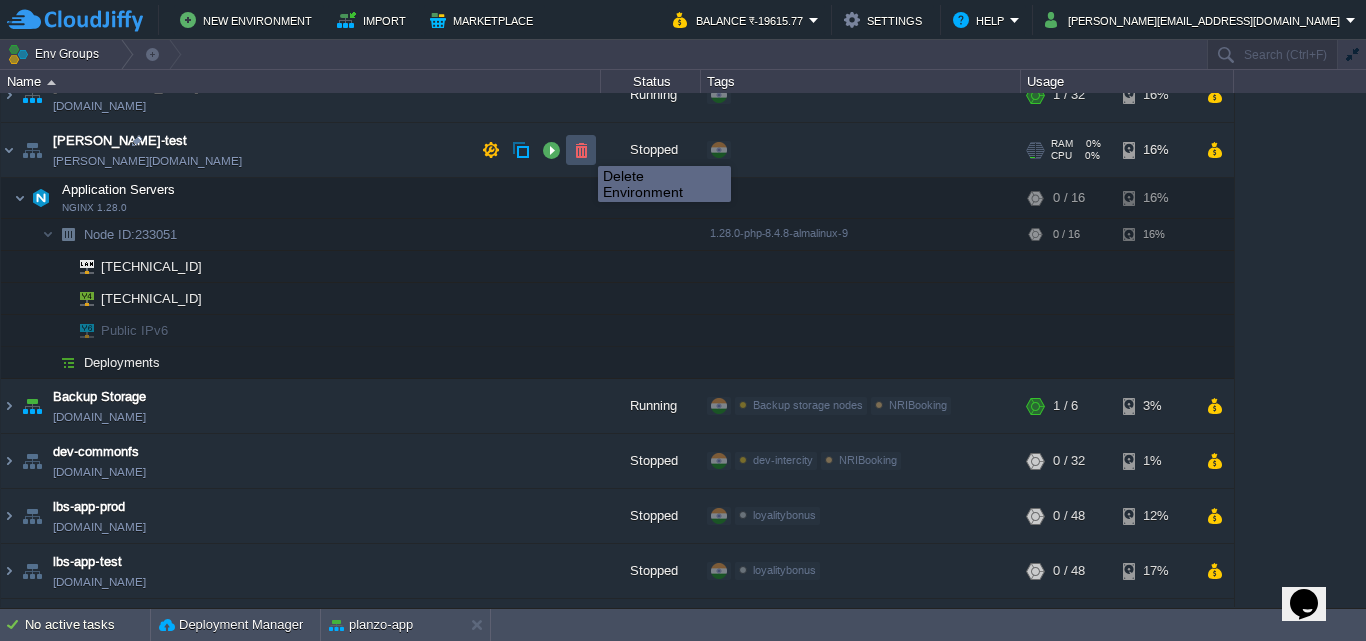 click at bounding box center (581, 150) 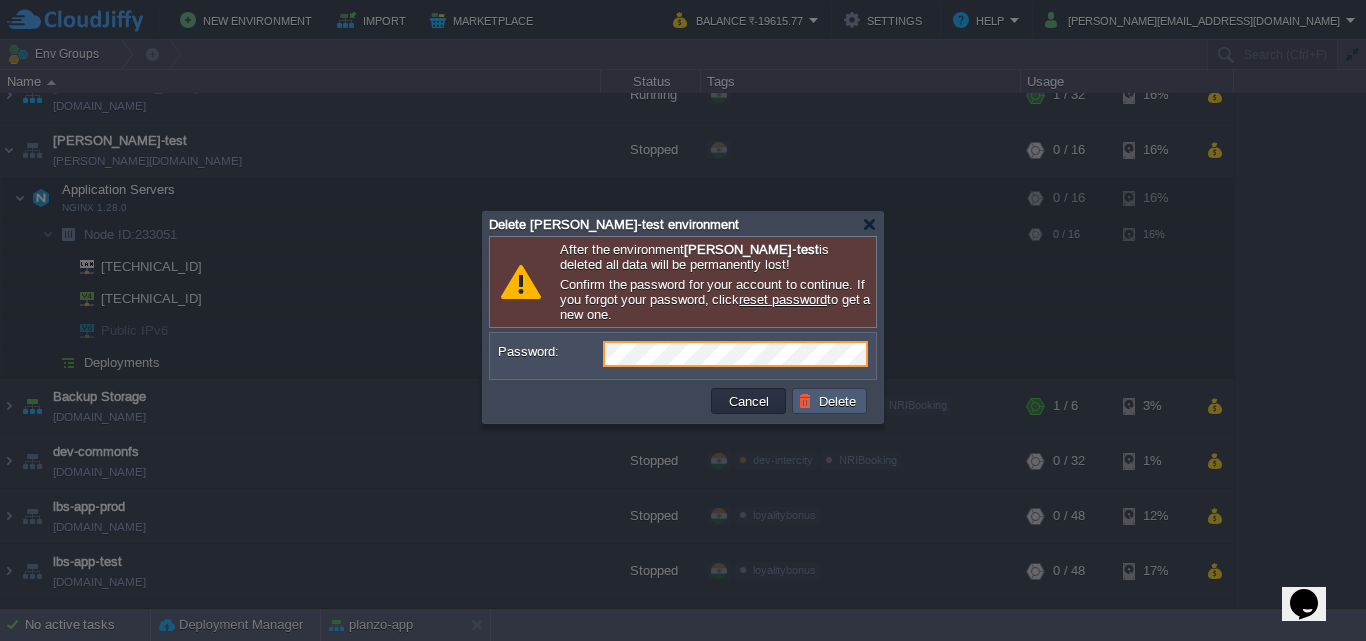 click on "Delete" at bounding box center [830, 401] 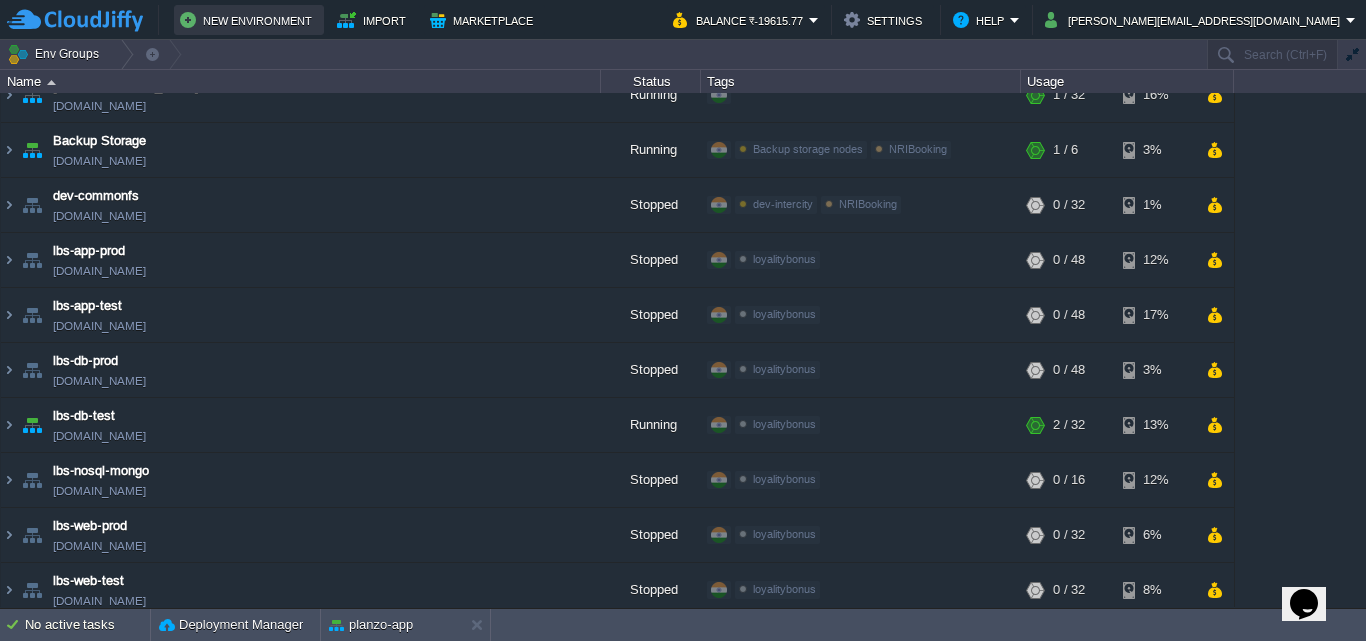 click on "New Environment" at bounding box center [249, 20] 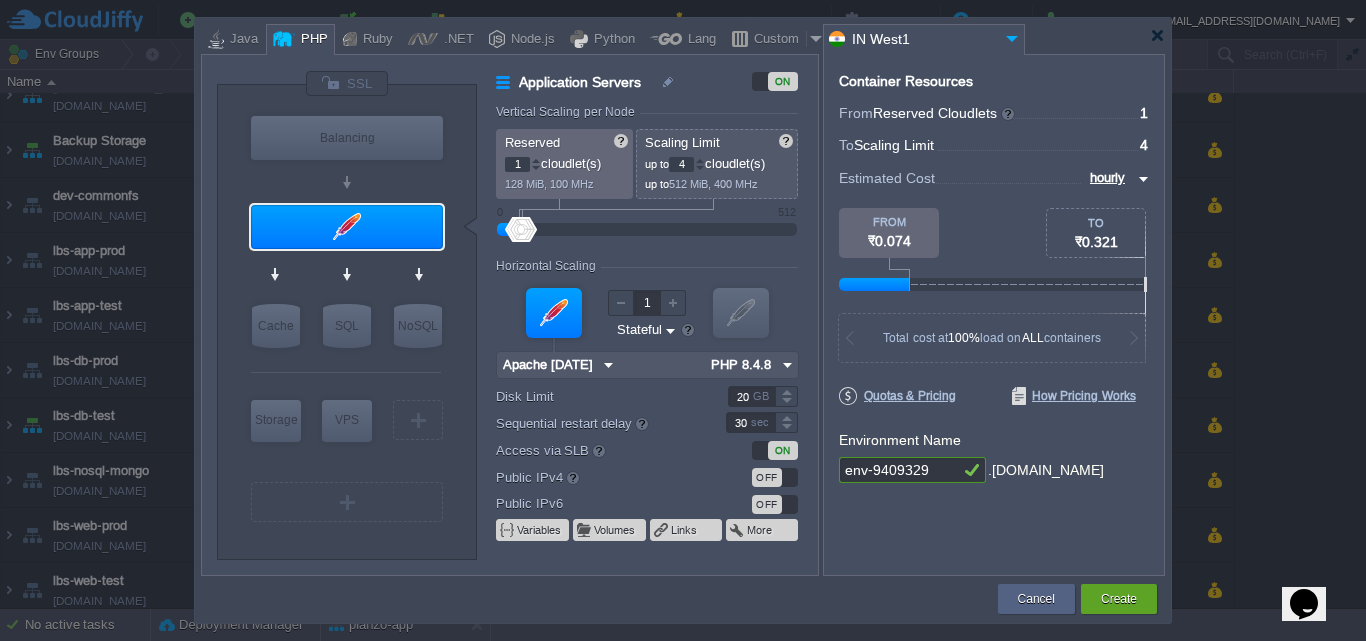 type on "Redis 7.2.4" 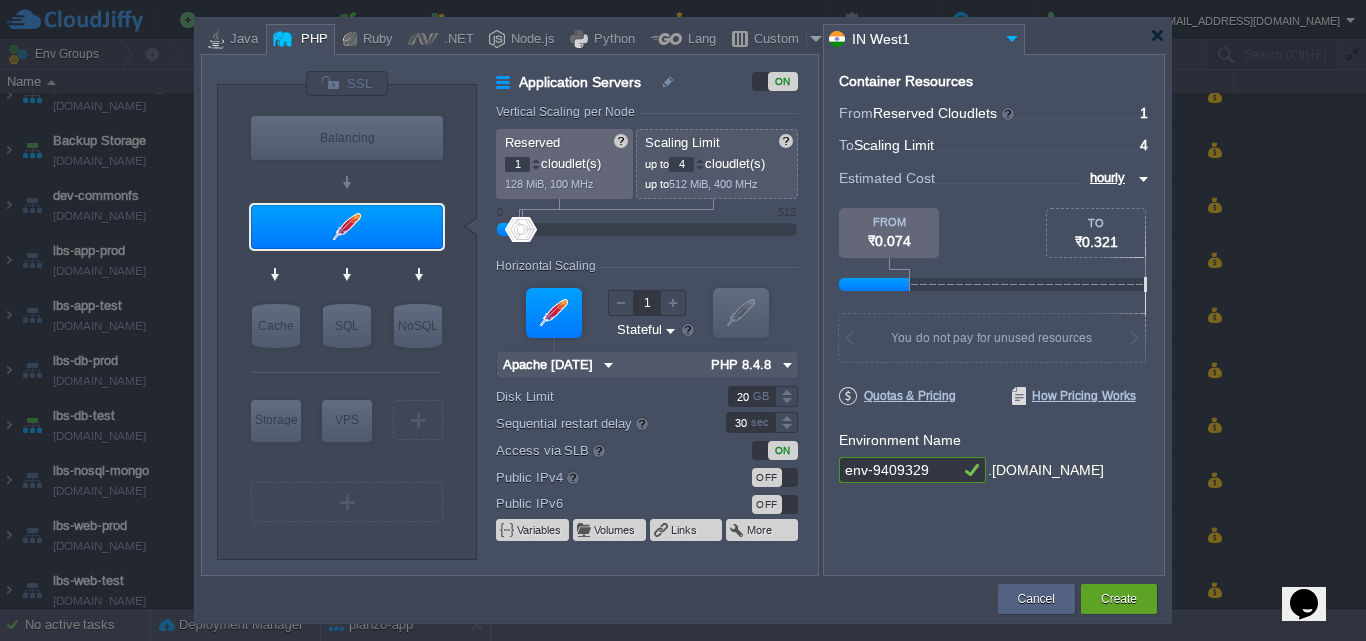 click at bounding box center [608, 365] 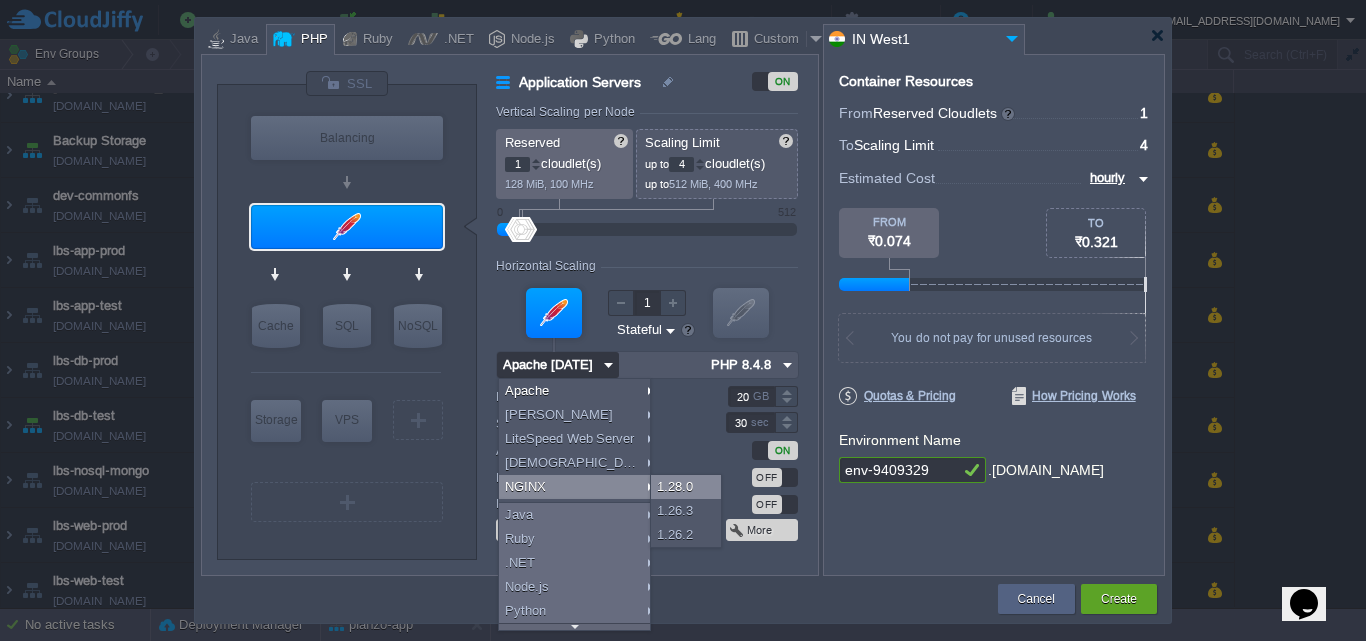 click on "1.28.0" at bounding box center [686, 487] 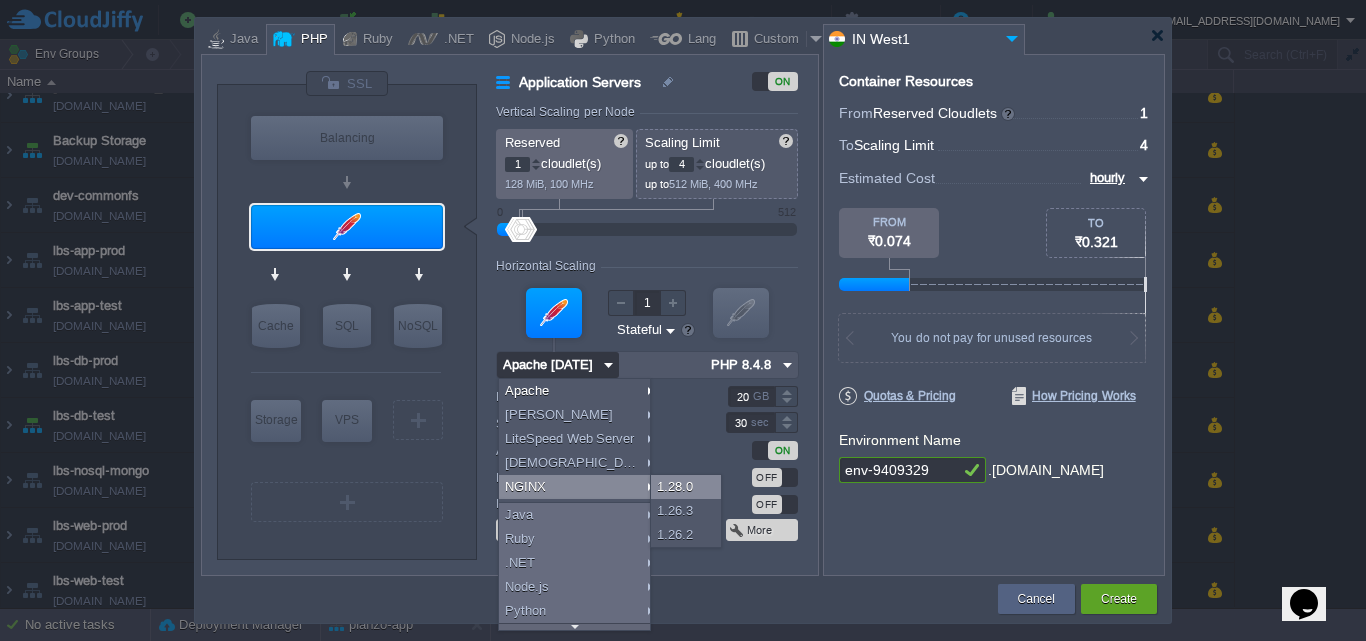 type on "PHP 8.4.8" 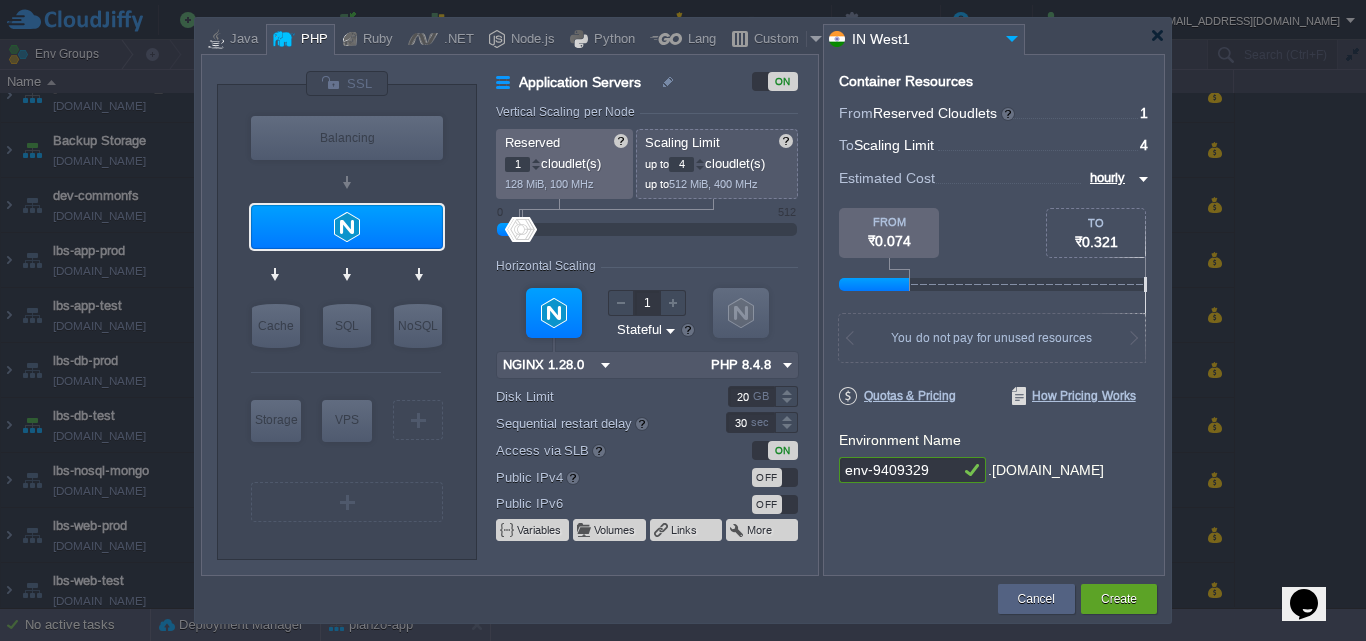 click on "4" at bounding box center [681, 164] 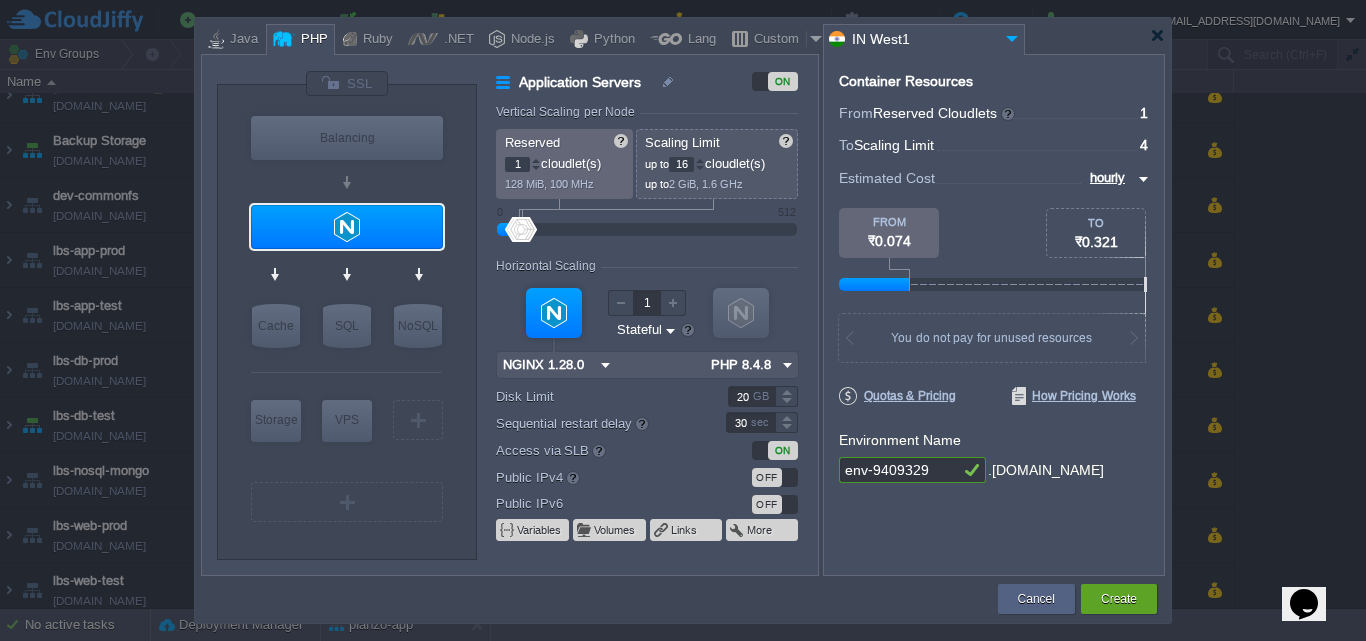 type on "16" 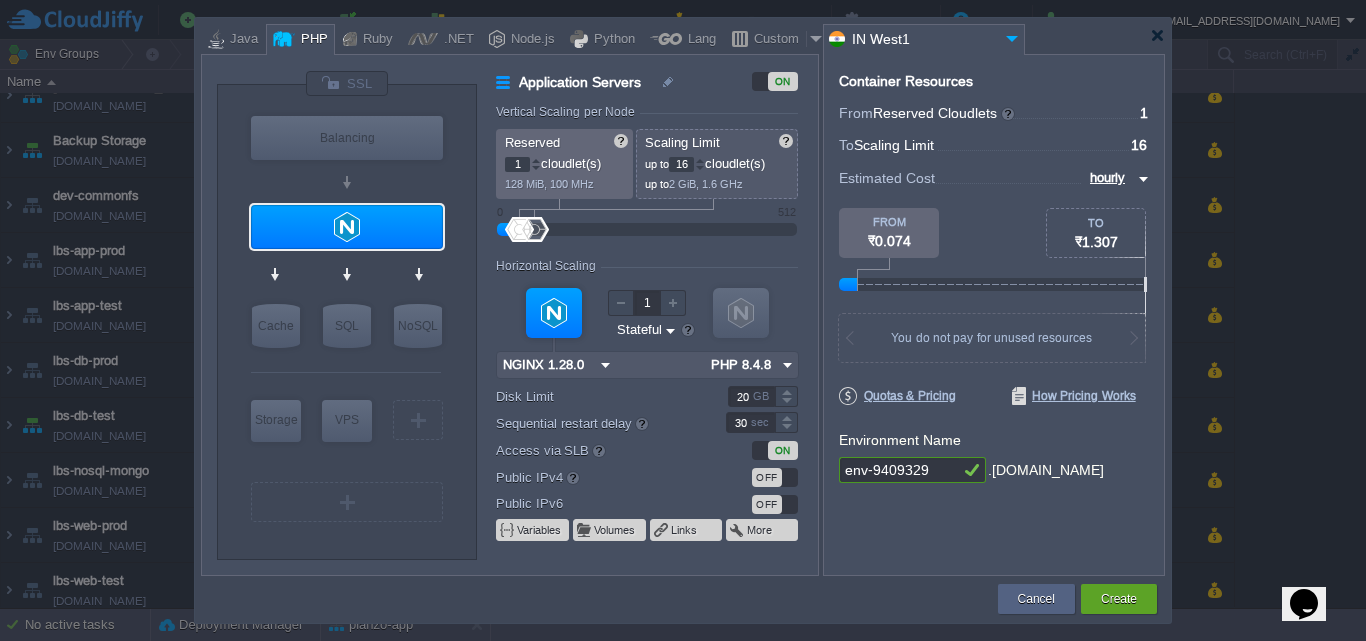 drag, startPoint x: 528, startPoint y: 159, endPoint x: 501, endPoint y: 158, distance: 27.018513 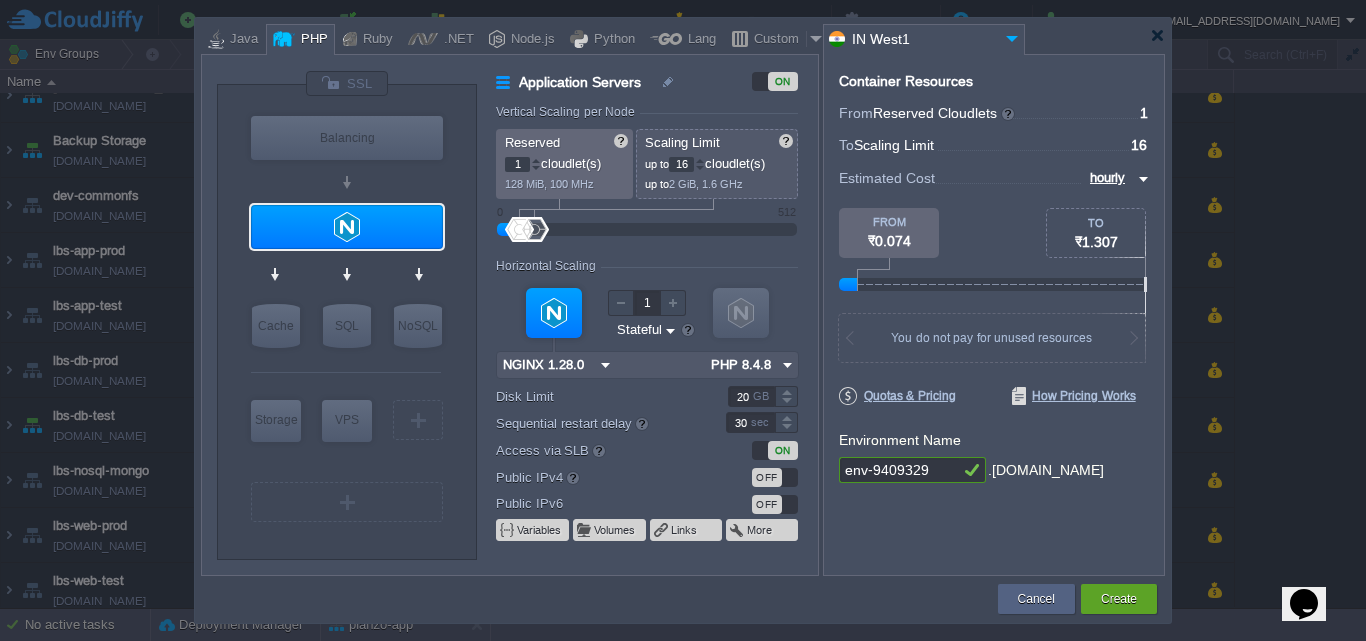 click on "Reserved 1  cloudlet(s)   128 MiB, 100 MHz" at bounding box center (564, 164) 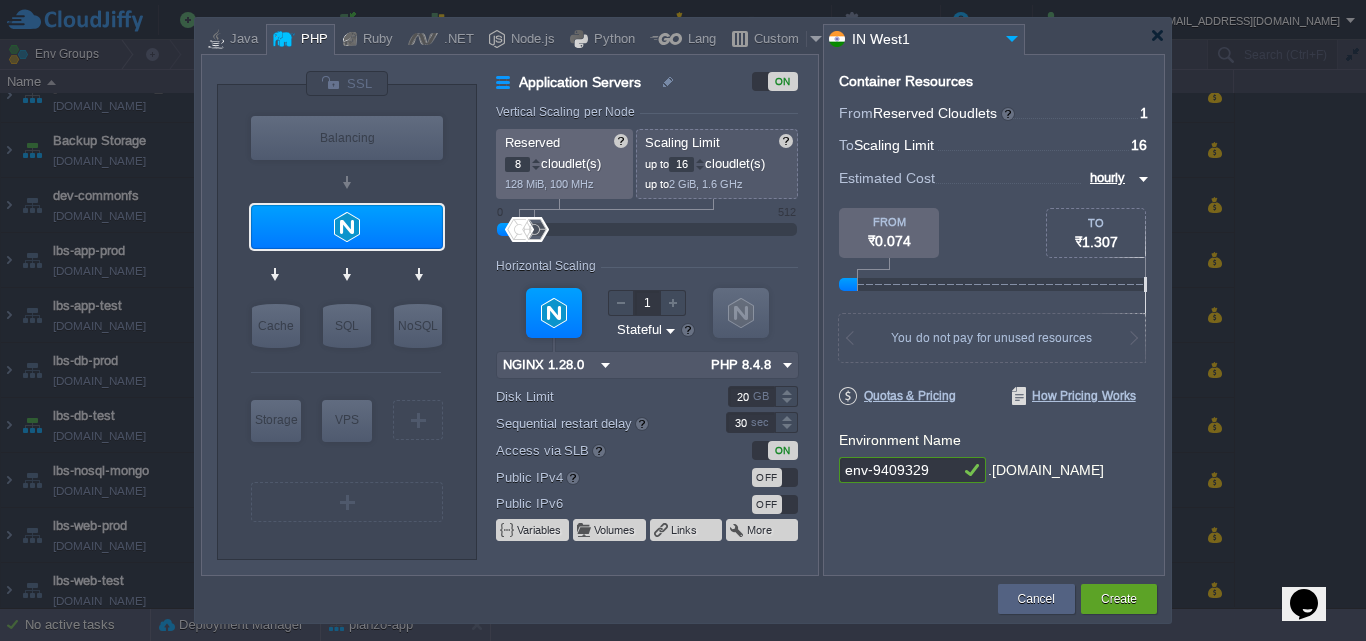 type on "8" 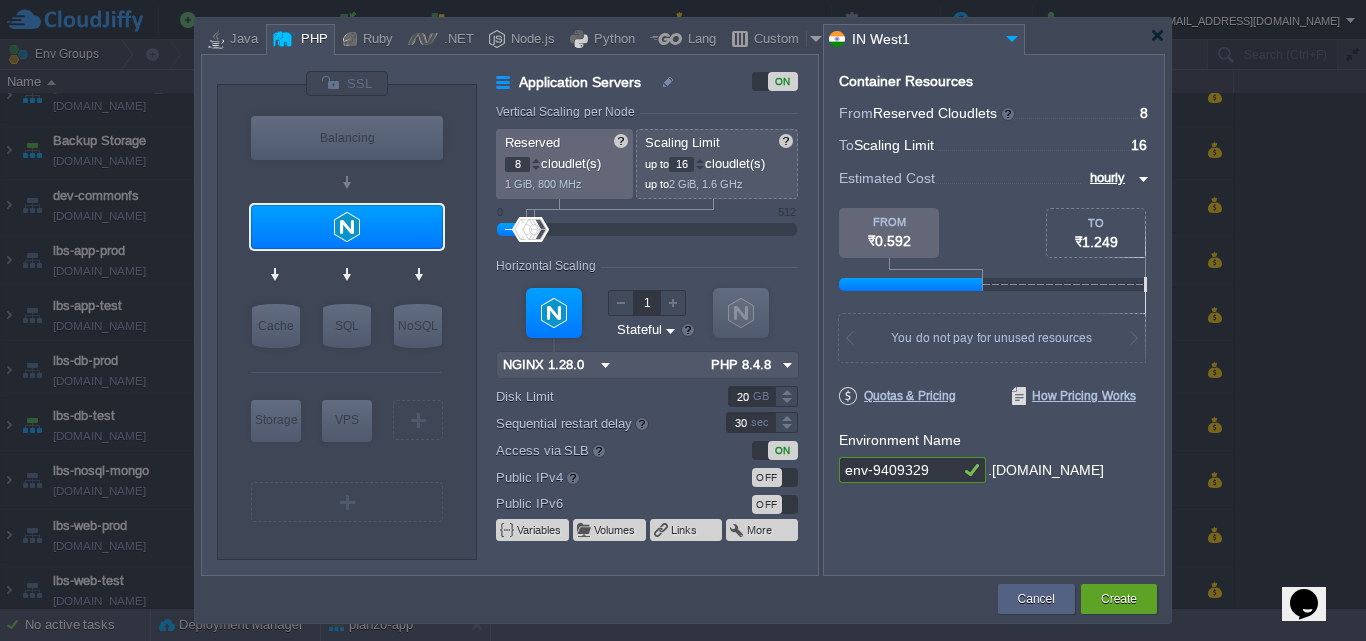 click at bounding box center [670, 330] 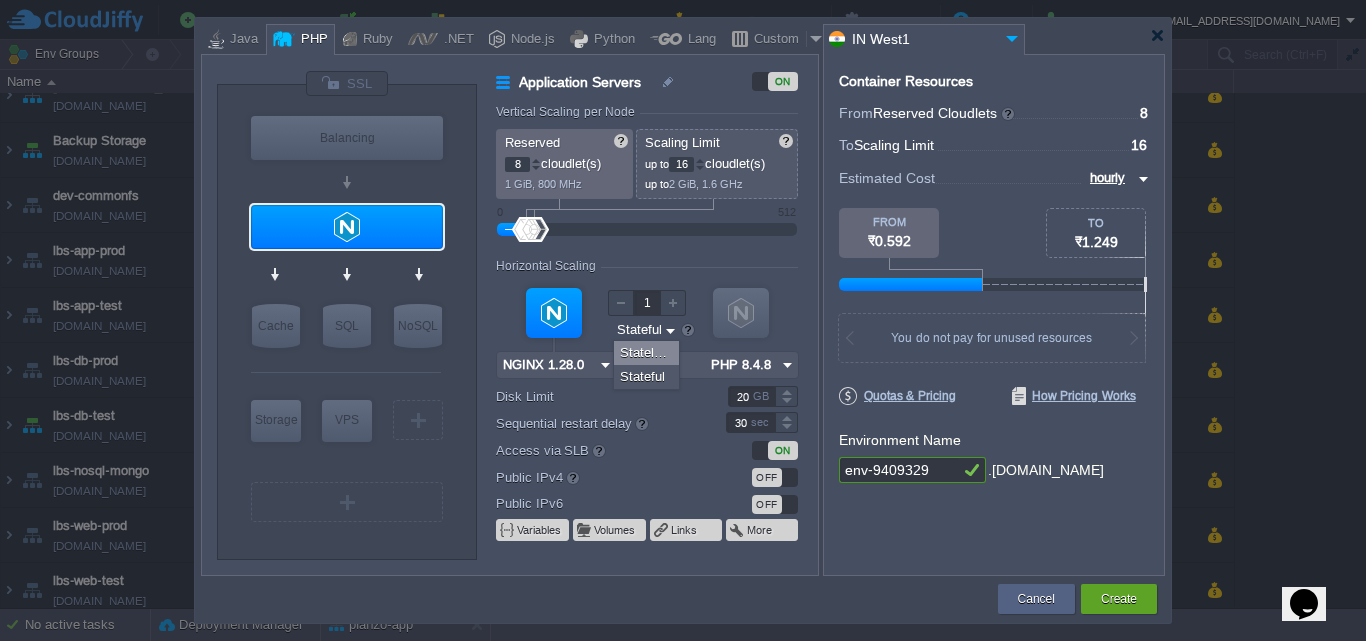 click on "Stateless" at bounding box center (646, 353) 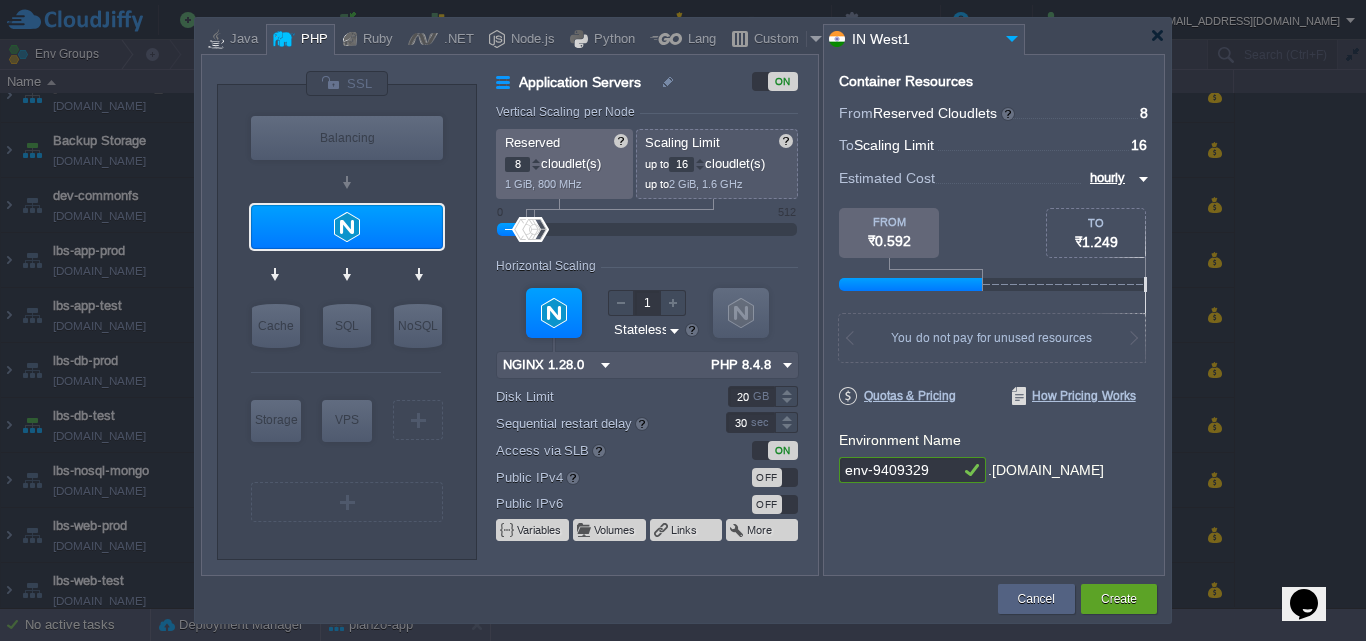 click on "Disk Limit" at bounding box center [597, 396] 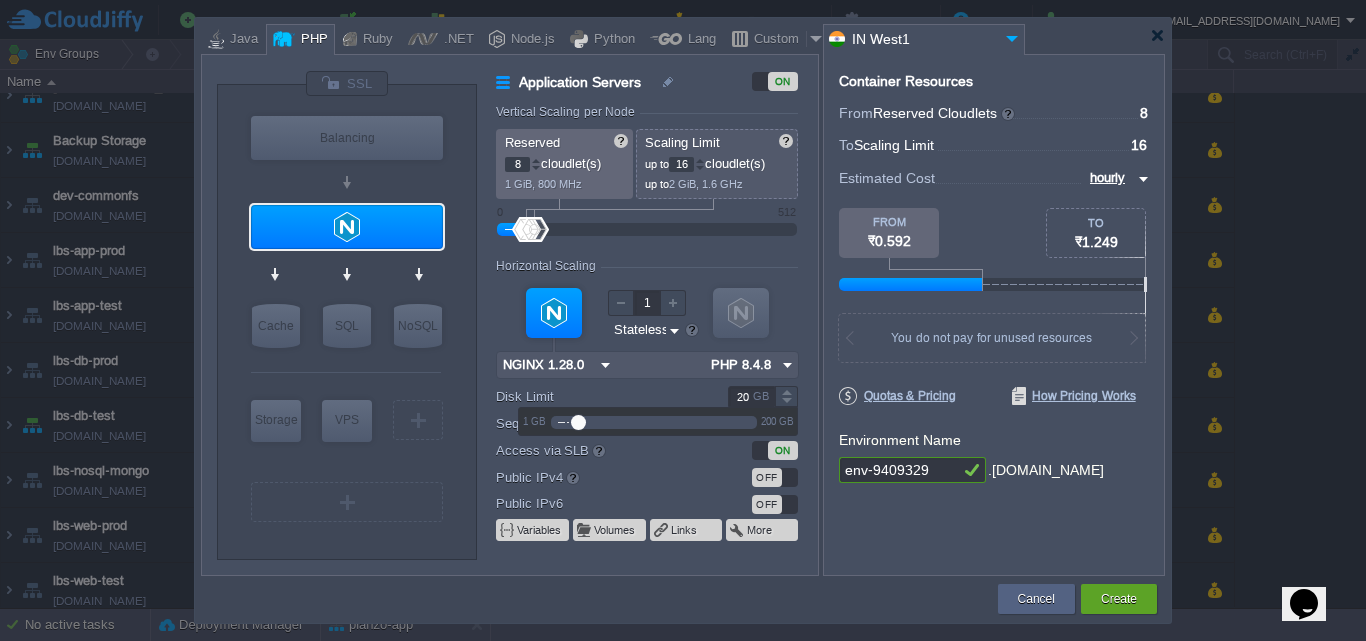 click on "Vertical Scaling per Node Reserved 8  cloudlet(s)   1 GiB, 800 MHz Scaling Limit up to  16  cloudlet(s)   up to  2 GiB, 1.6 GHz 0 512 Resources Reserved   RAM   vCPU   Horizontal Scaling 1             VM             VM   NGINX 1.28.0 null PHP 8.4.8            Stateless            Stateful   Auto-Clustering beta   OFF Disk Limit 20 GB Sequential restart delay   30 sec High-Availability OFF Access via SLB   ON Public IPv4   OFF Public IPv6 OFF   Variables   Volumes   Links   More" at bounding box center (656, 340) 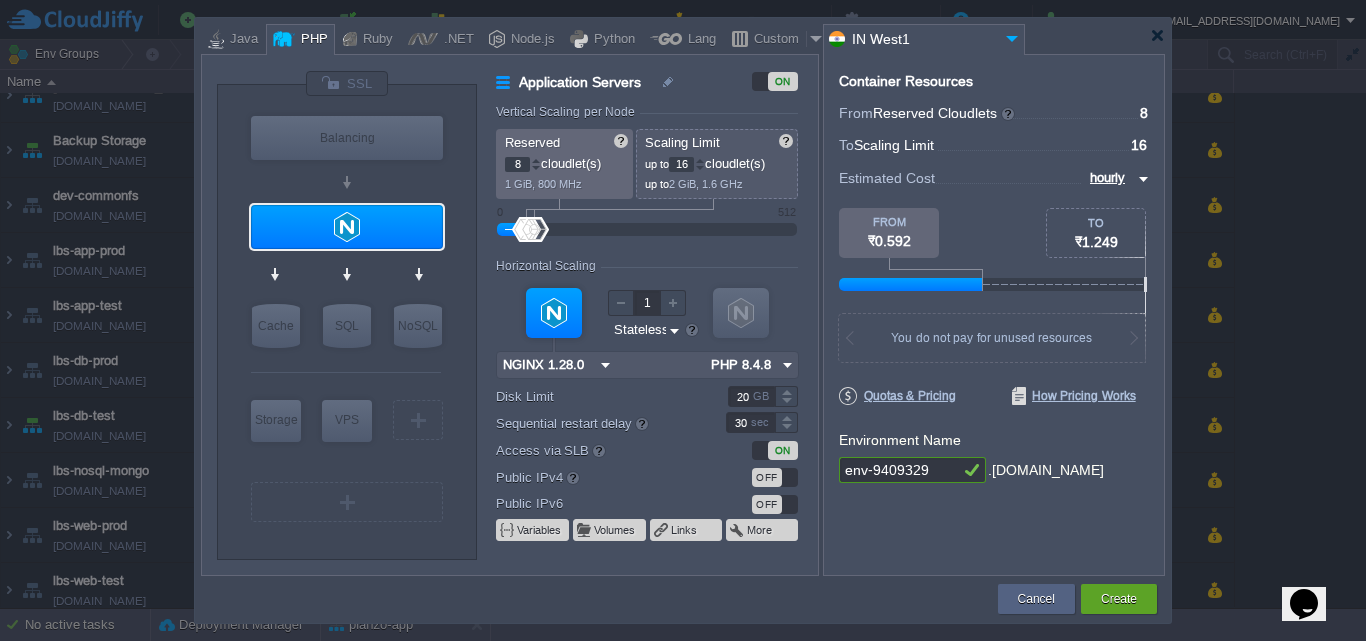 drag, startPoint x: 939, startPoint y: 466, endPoint x: 764, endPoint y: 469, distance: 175.02571 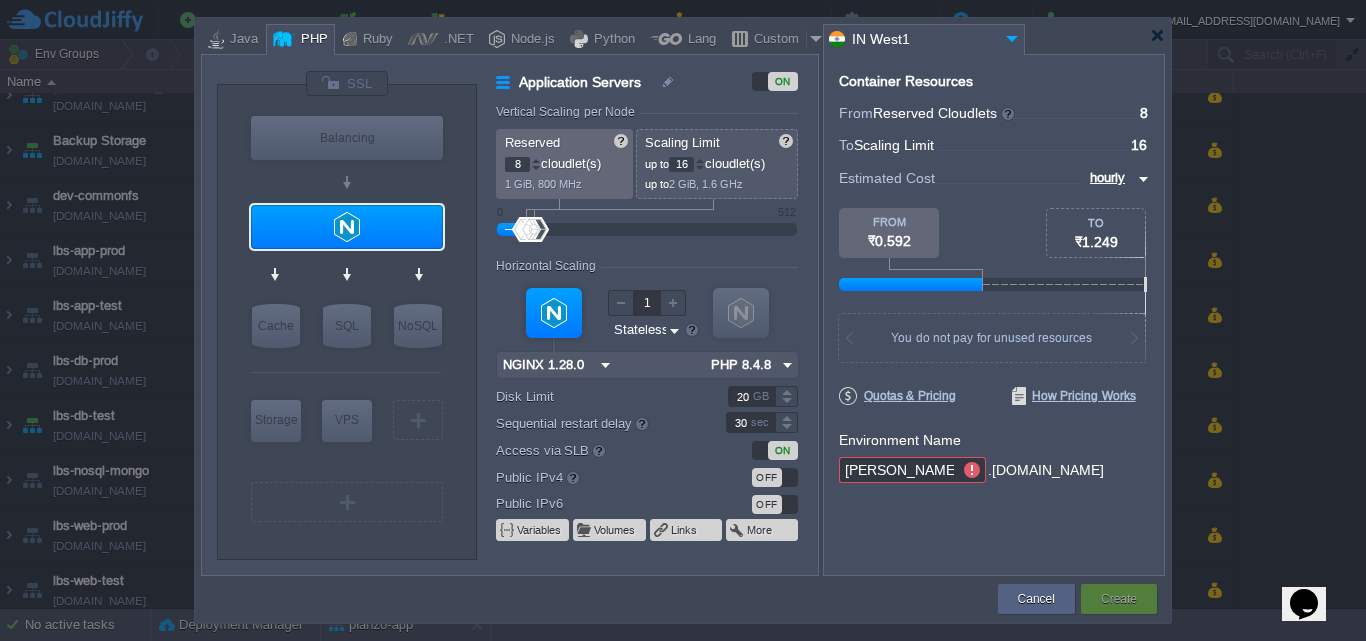 type on "[PERSON_NAME]-d" 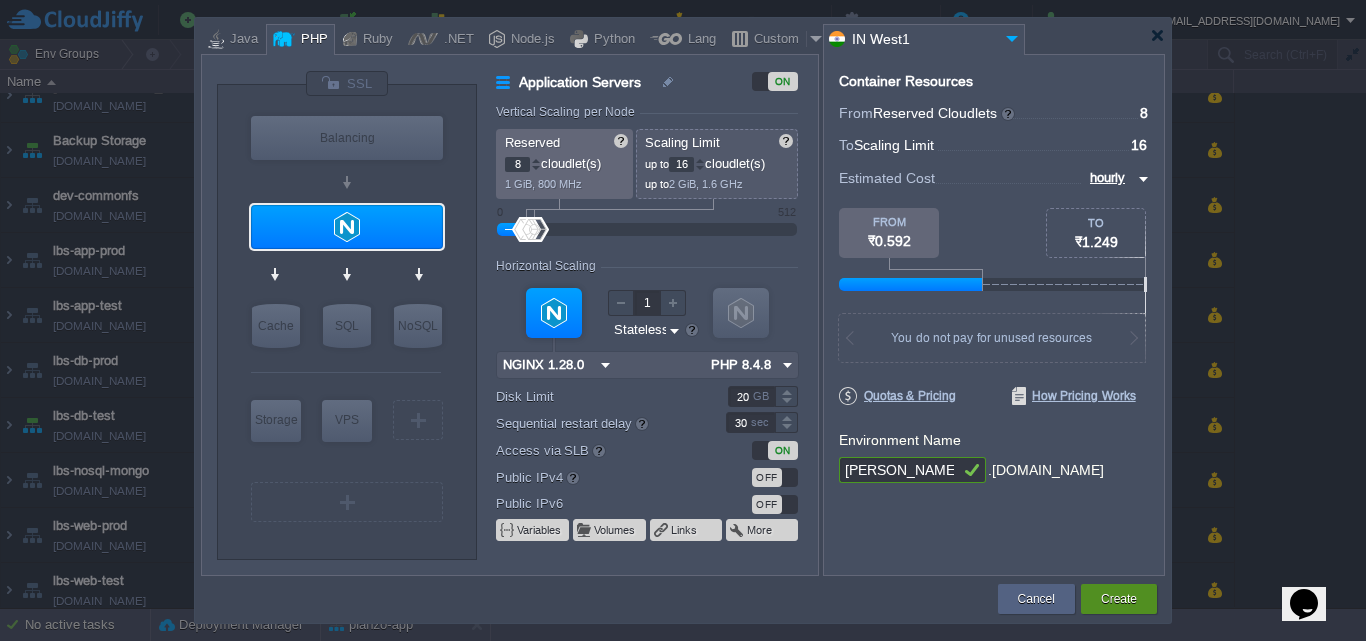 click on "Create" at bounding box center [1119, 599] 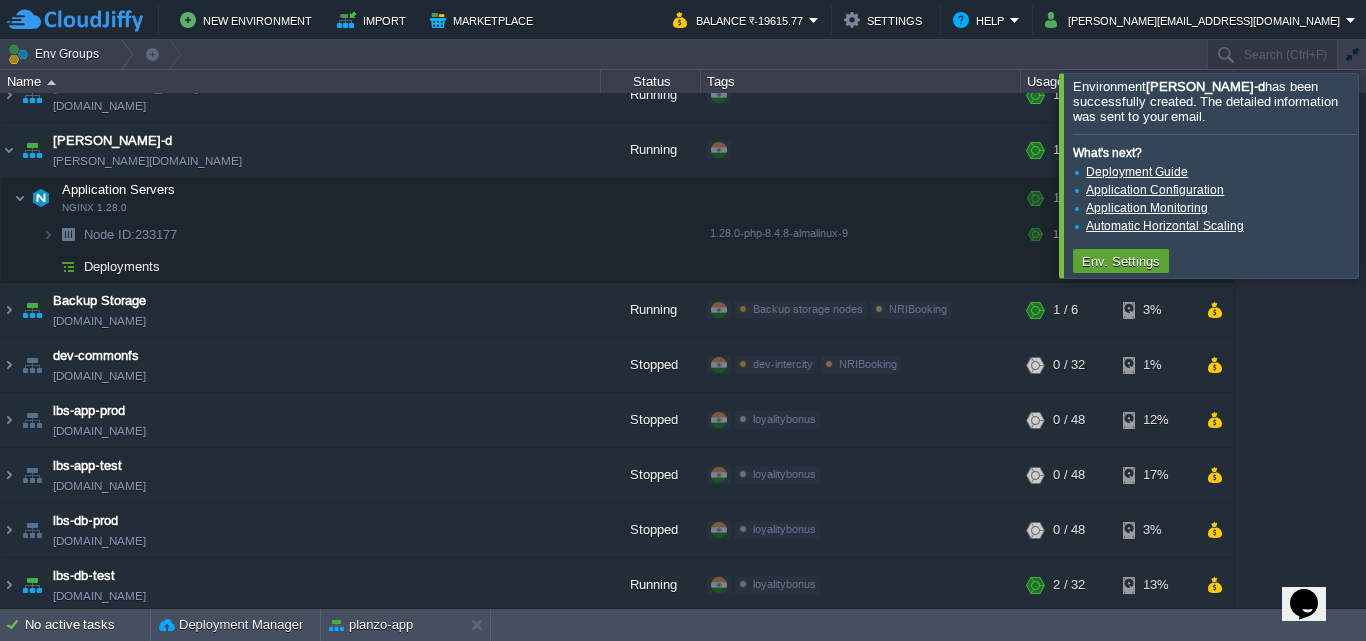 click at bounding box center (1390, 175) 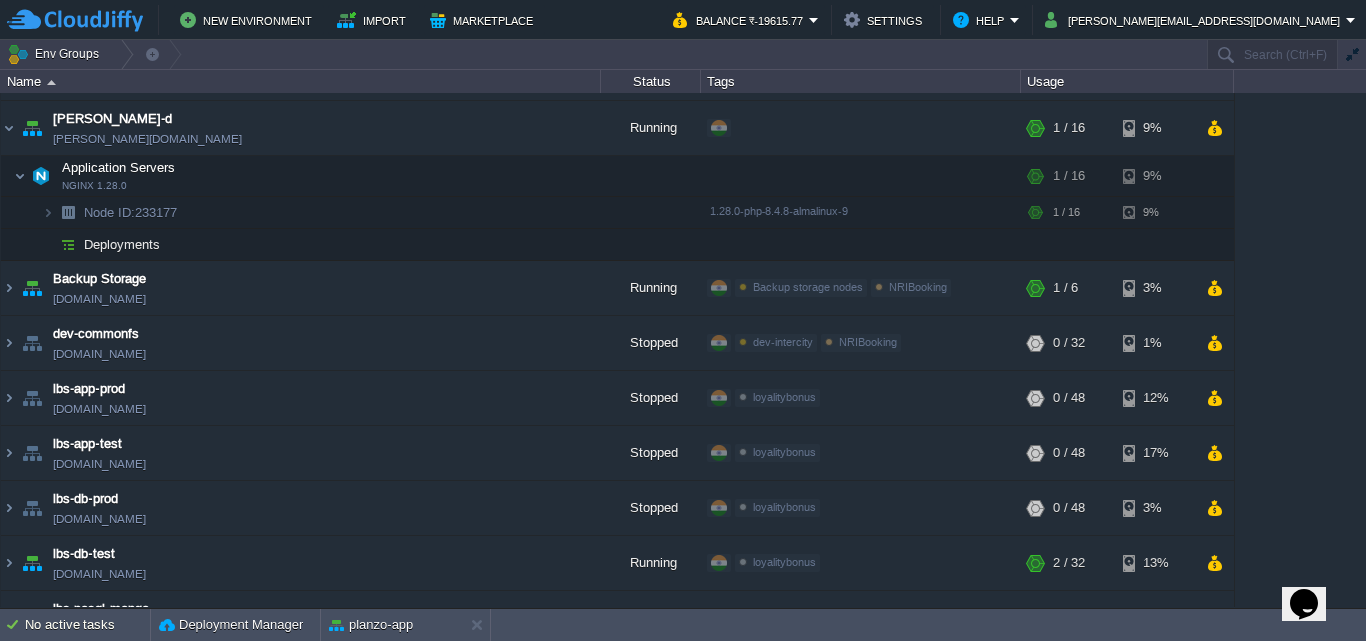 scroll, scrollTop: 60, scrollLeft: 0, axis: vertical 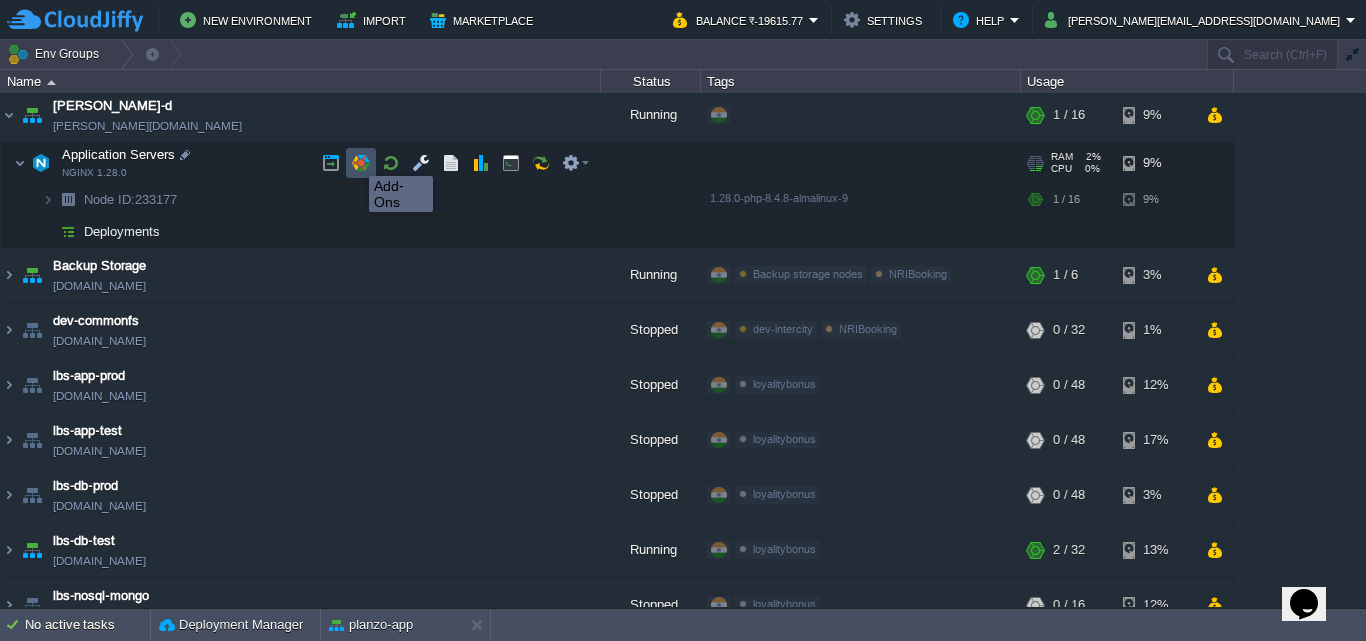 click at bounding box center [361, 163] 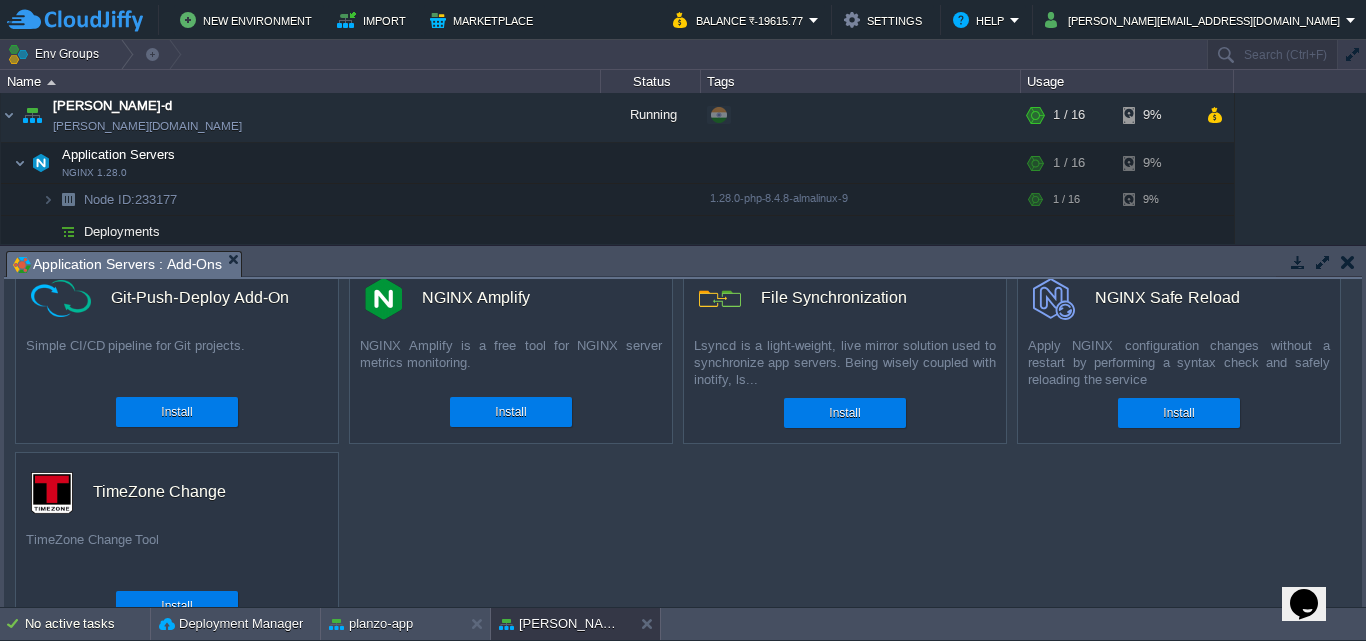 scroll, scrollTop: 231, scrollLeft: 0, axis: vertical 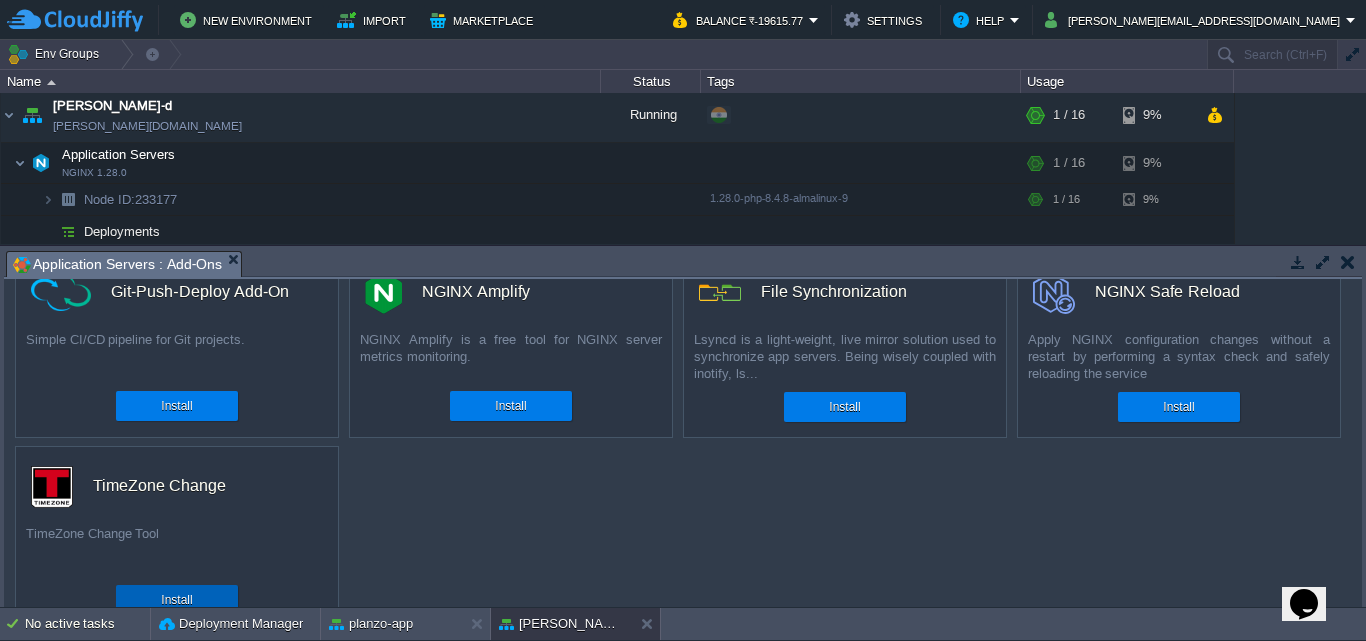 click on "Install" at bounding box center [176, 600] 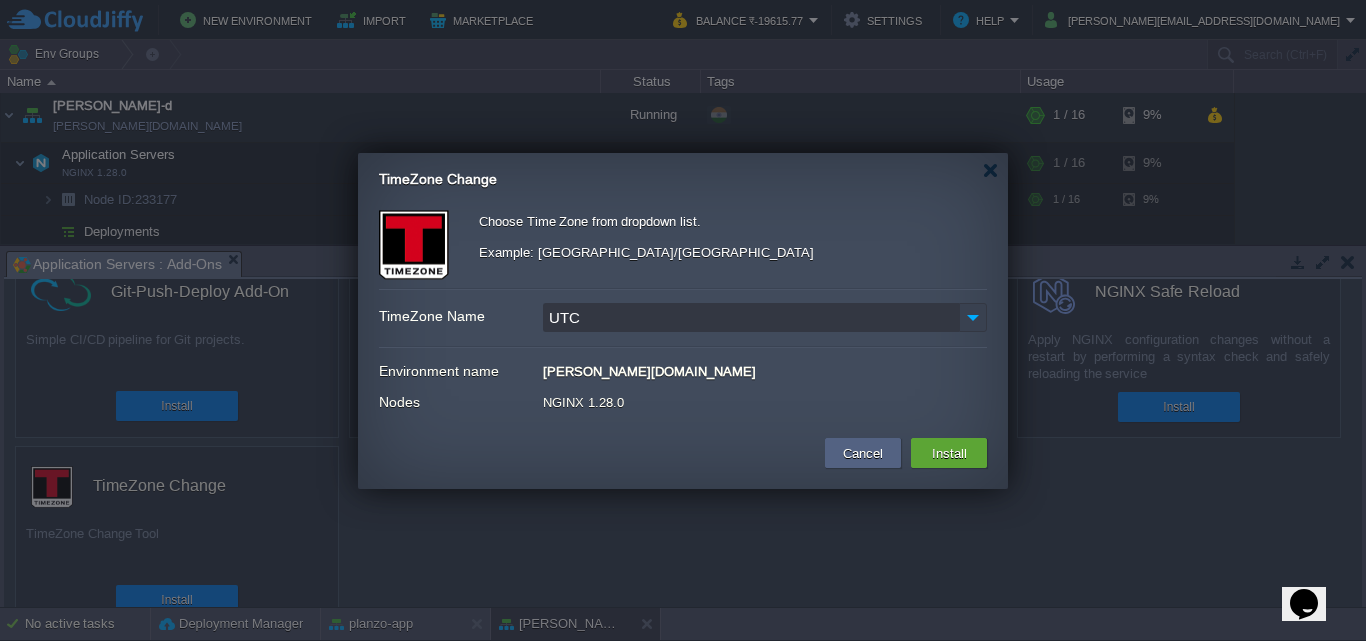 click at bounding box center [973, 317] 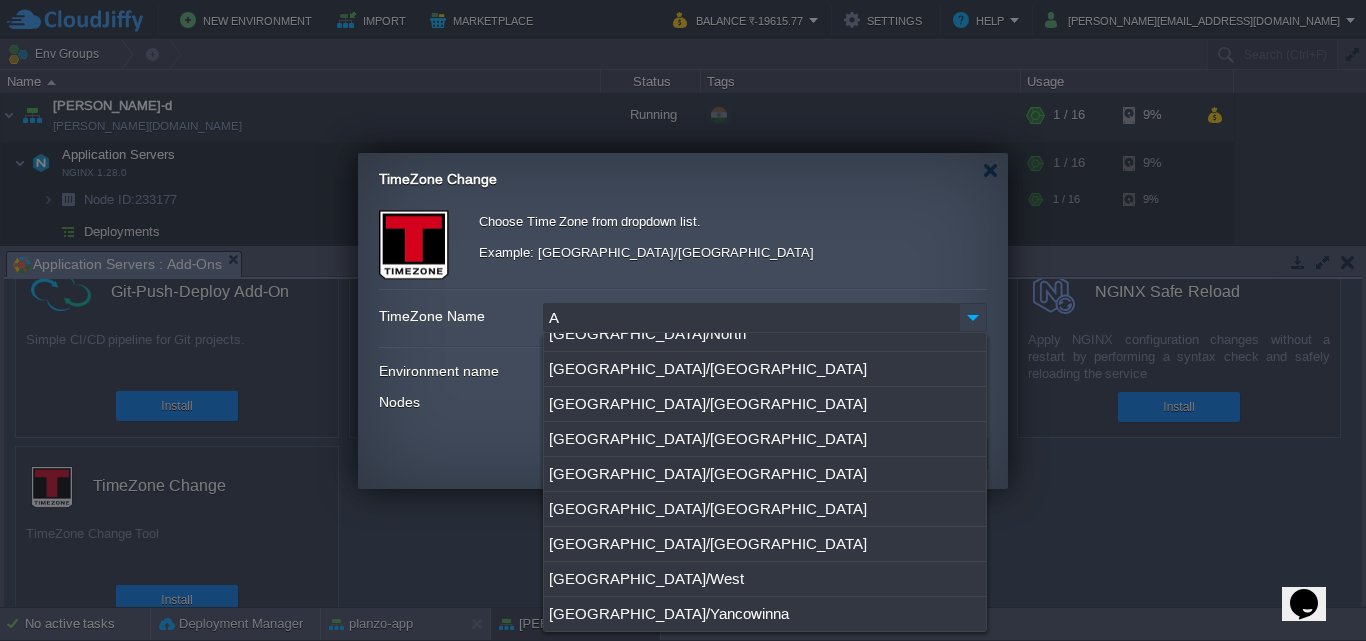 scroll, scrollTop: 0, scrollLeft: 0, axis: both 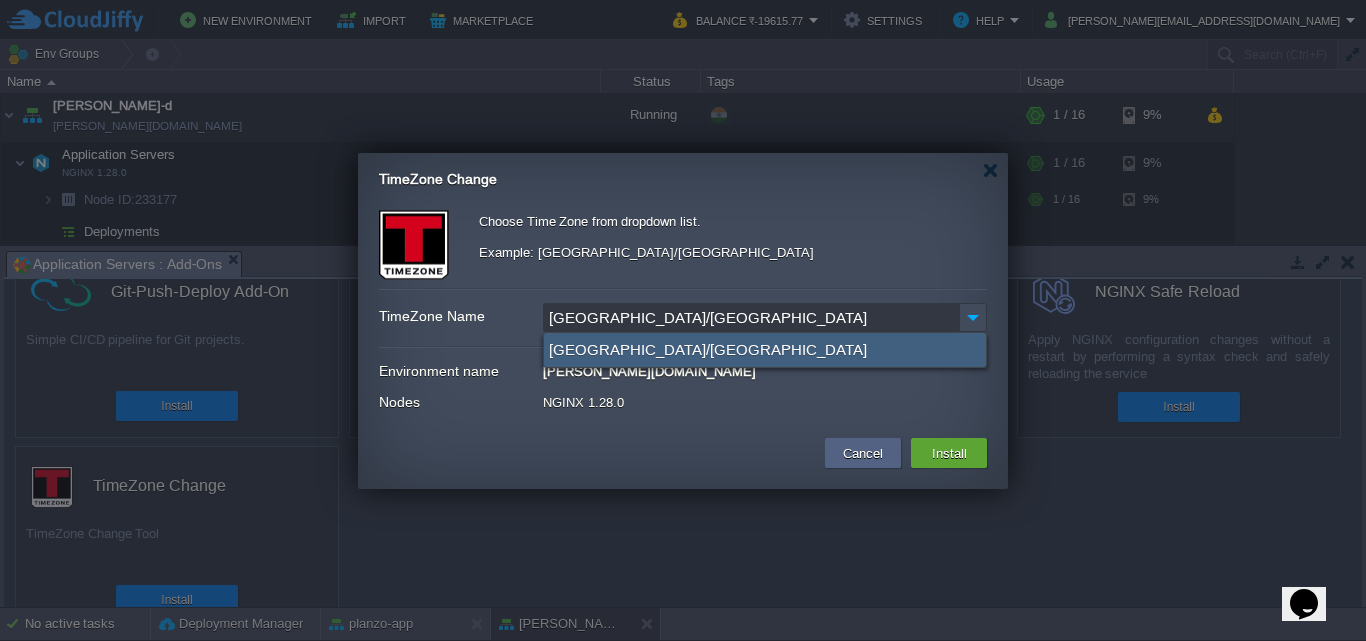 type on "[GEOGRAPHIC_DATA]/[GEOGRAPHIC_DATA]" 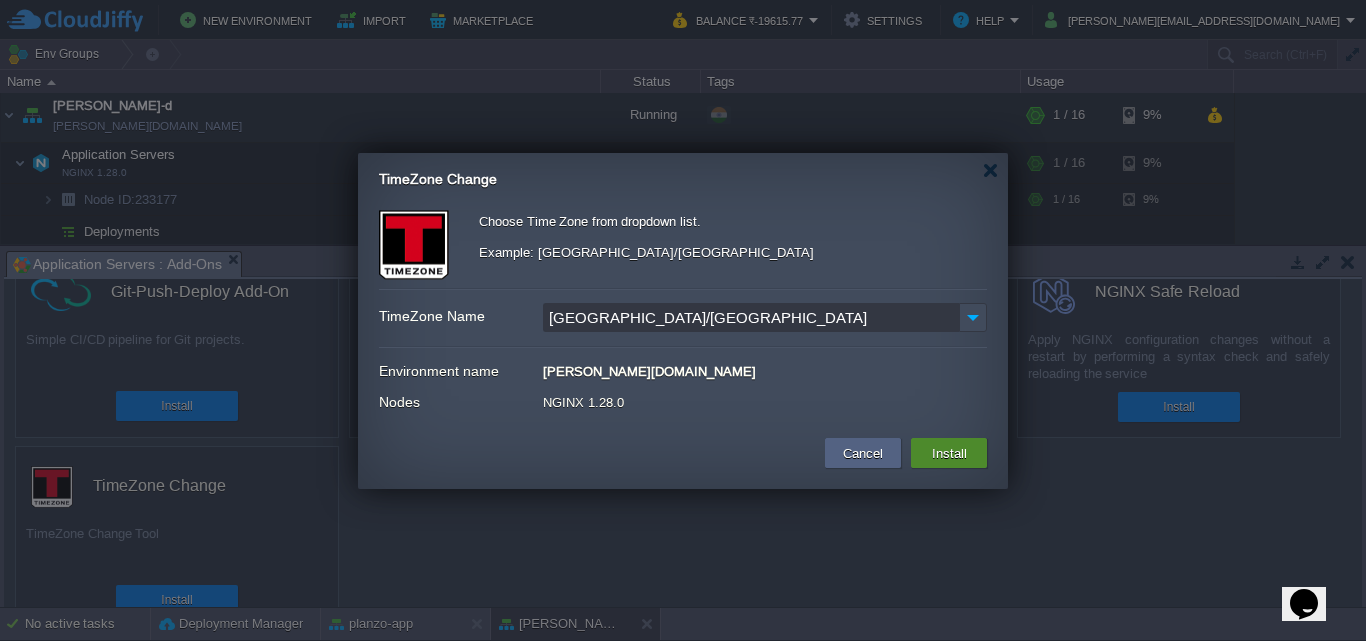 click on "Install" at bounding box center [949, 453] 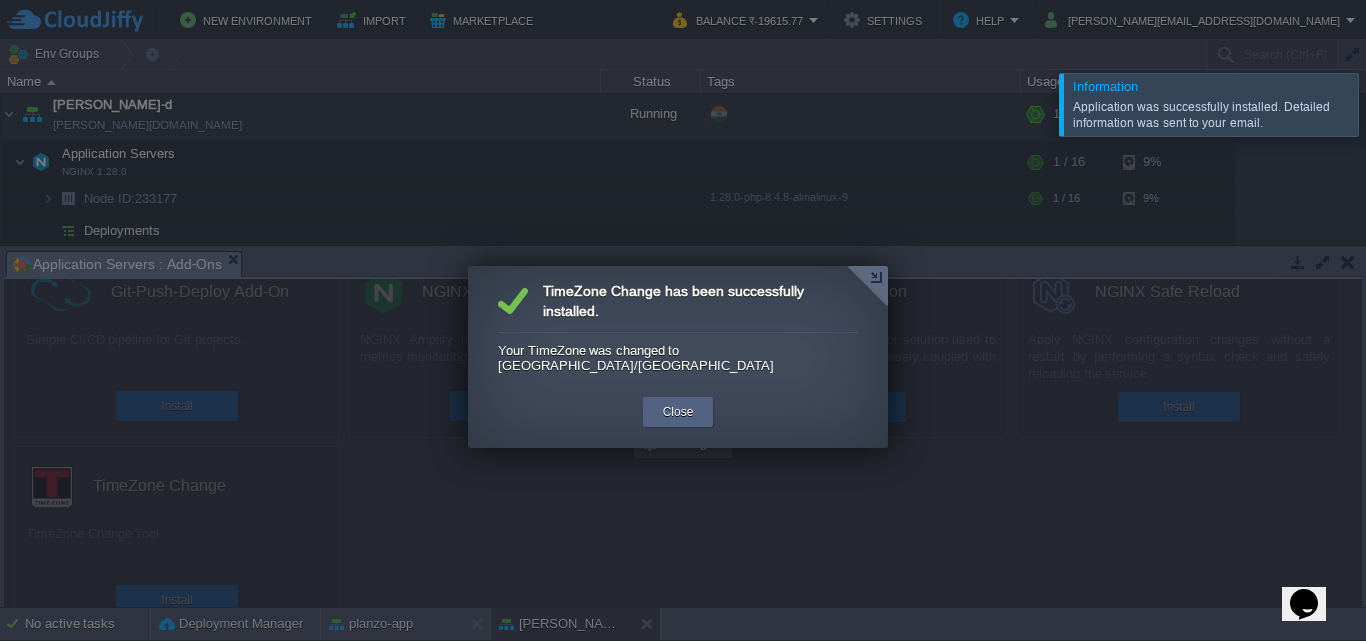scroll, scrollTop: 0, scrollLeft: 0, axis: both 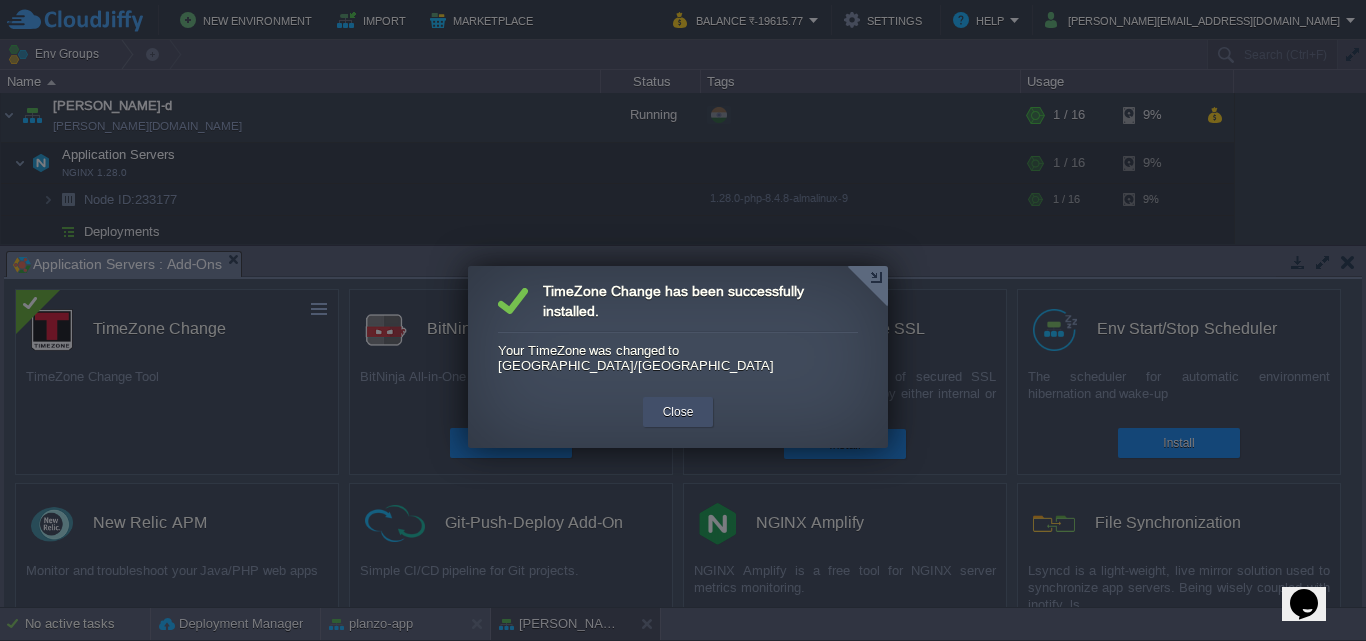 click on "Close" at bounding box center [678, 412] 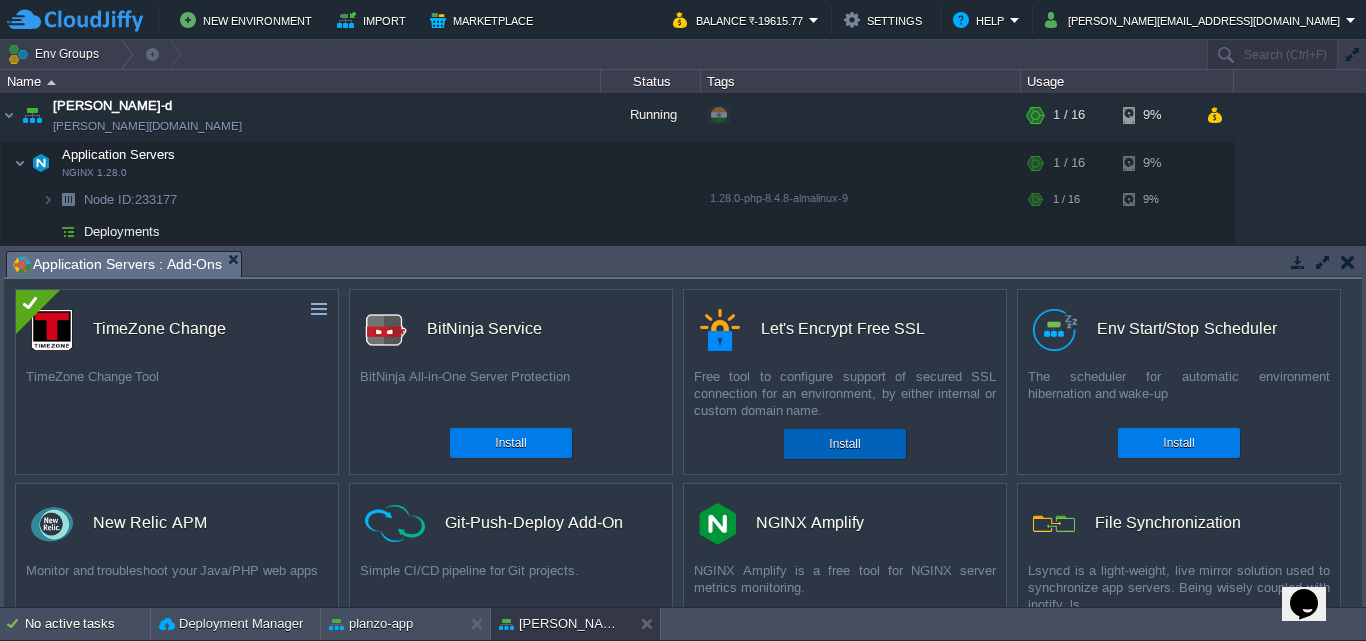 click on "Install" at bounding box center [845, 444] 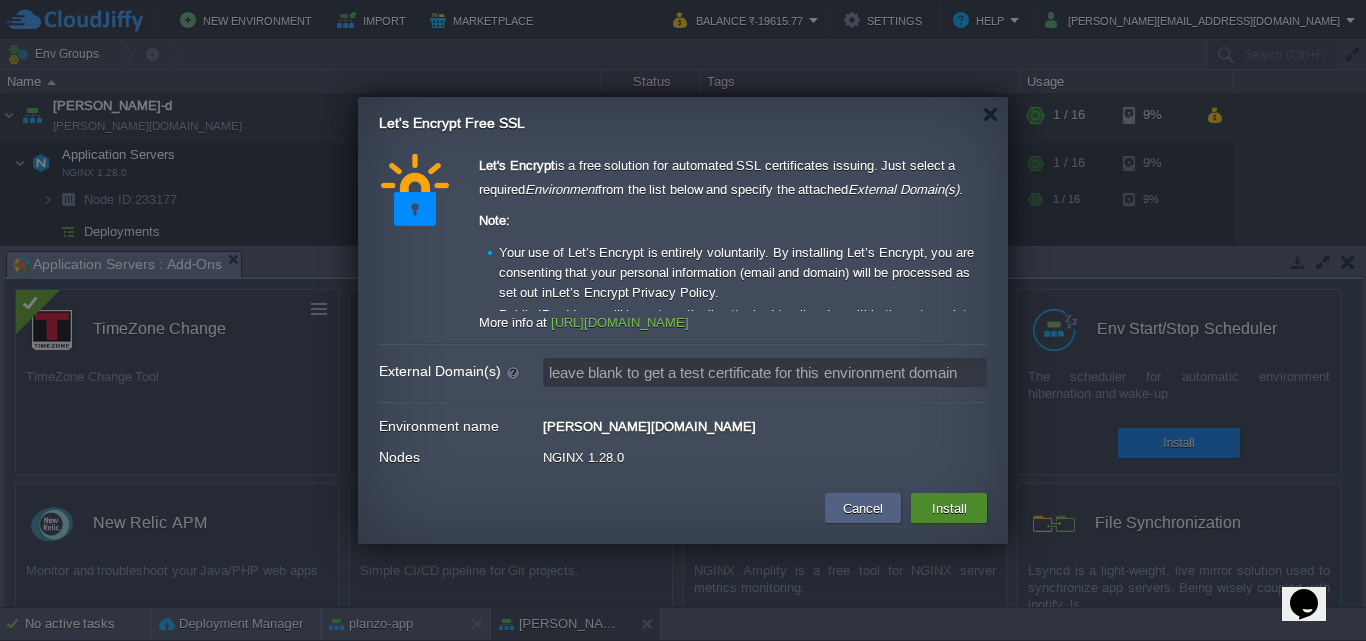click on "Install" at bounding box center (949, 508) 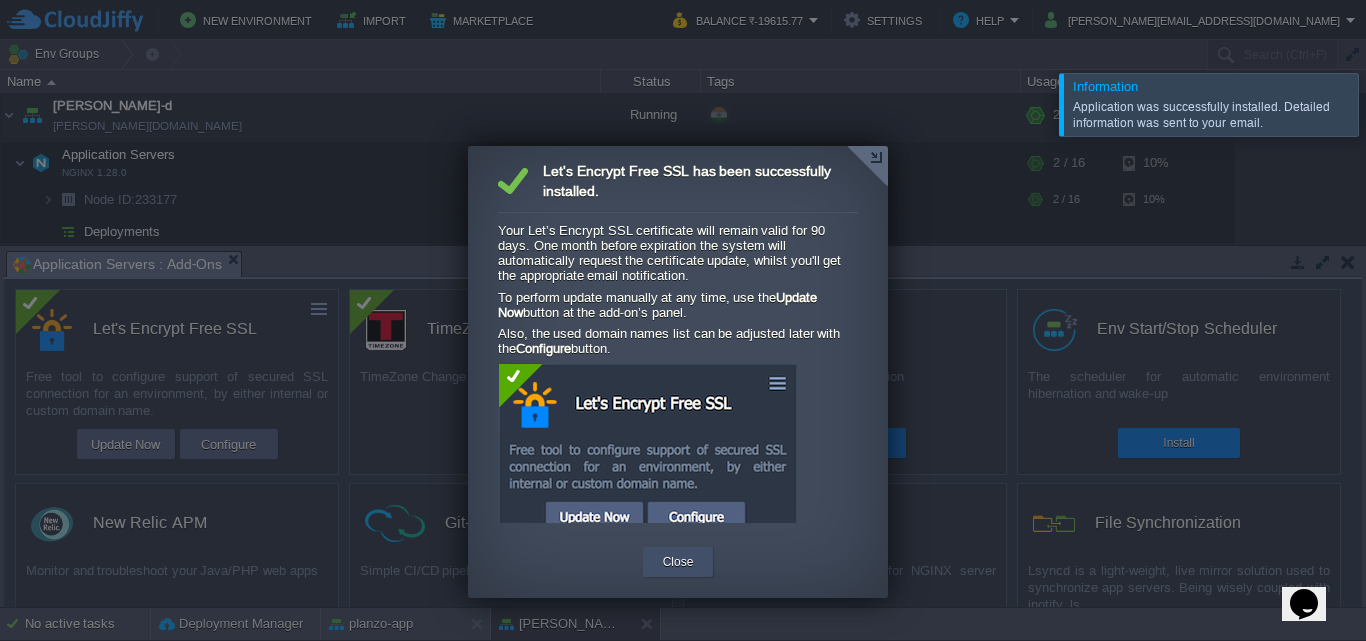 click on "Close" at bounding box center (678, 562) 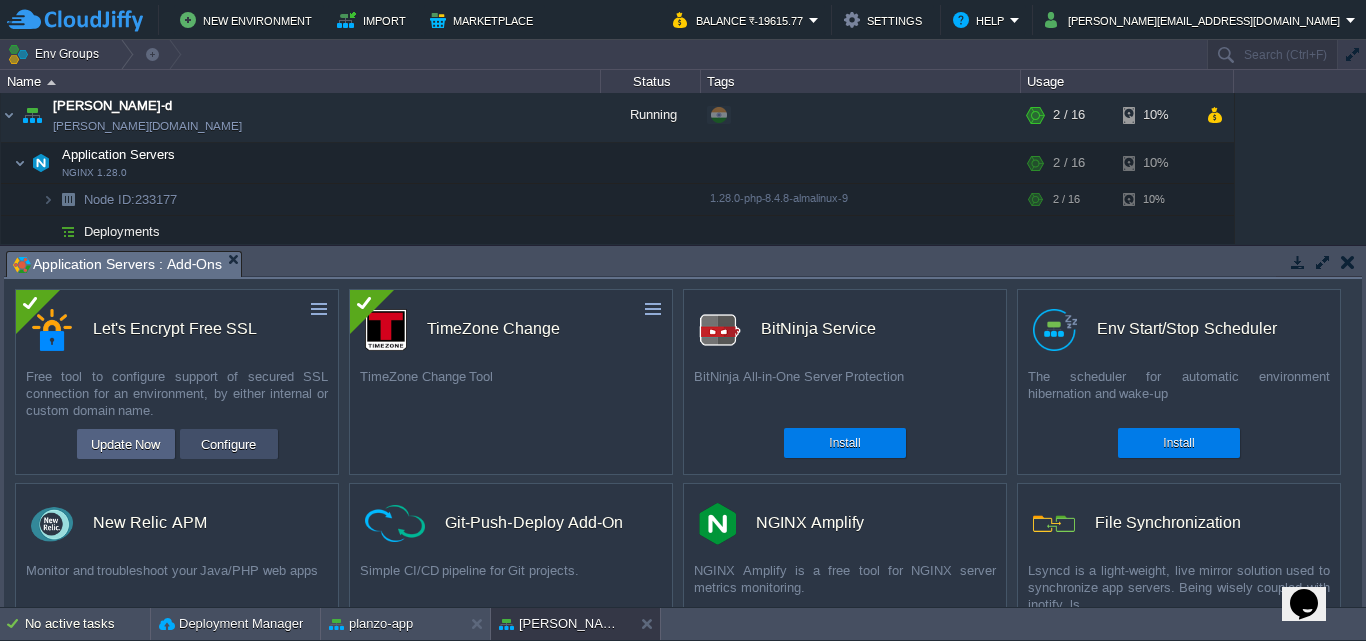 click on "Configure" at bounding box center [228, 444] 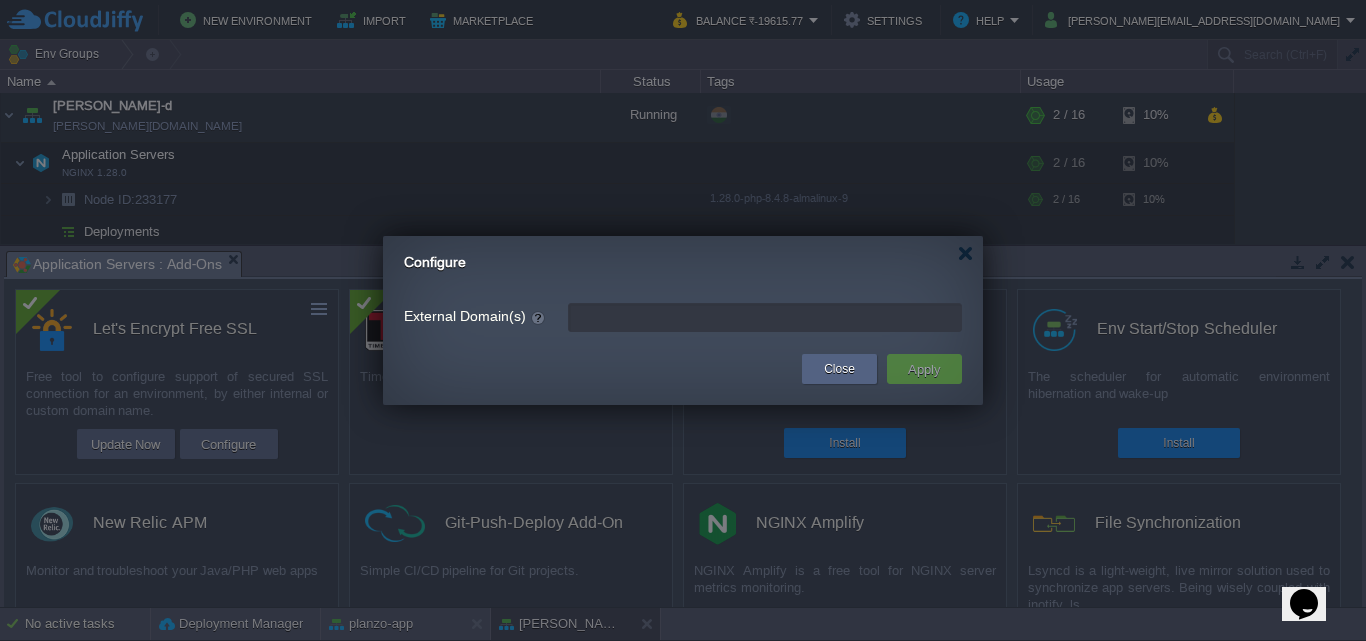 click on "External Domain(s)" at bounding box center [765, 317] 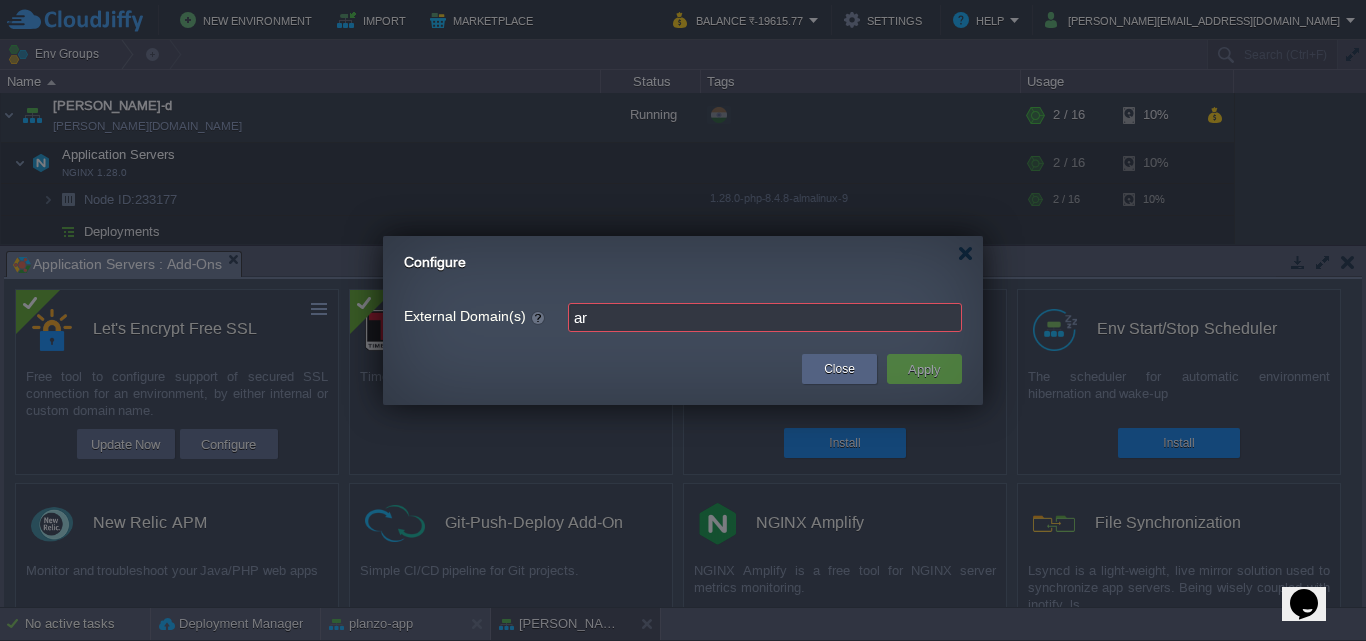 type on "a" 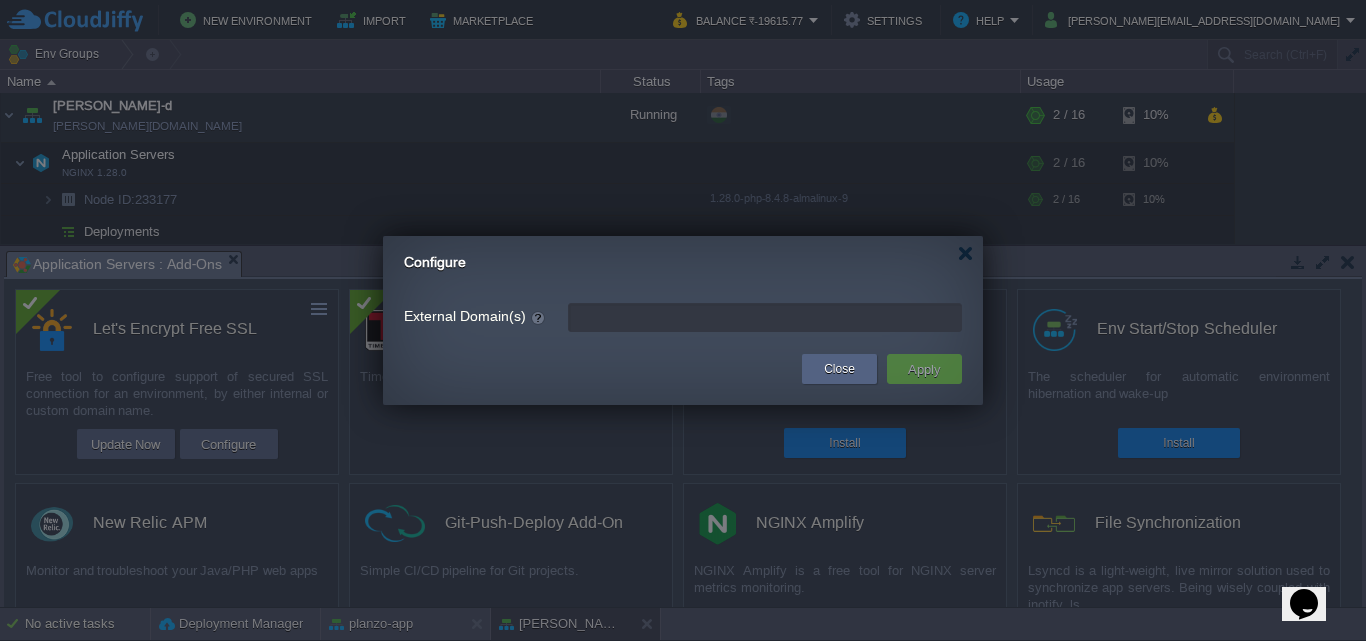 type on "leave blank to get a test certificate for this environment domain" 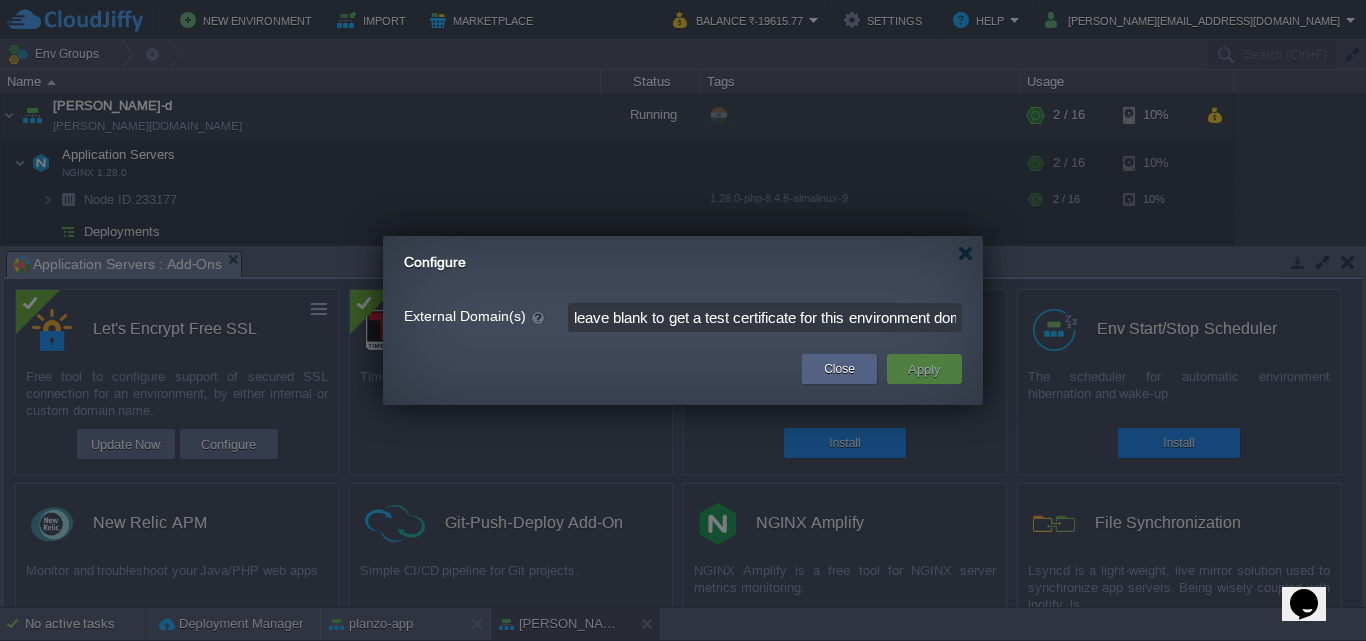 click at bounding box center (595, 369) 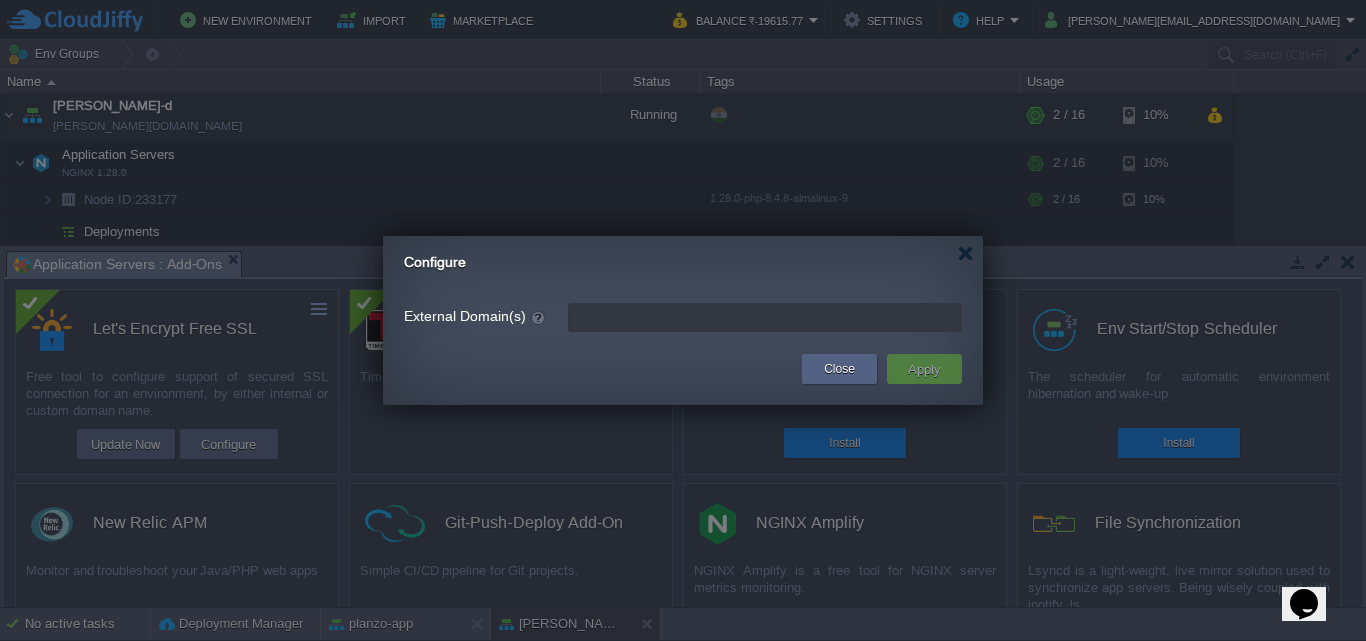 click on "External Domain(s)" at bounding box center (765, 317) 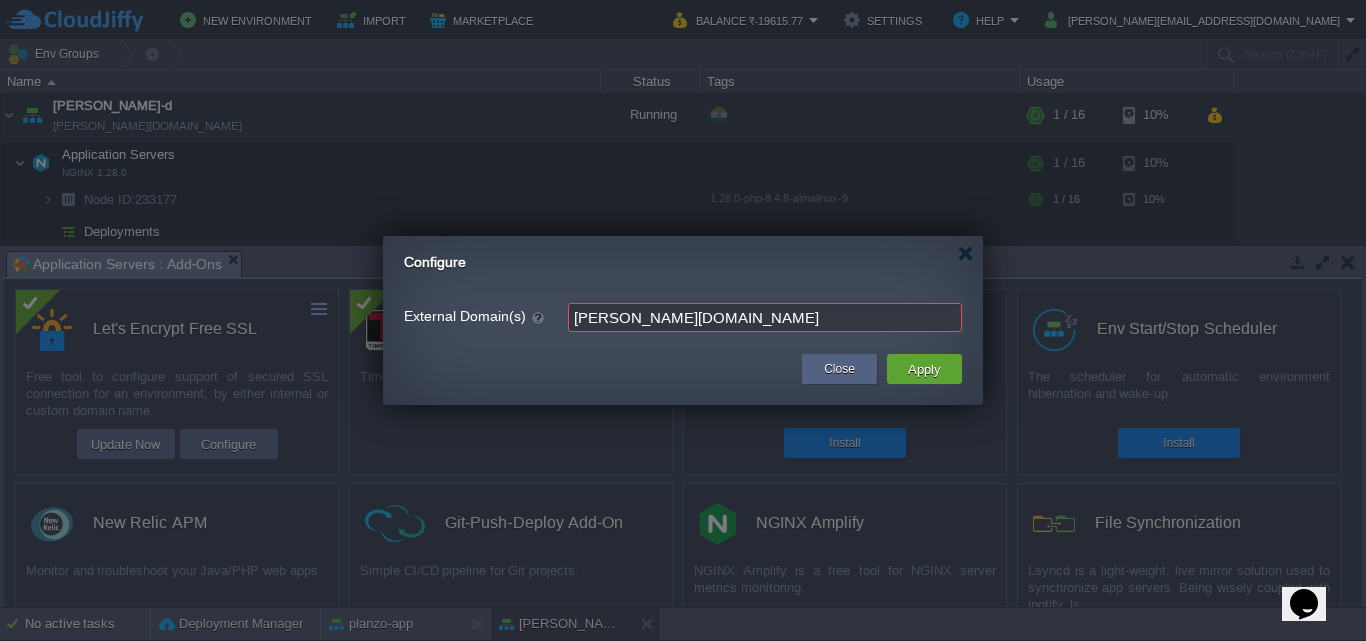 type on "[PERSON_NAME][DOMAIN_NAME]" 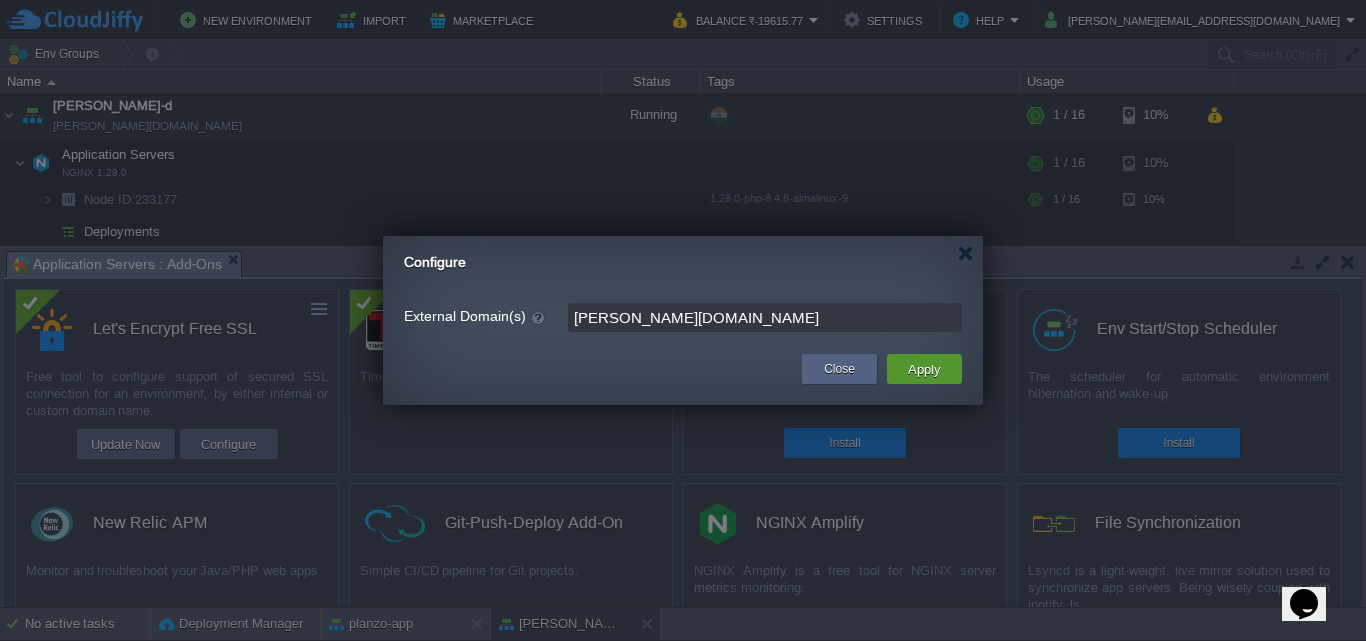 click on "Apply" at bounding box center [924, 369] 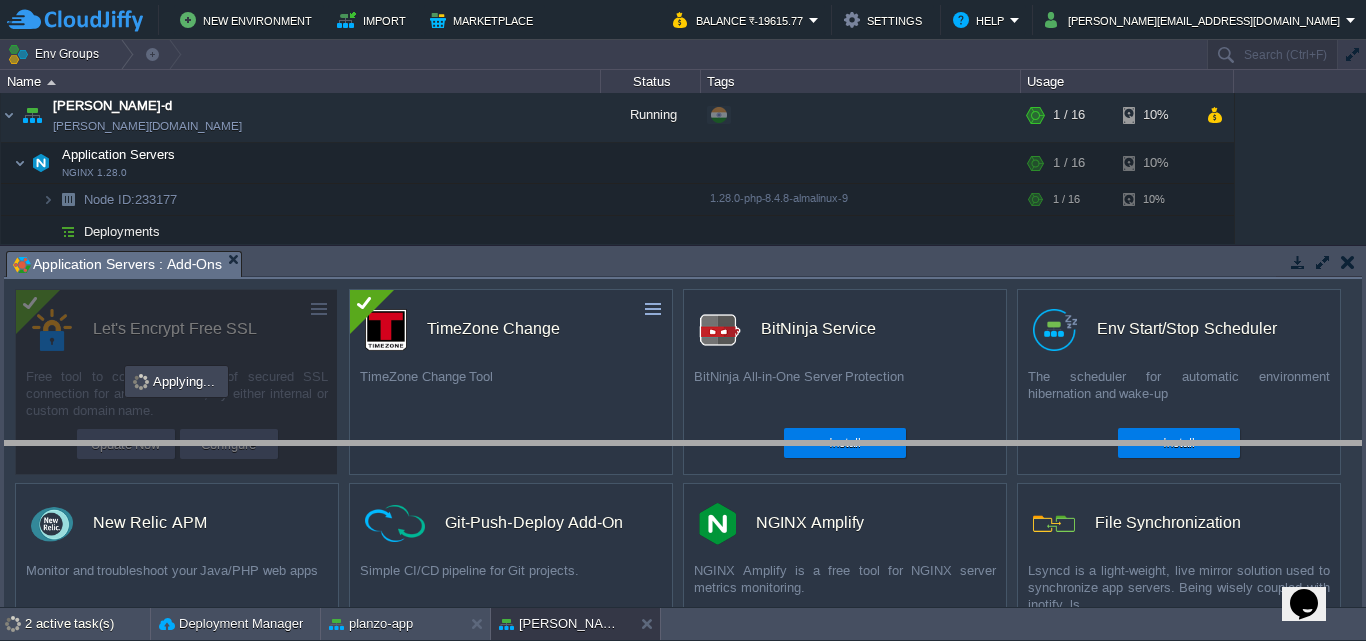 drag, startPoint x: 846, startPoint y: 260, endPoint x: 801, endPoint y: 450, distance: 195.25624 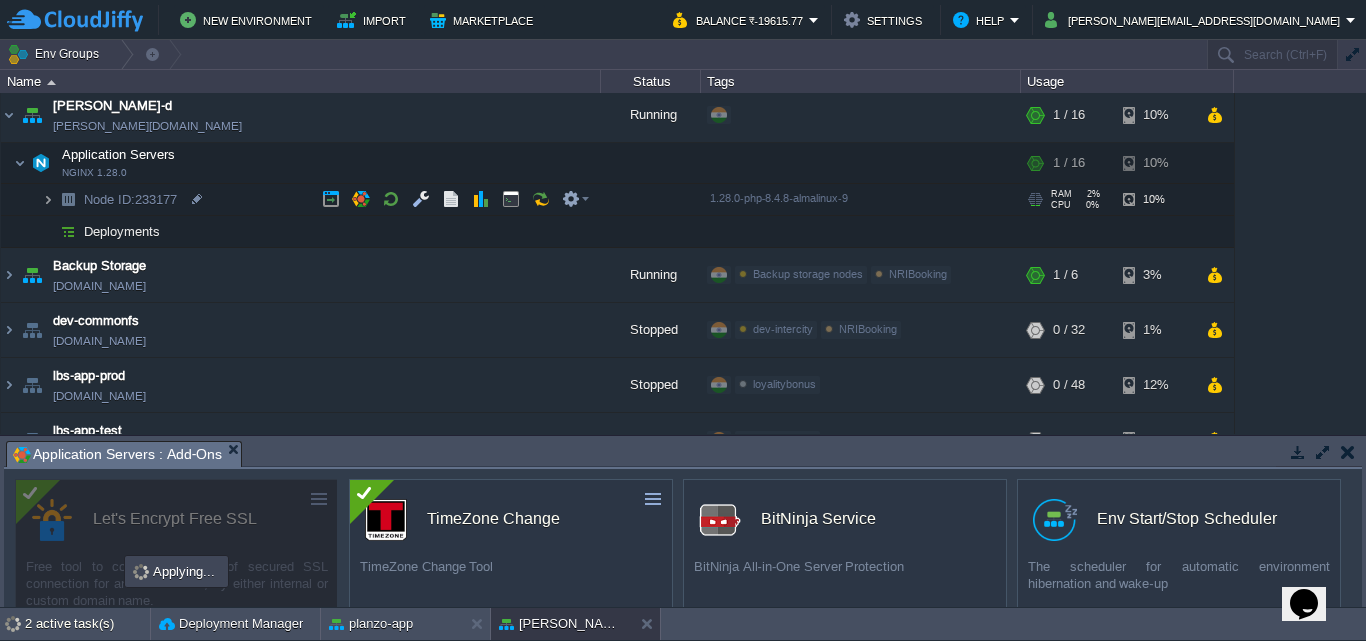 click at bounding box center (48, 199) 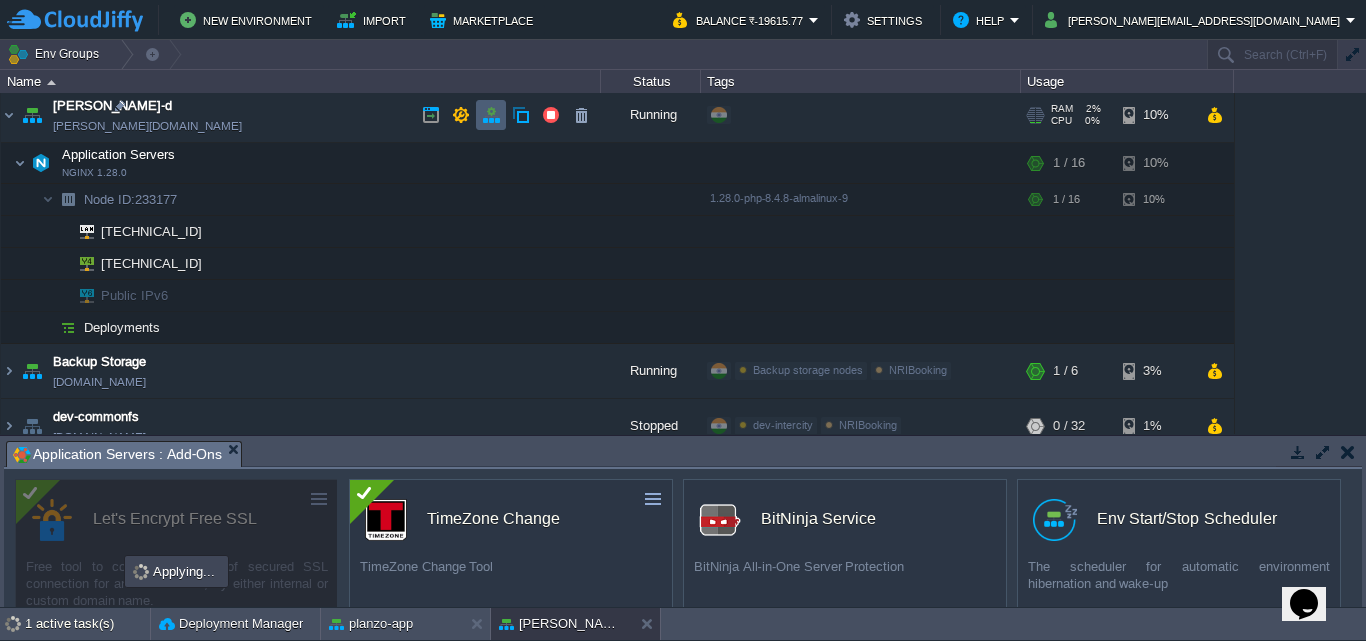 click at bounding box center (491, 115) 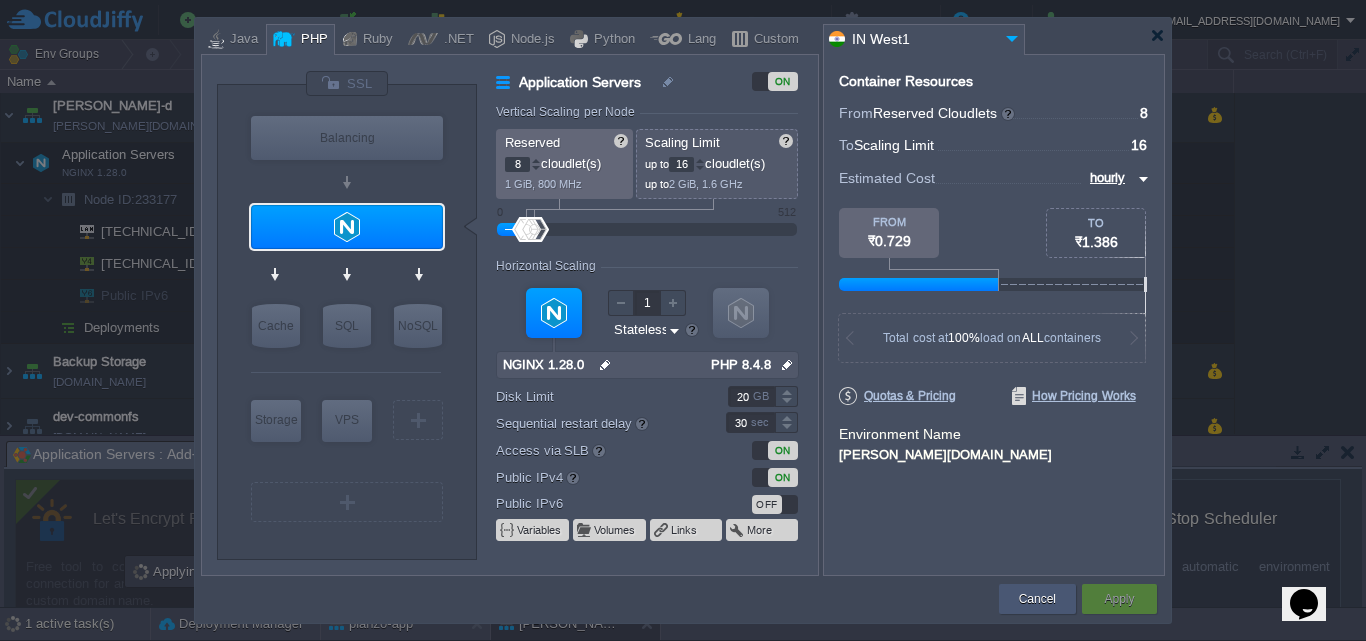 click on "Cancel" at bounding box center (1037, 599) 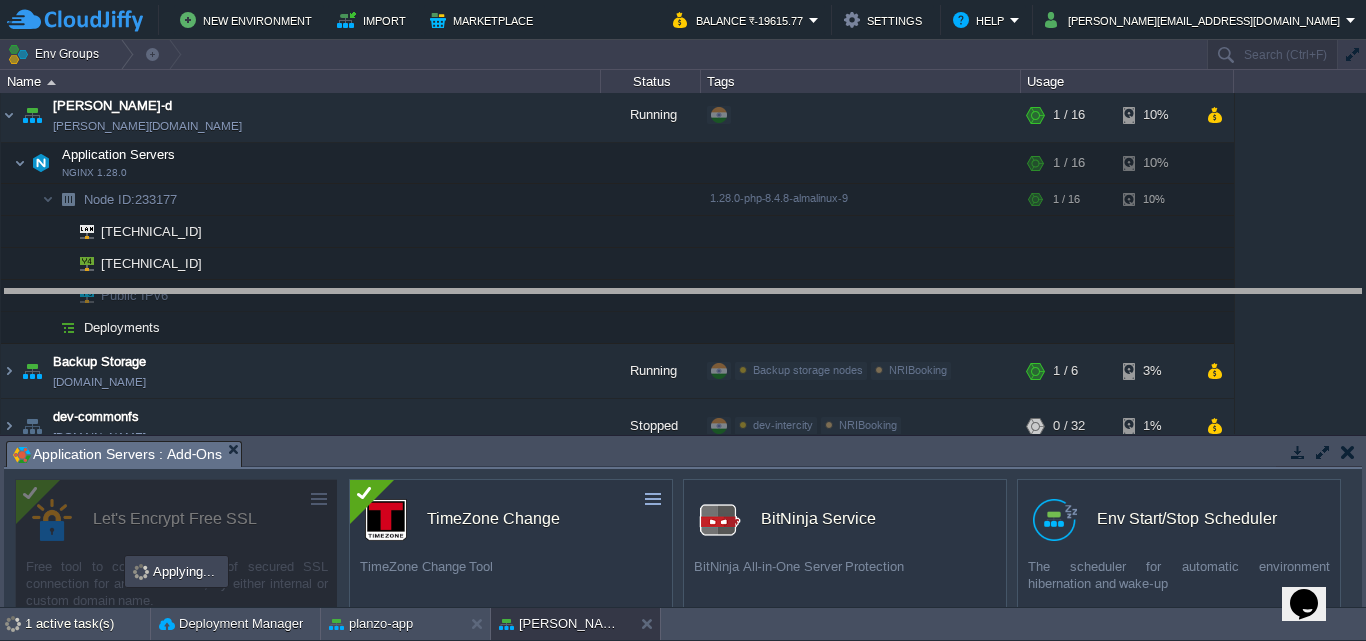 drag, startPoint x: 645, startPoint y: 456, endPoint x: 662, endPoint y: 304, distance: 152.94771 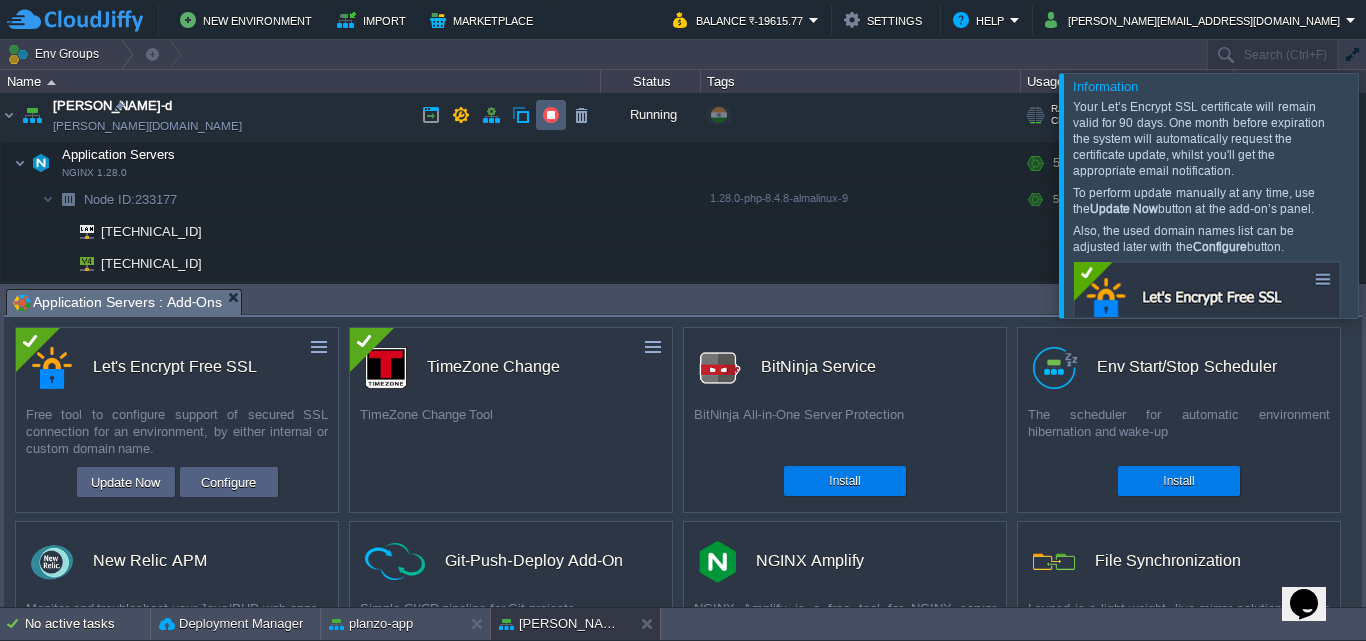 click at bounding box center (551, 115) 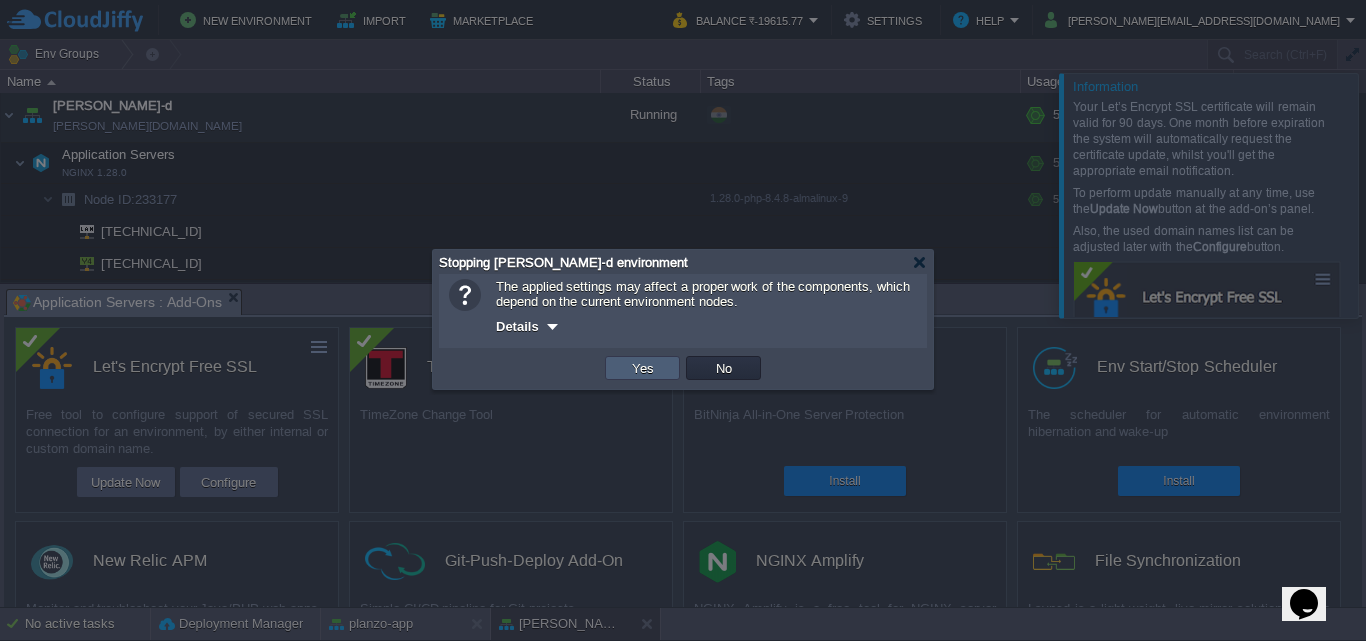click on "Yes" at bounding box center [643, 368] 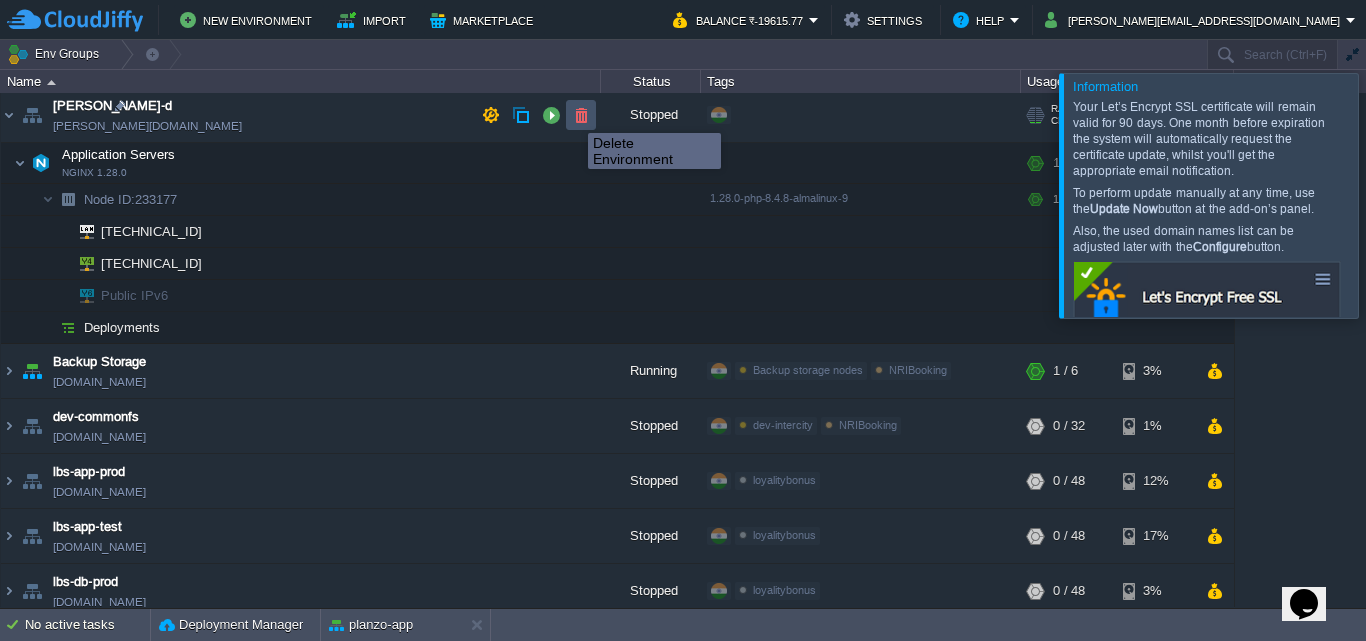 click at bounding box center (581, 115) 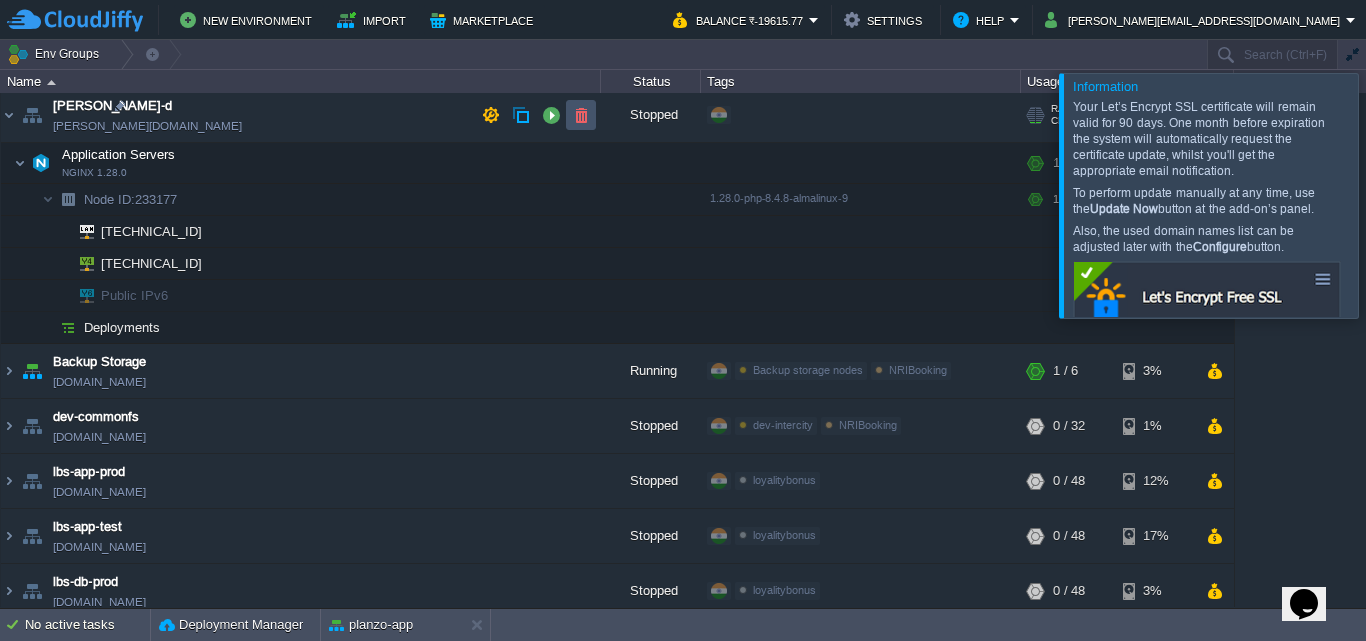 click at bounding box center [581, 115] 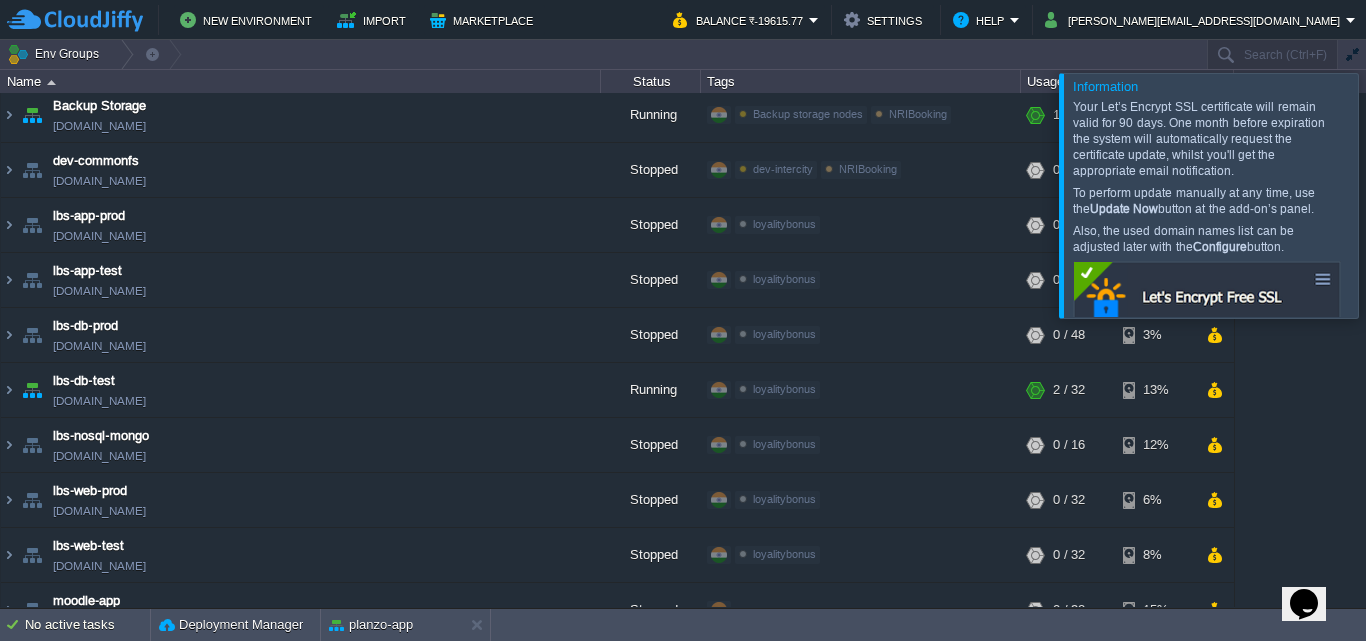 click at bounding box center (1390, 195) 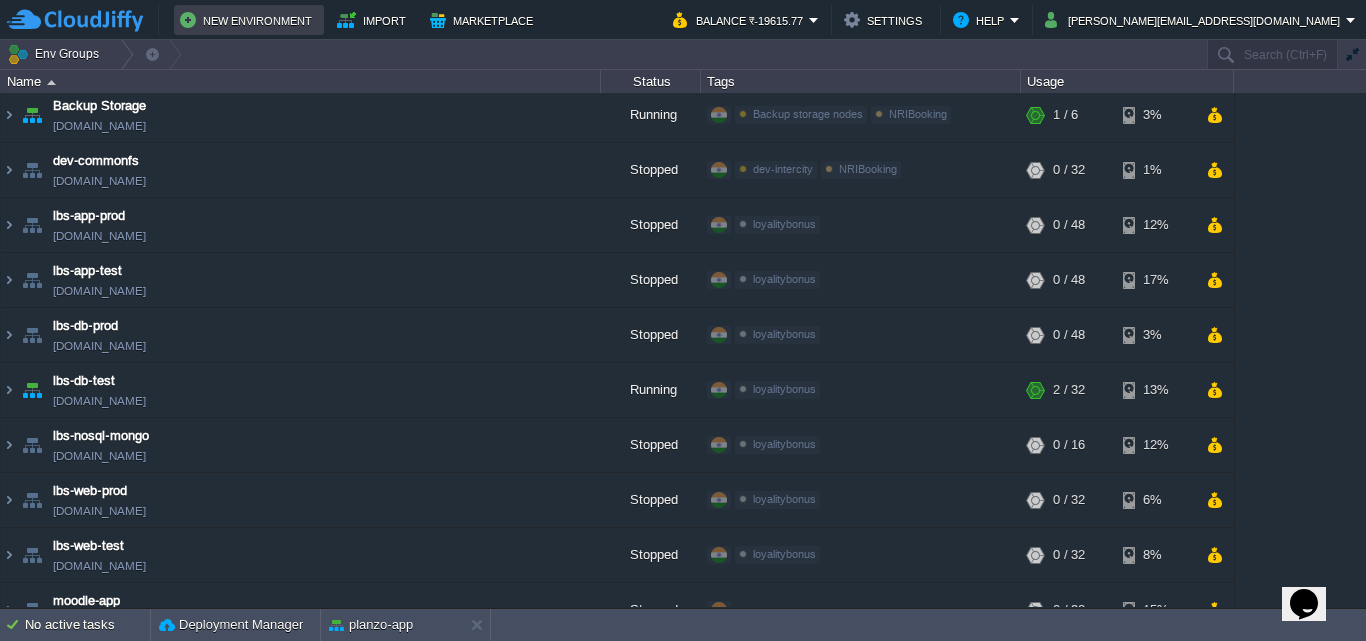 click on "New Environment" at bounding box center [249, 20] 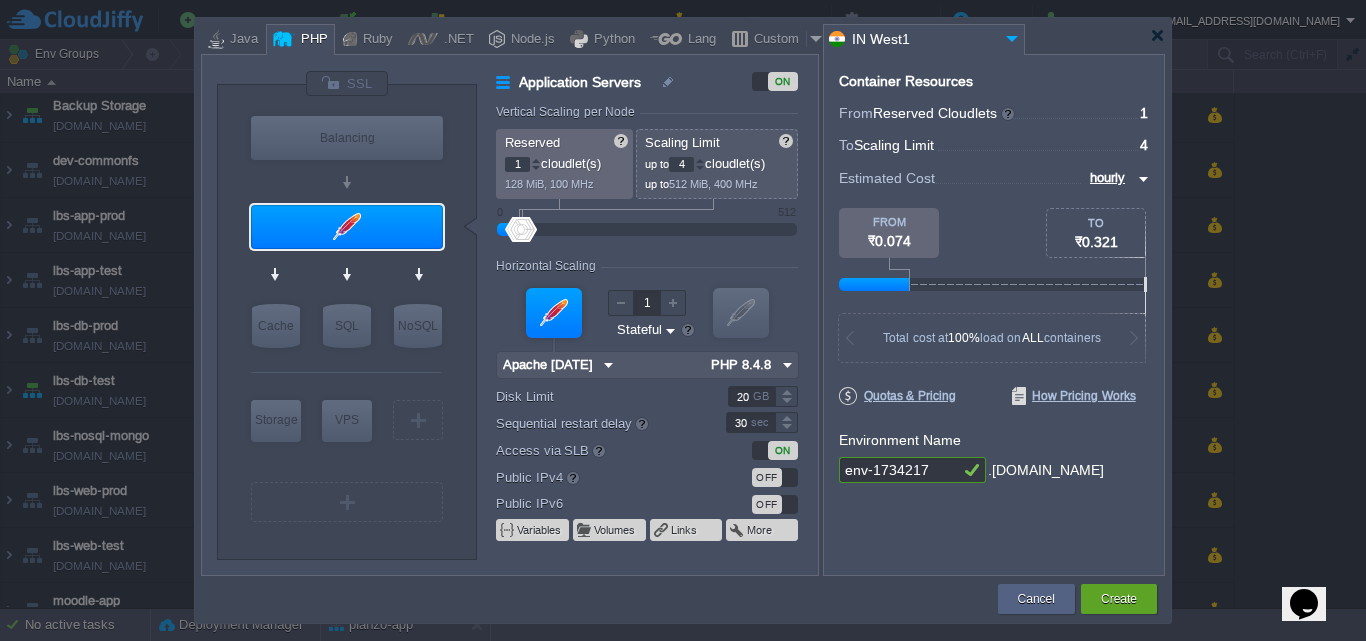type on "Apache [DATE]" 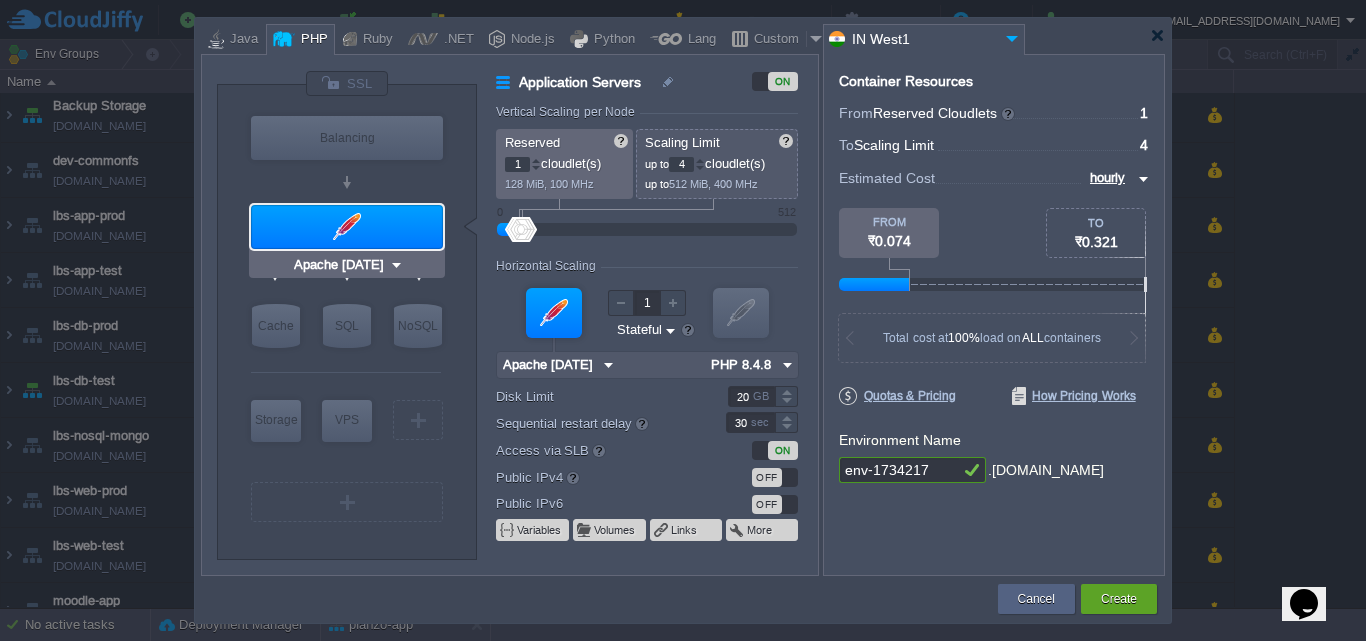 click at bounding box center (396, 265) 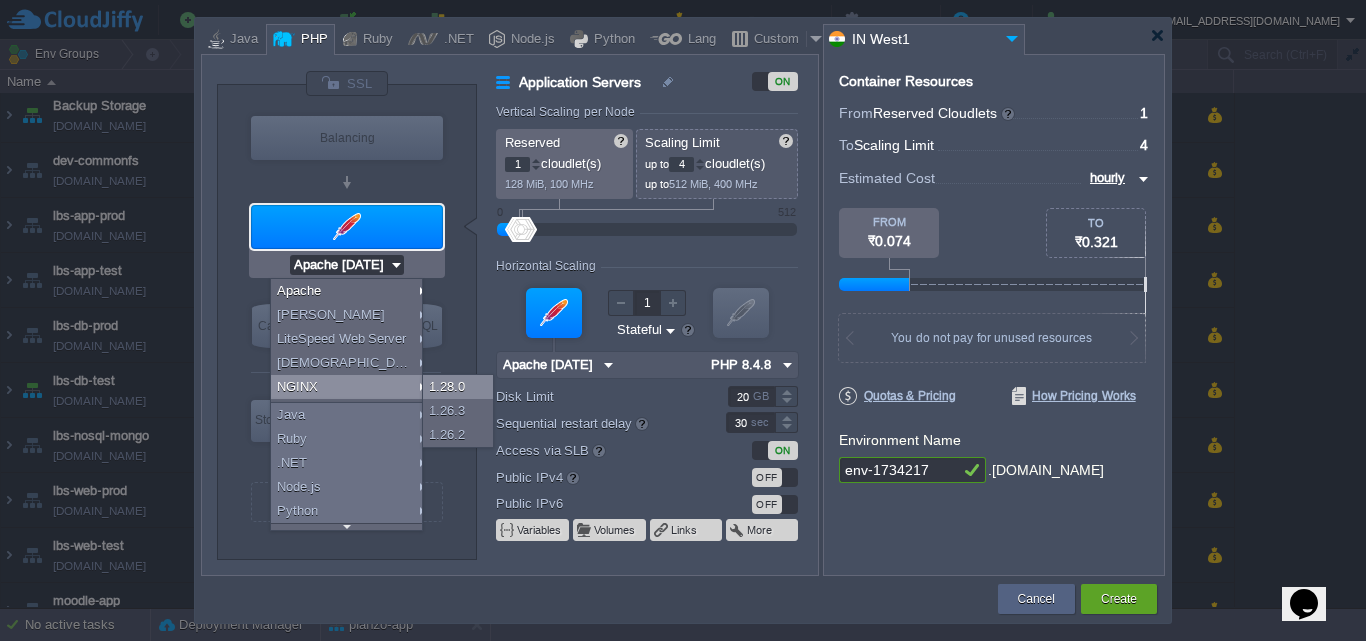 click on "1.28.0" at bounding box center (458, 387) 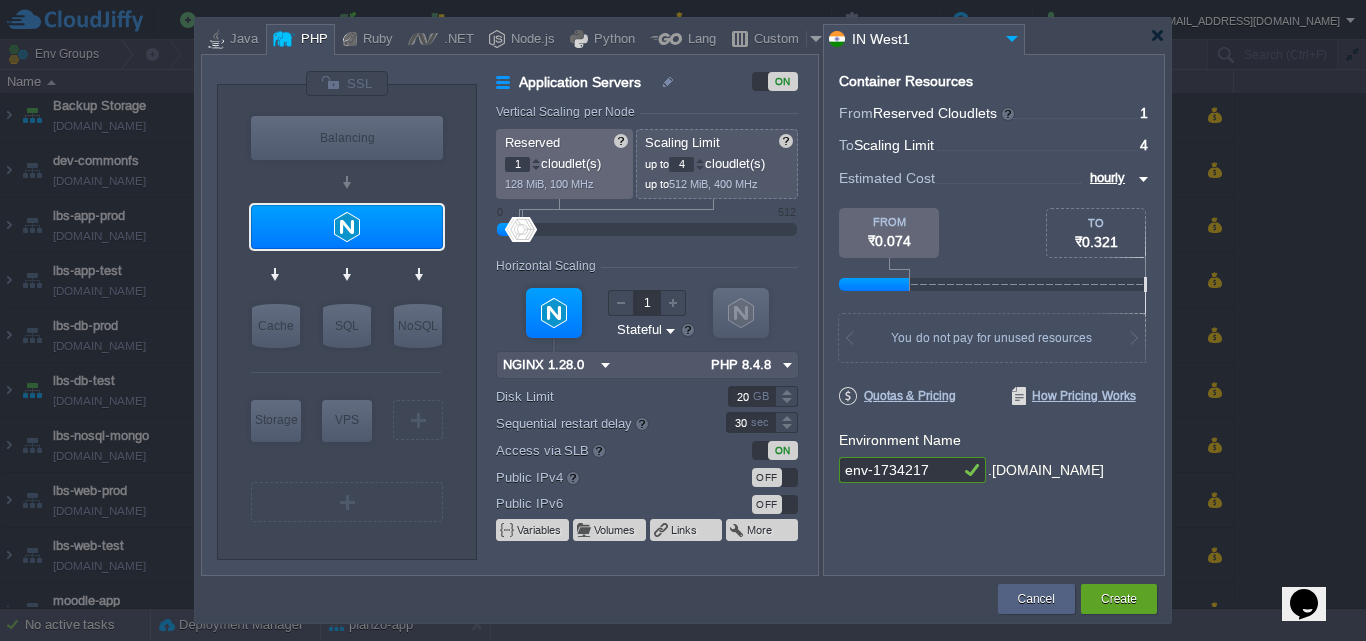 drag, startPoint x: 690, startPoint y: 165, endPoint x: 679, endPoint y: 162, distance: 11.401754 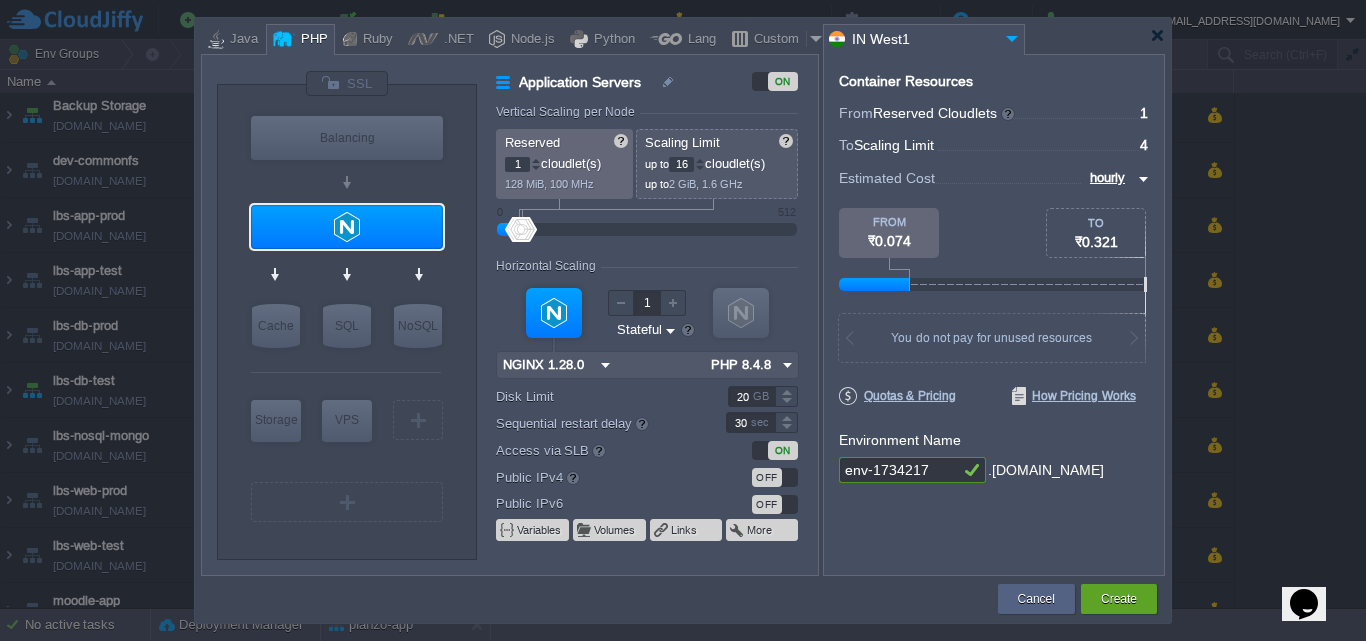 type on "16" 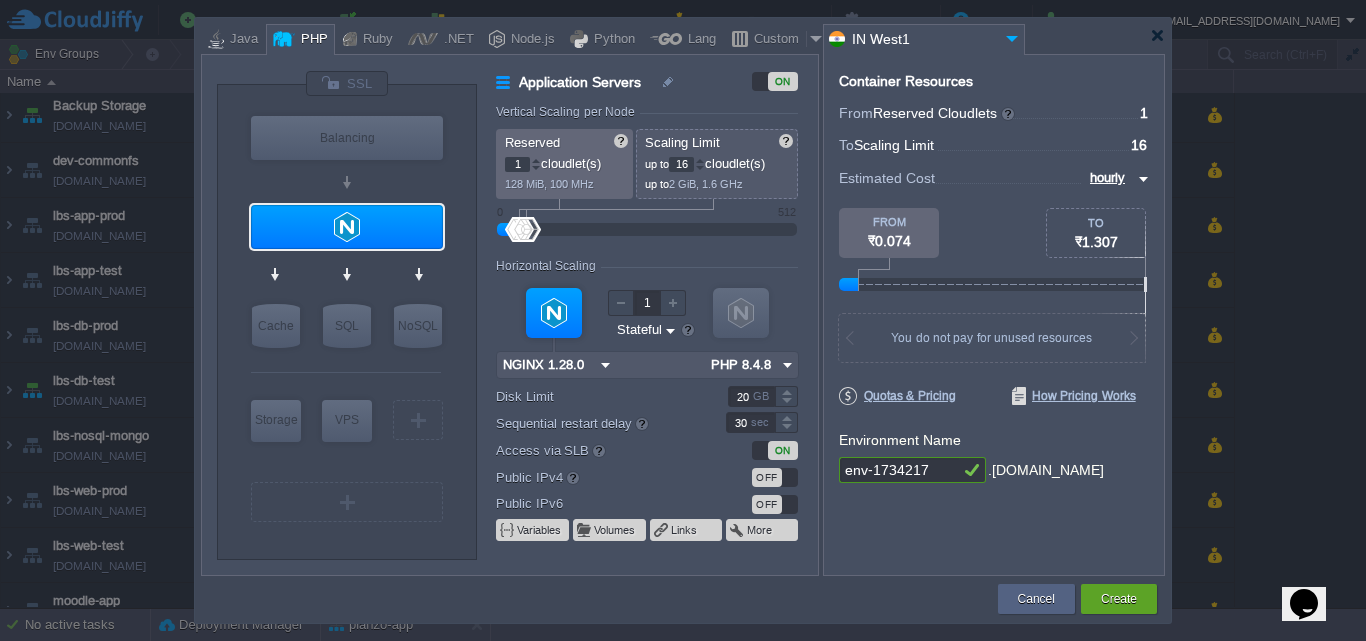 drag, startPoint x: 519, startPoint y: 165, endPoint x: 503, endPoint y: 167, distance: 16.124516 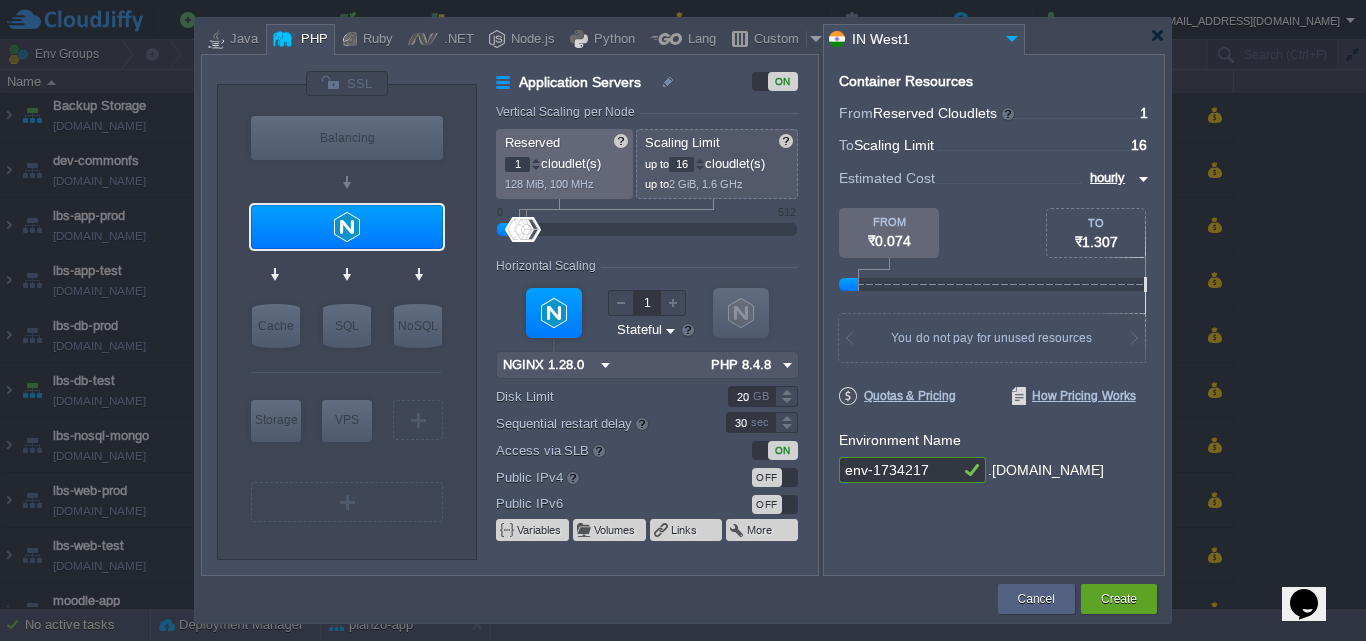 click on "Reserved 1  cloudlet(s)   128 MiB, 100 MHz" at bounding box center (564, 164) 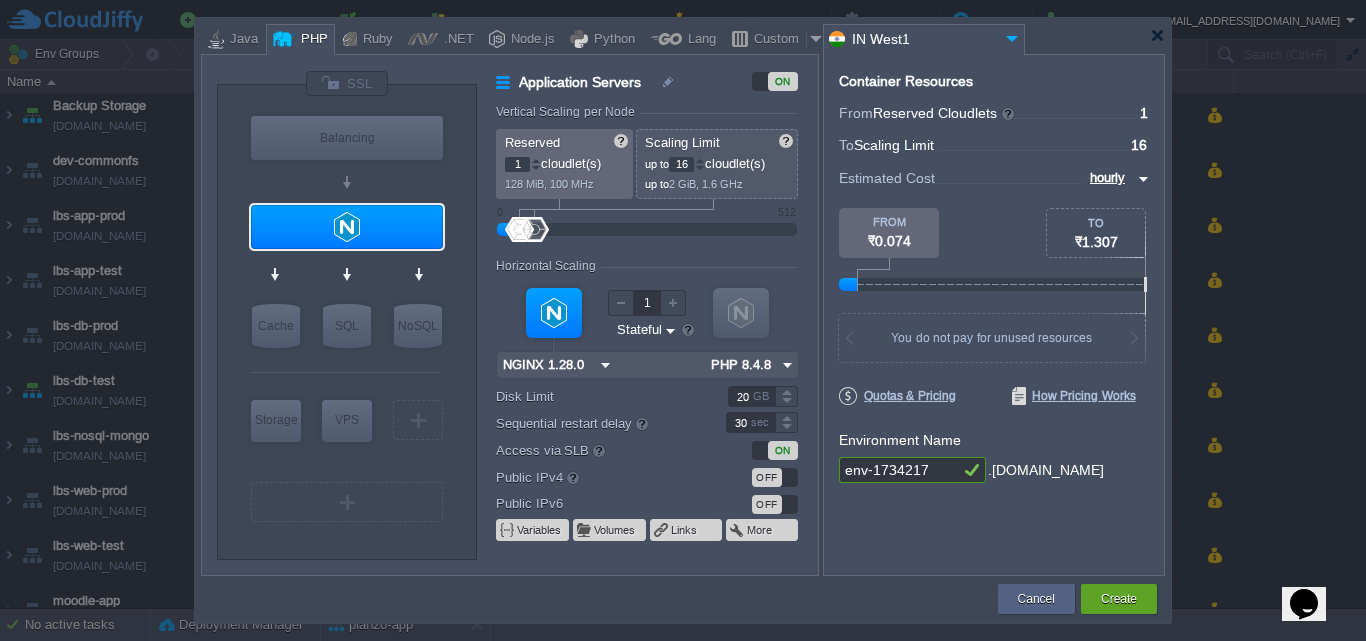 type on "8" 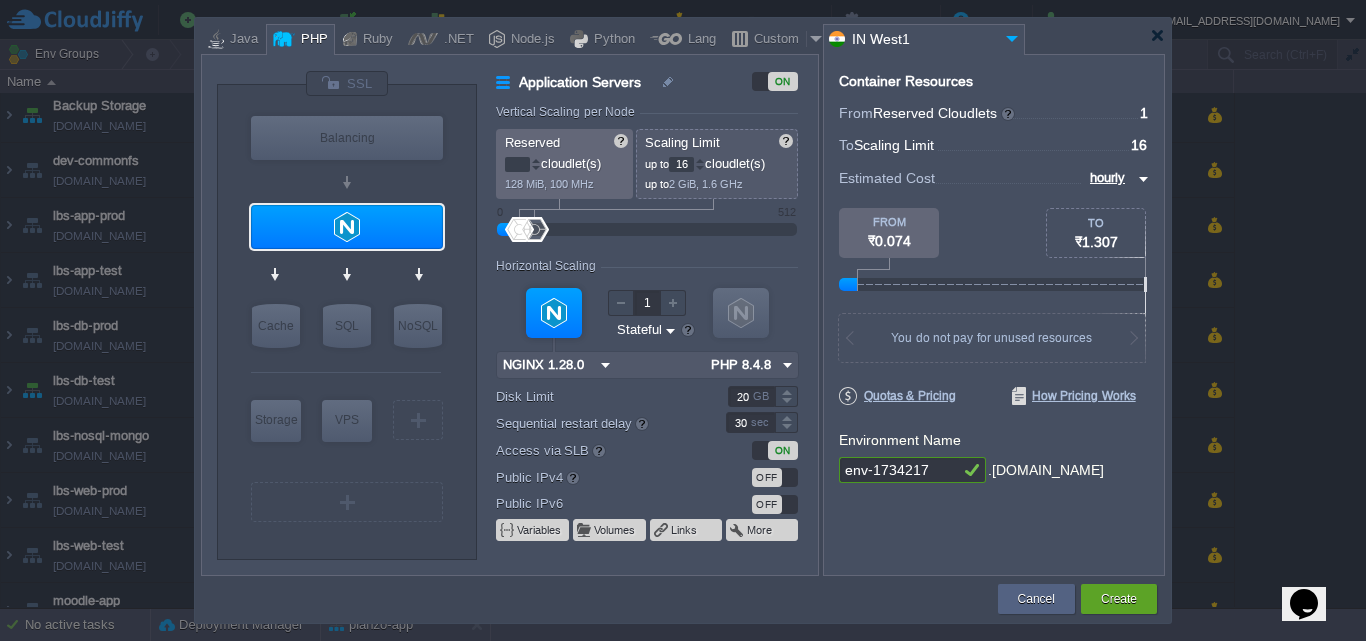 type on "1" 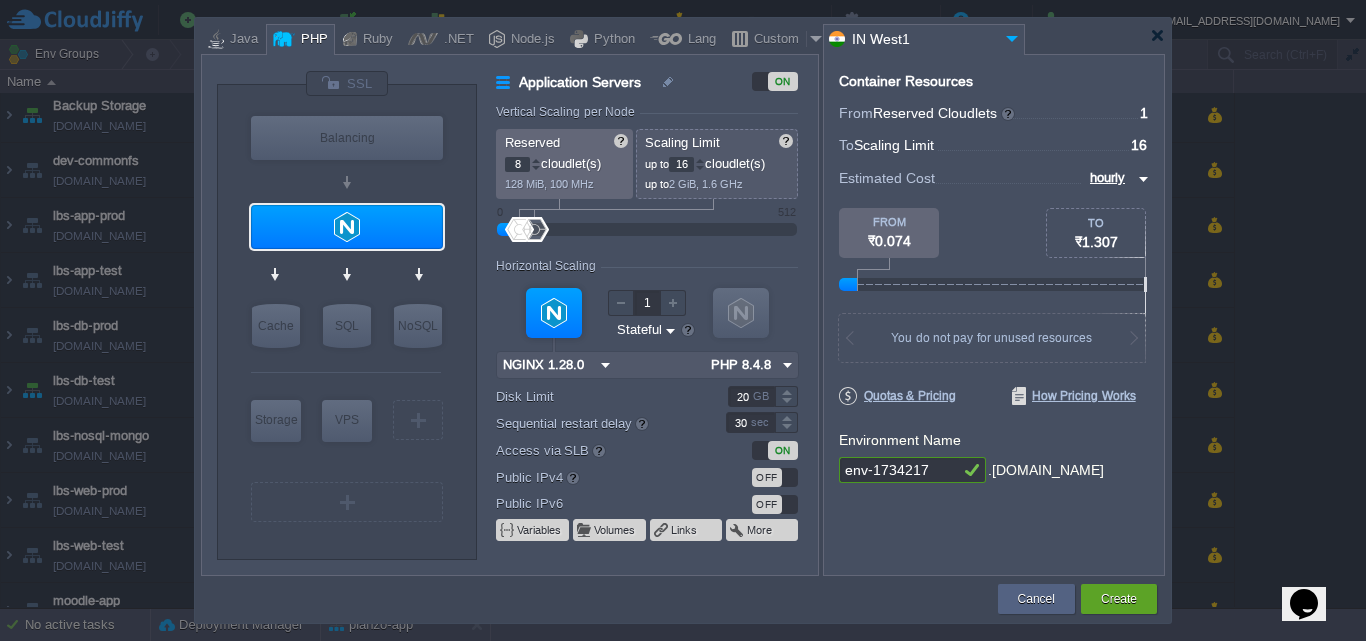 type on "8" 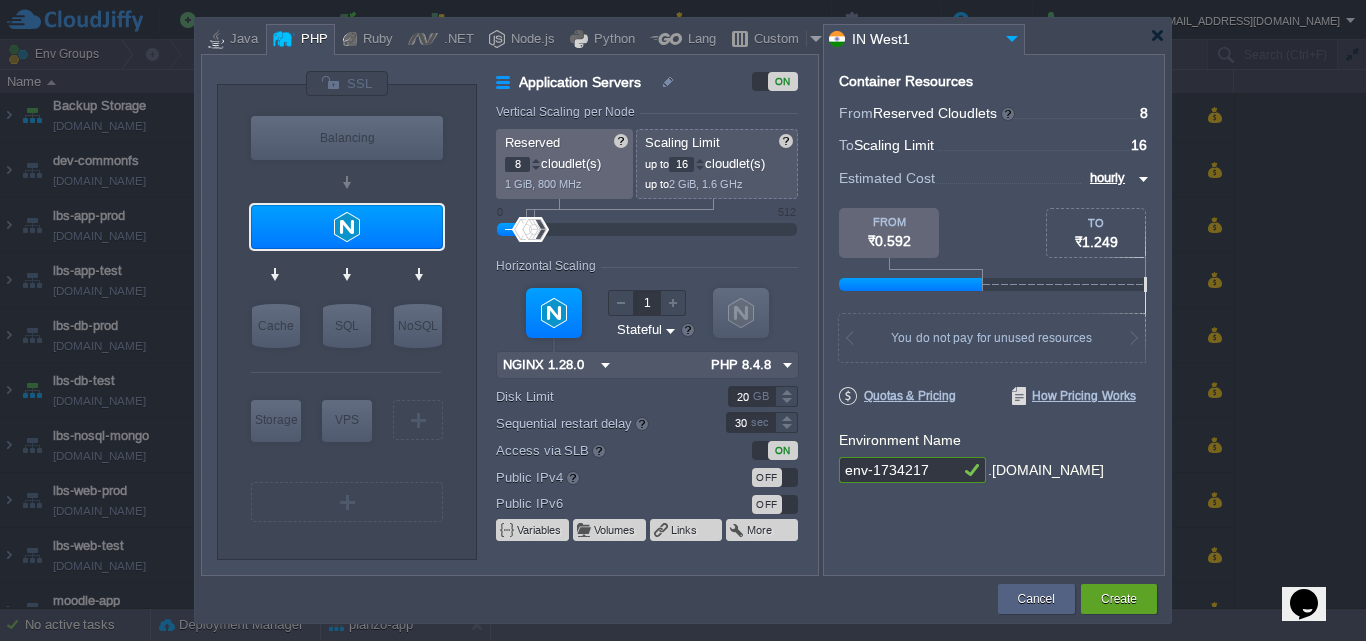 drag, startPoint x: 933, startPoint y: 464, endPoint x: 770, endPoint y: 452, distance: 163.44112 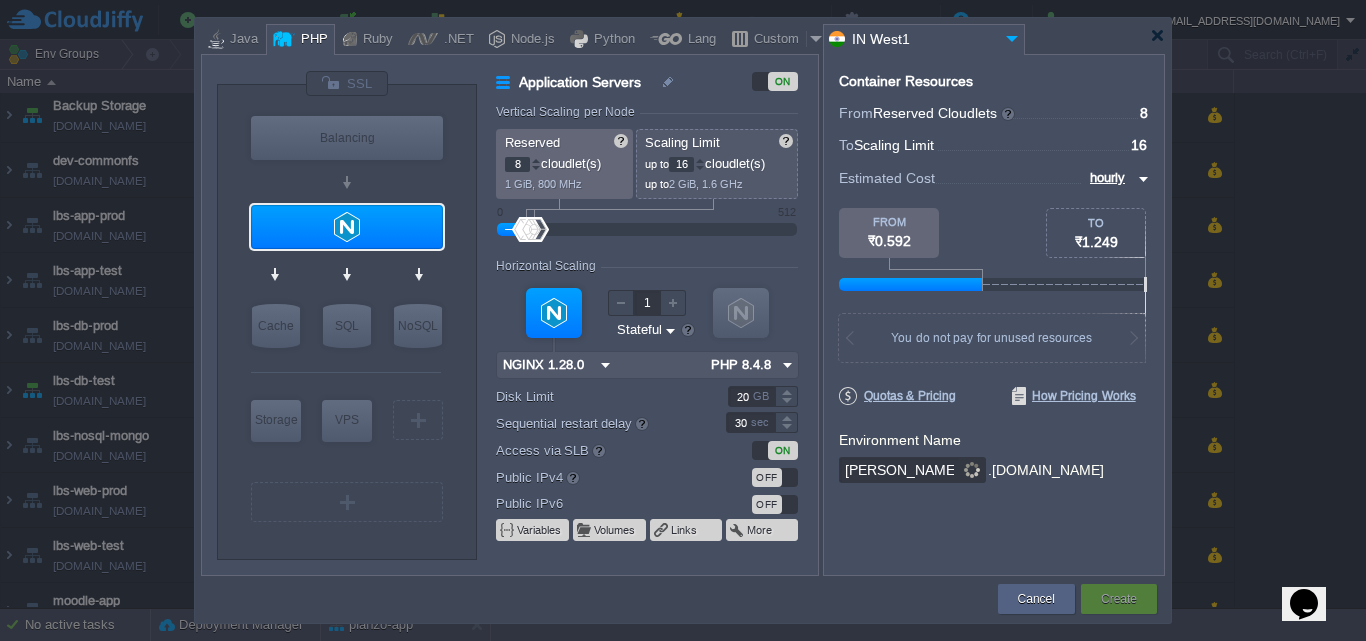 type on "[PERSON_NAME]-test" 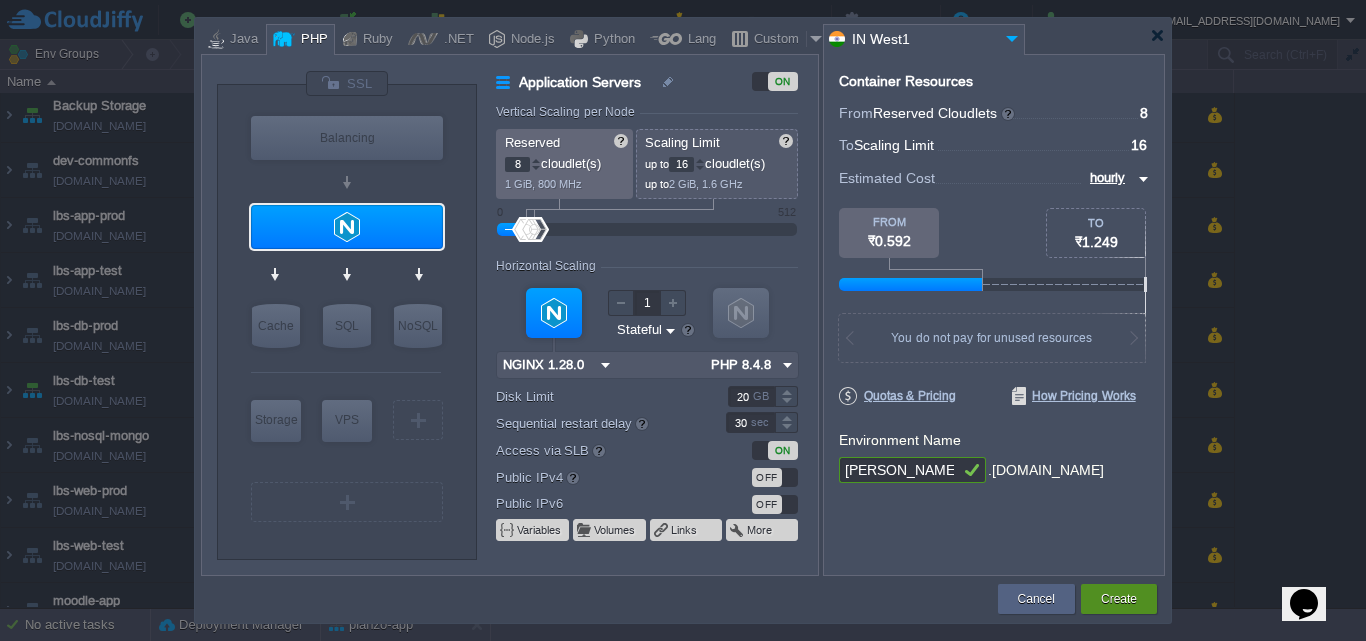 click on "Create" at bounding box center [1119, 599] 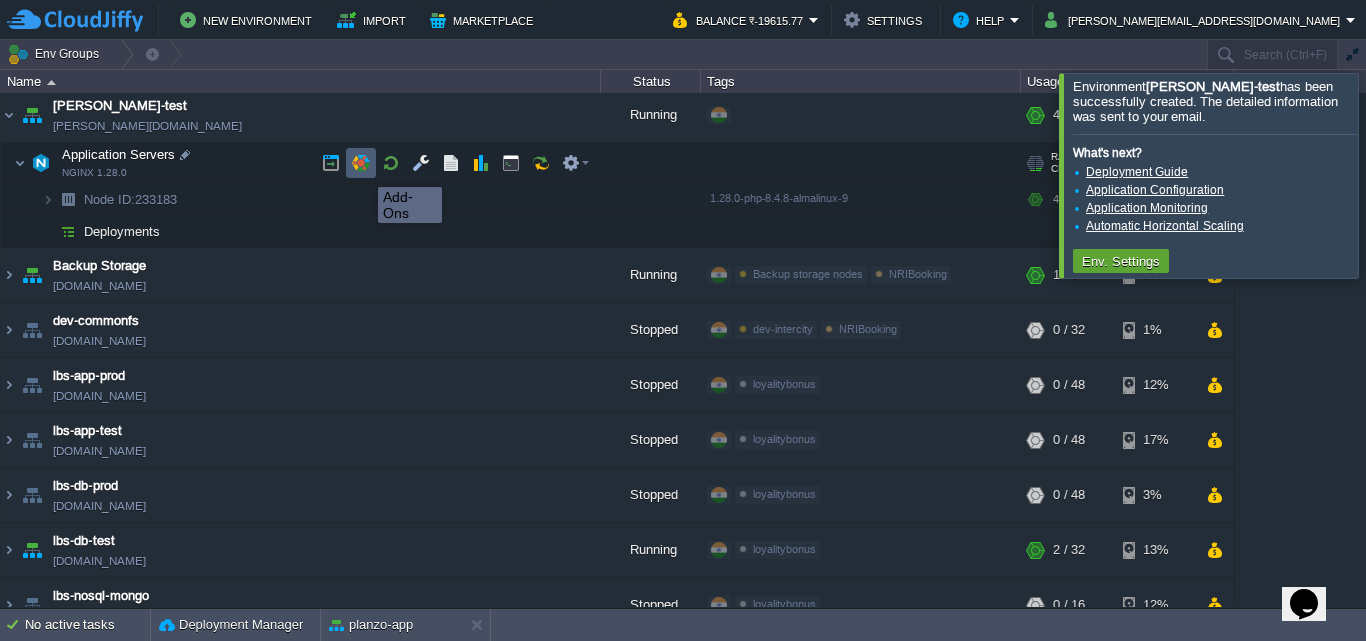 click at bounding box center (361, 163) 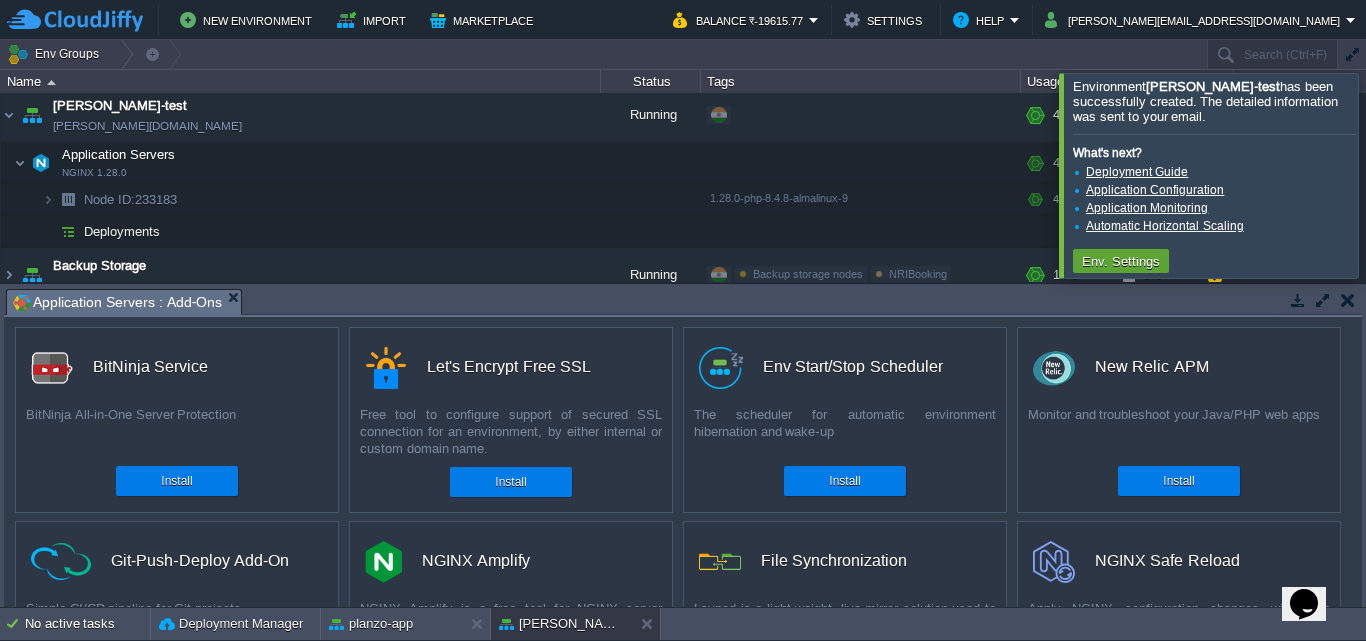 click at bounding box center [1390, 175] 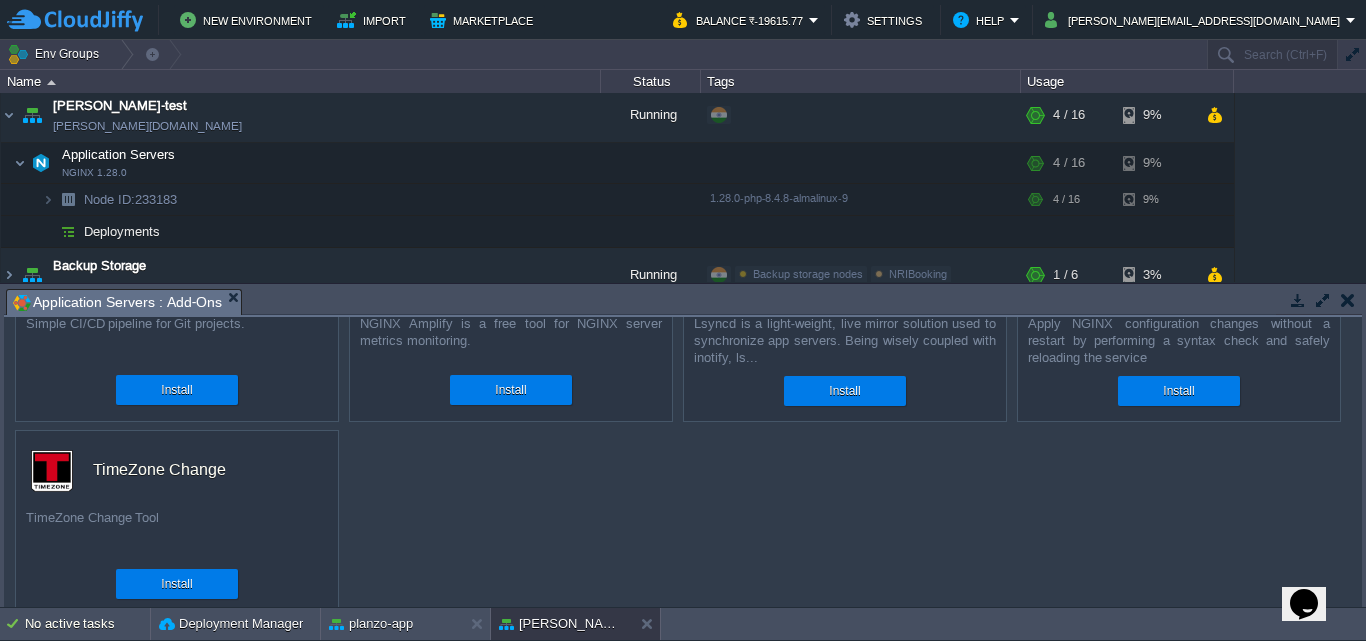 scroll, scrollTop: 286, scrollLeft: 0, axis: vertical 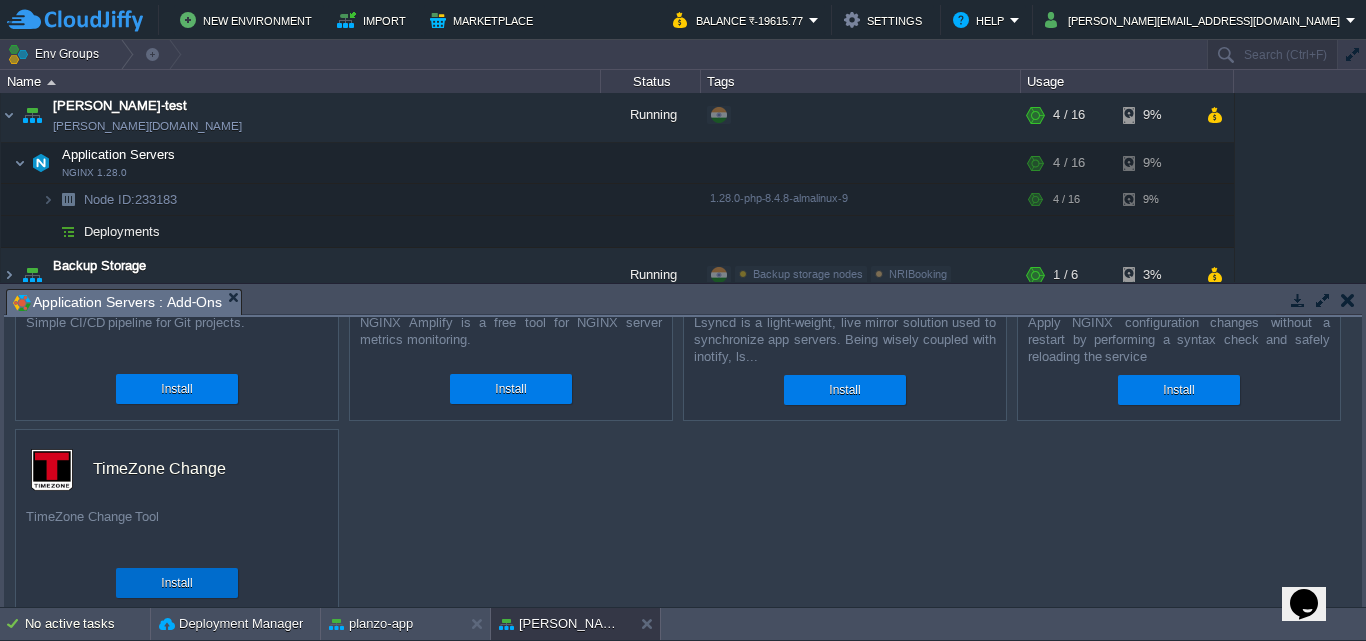 click on "Install" at bounding box center [177, 583] 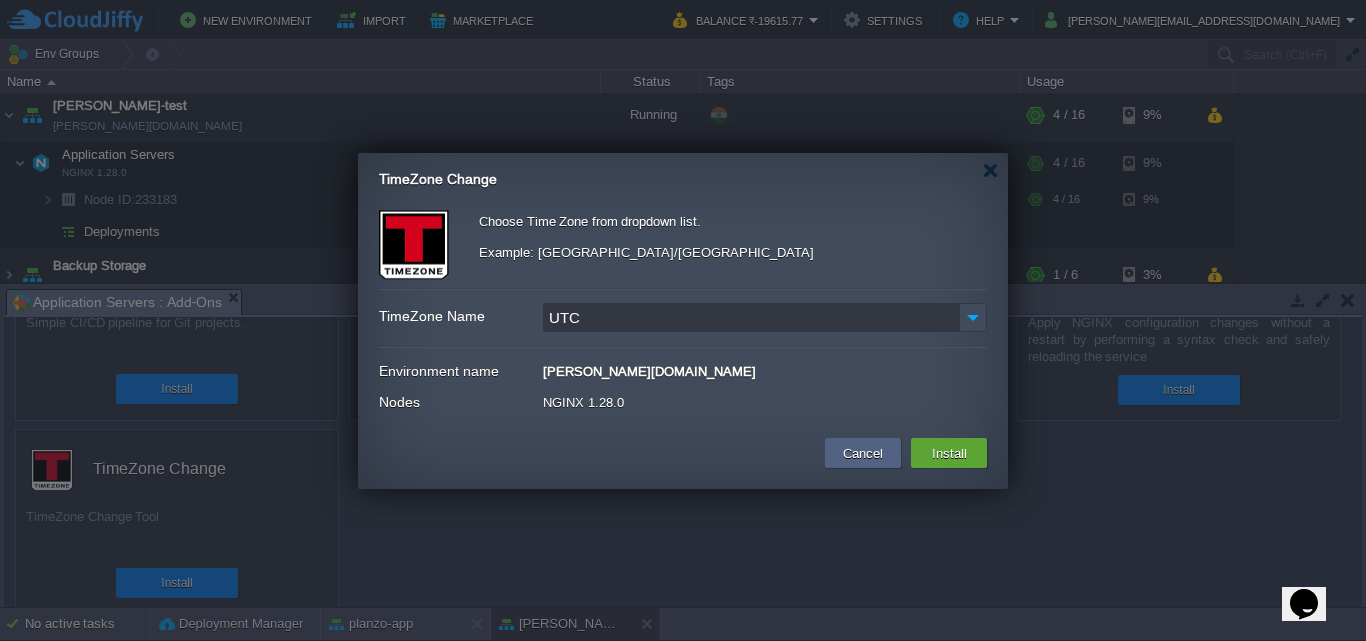 click on "UTC" at bounding box center [751, 317] 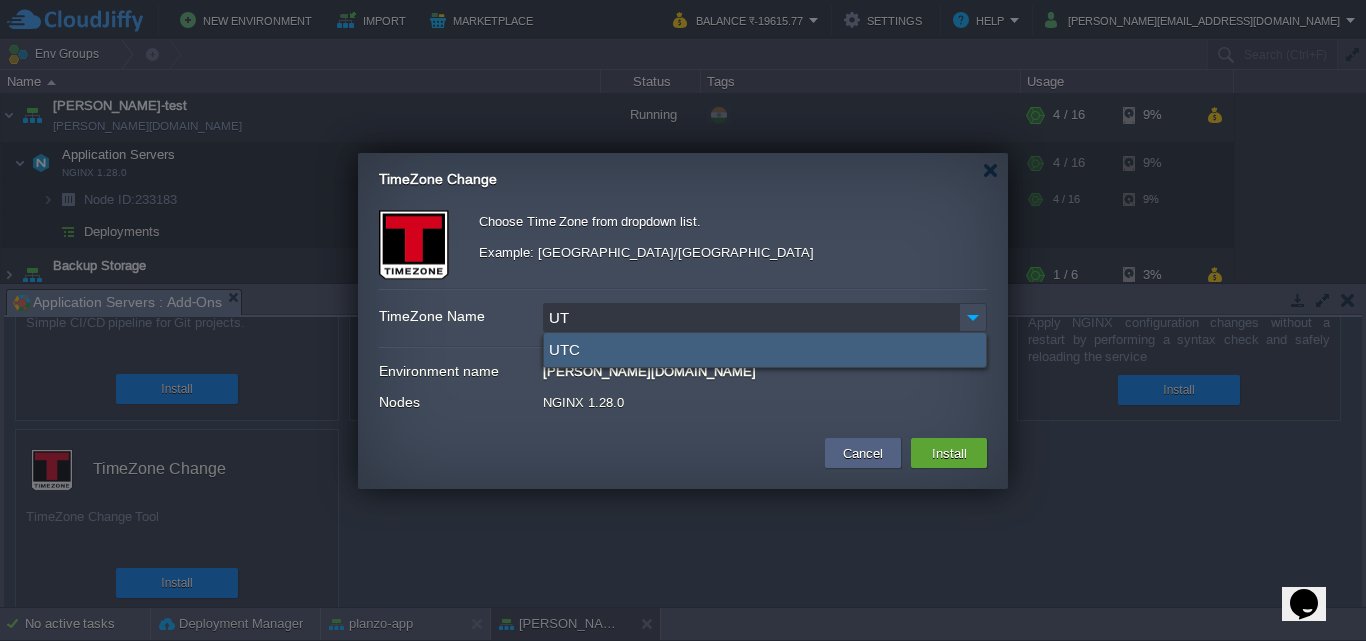 type on "U" 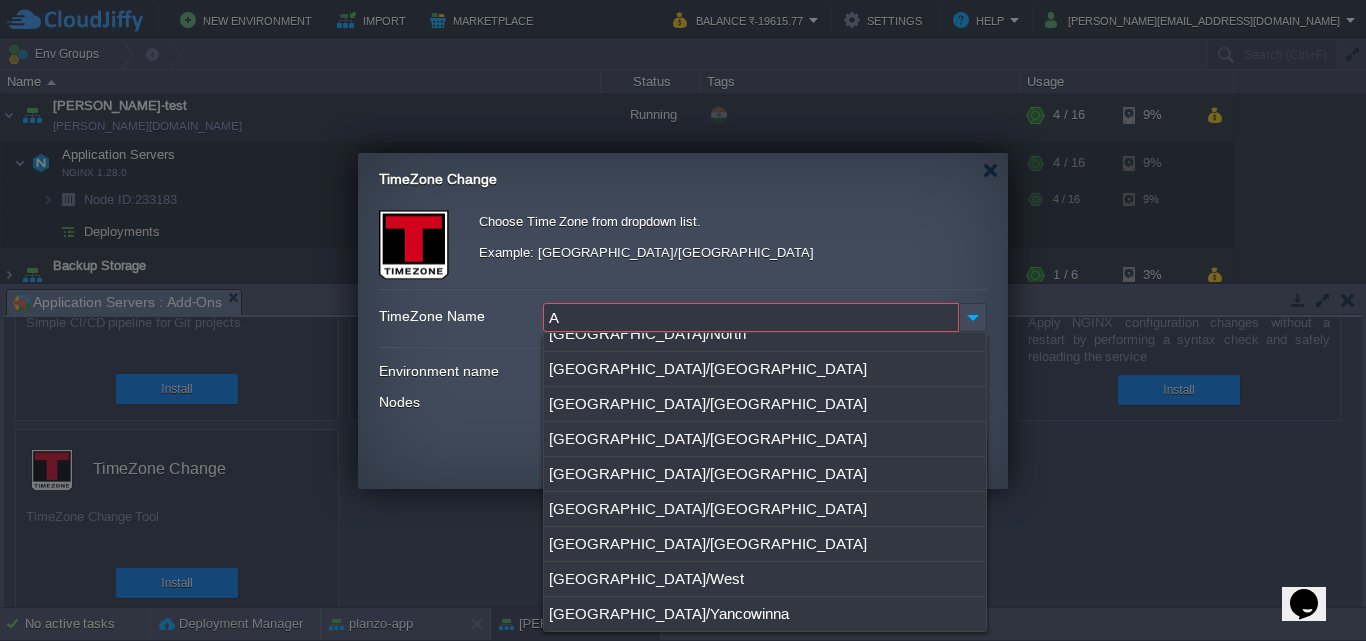 scroll, scrollTop: 0, scrollLeft: 0, axis: both 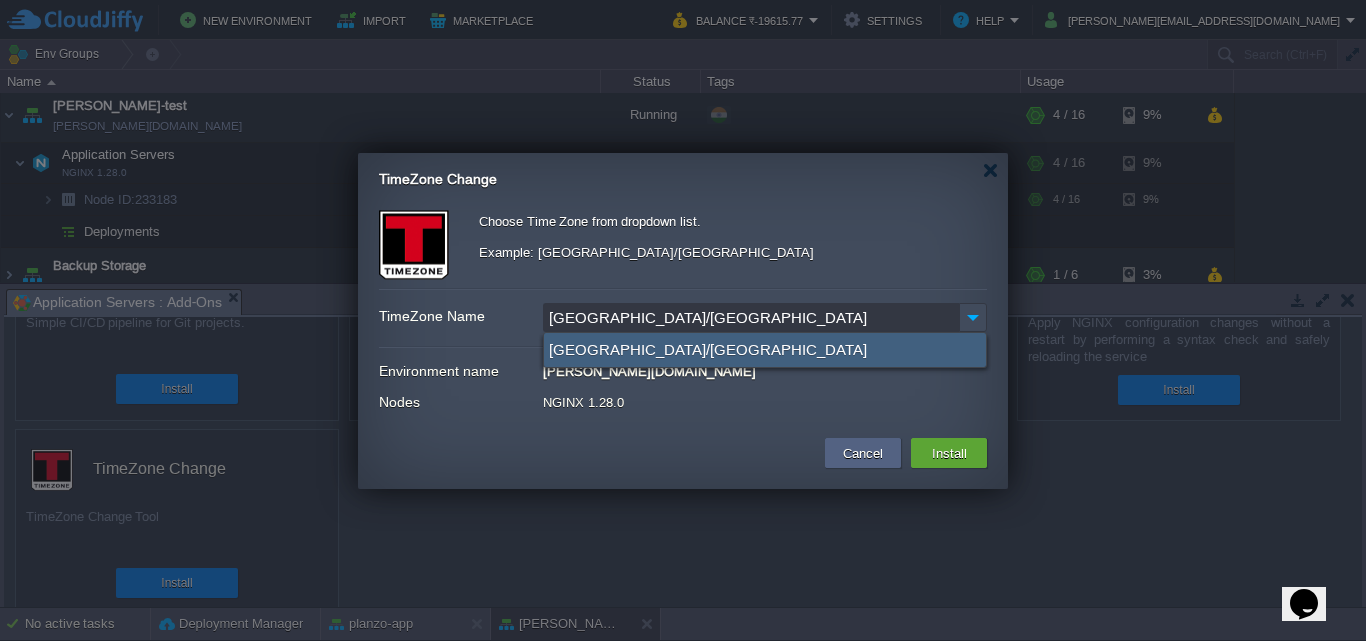 type on "[GEOGRAPHIC_DATA]/[GEOGRAPHIC_DATA]" 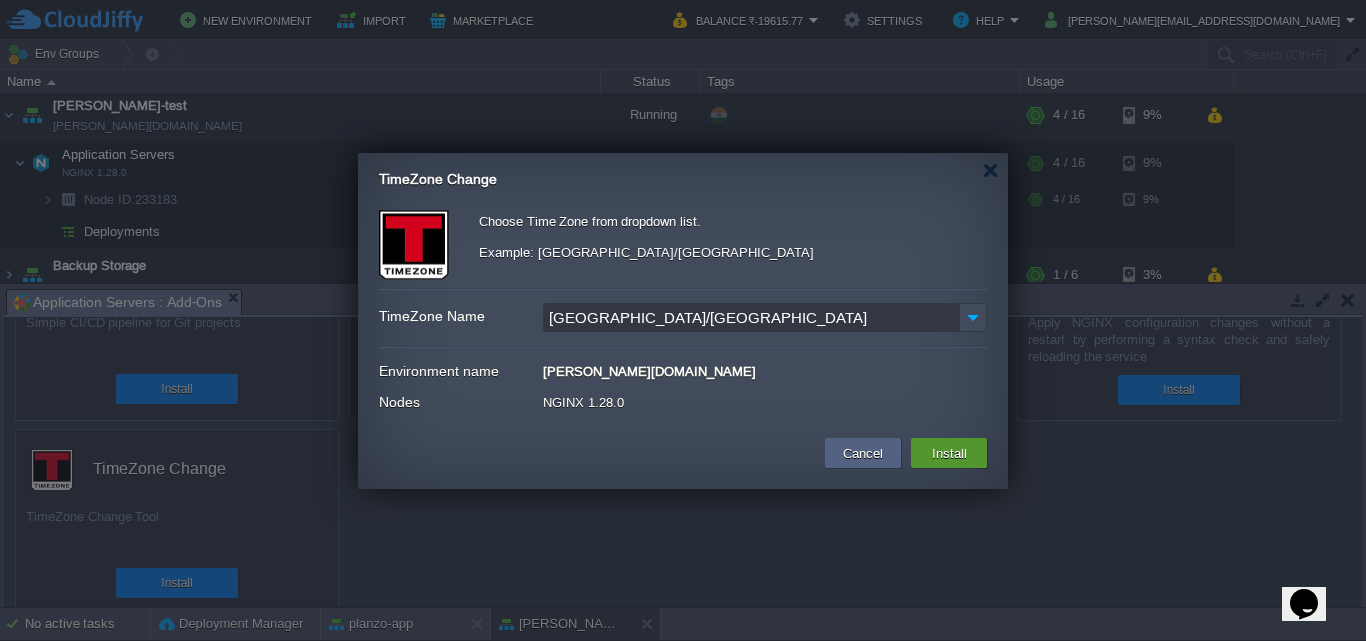 click on "Install" at bounding box center [949, 453] 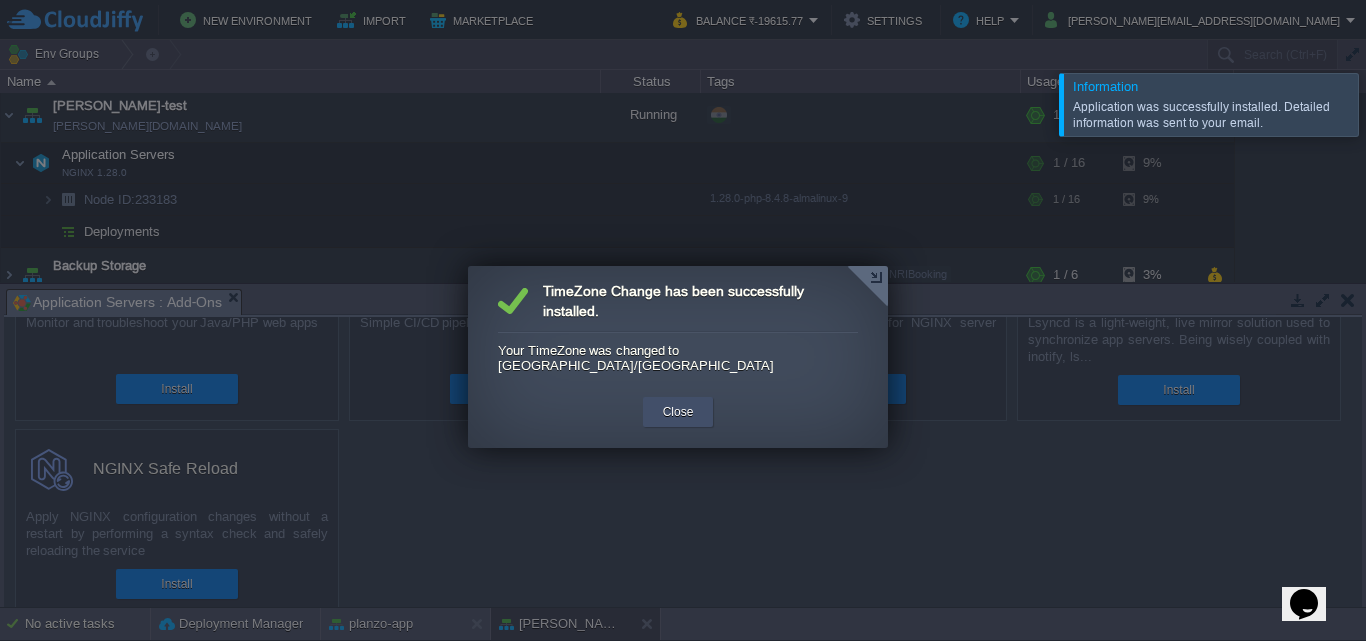 scroll, scrollTop: 0, scrollLeft: 0, axis: both 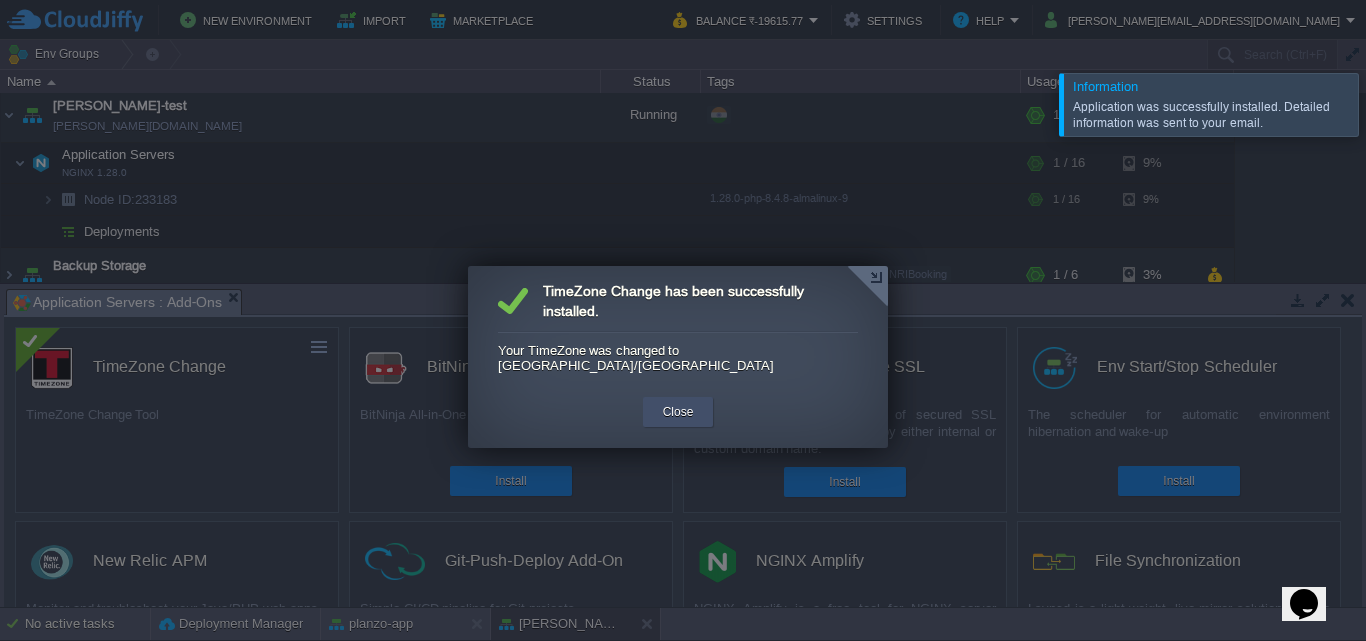 click on "Close" at bounding box center [678, 412] 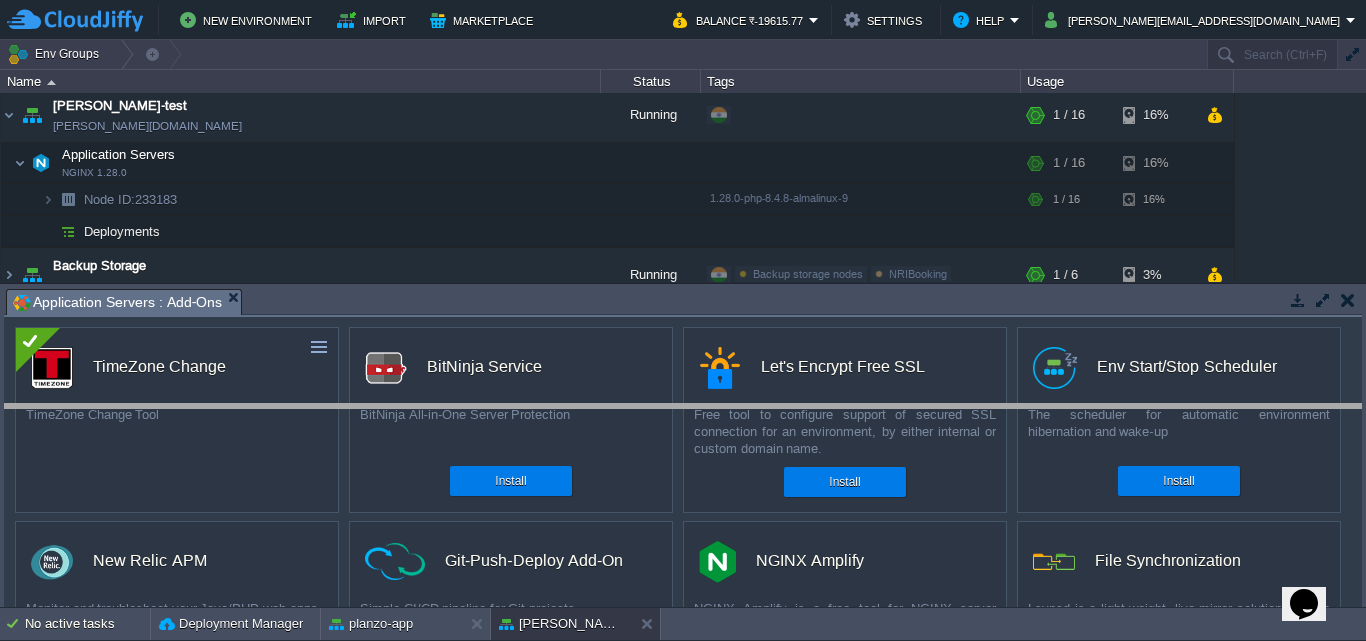 drag, startPoint x: 414, startPoint y: 300, endPoint x: 391, endPoint y: 415, distance: 117.27745 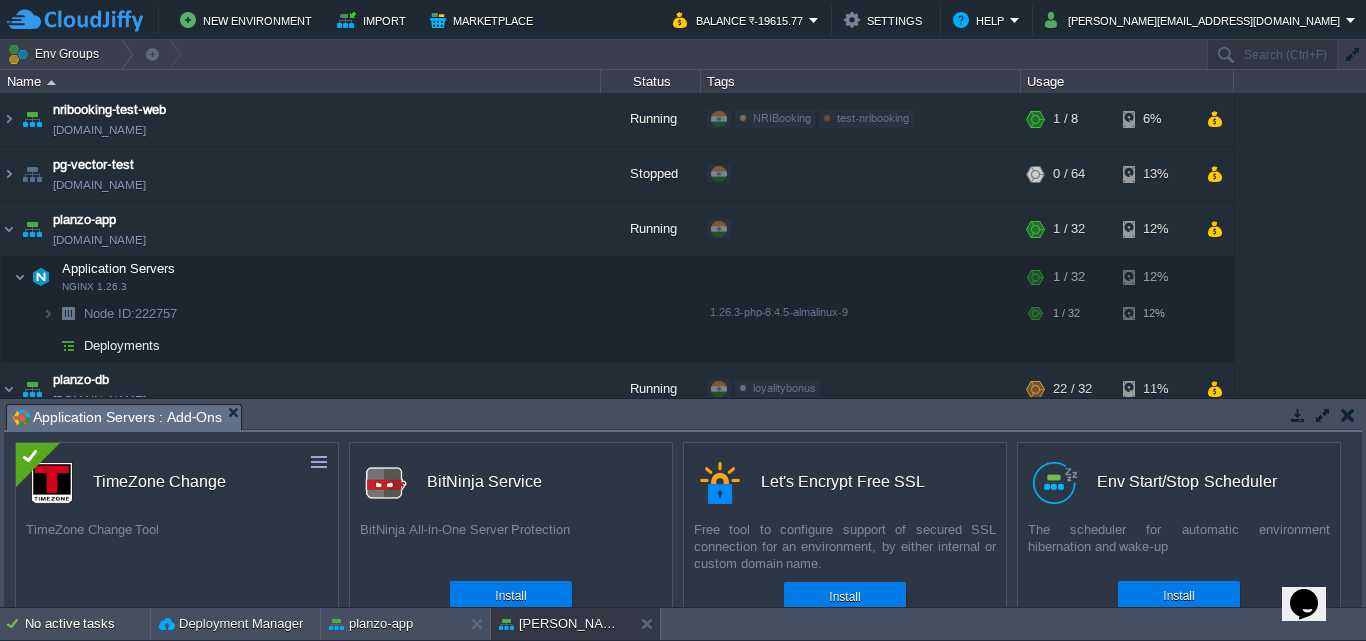 scroll, scrollTop: 1372, scrollLeft: 0, axis: vertical 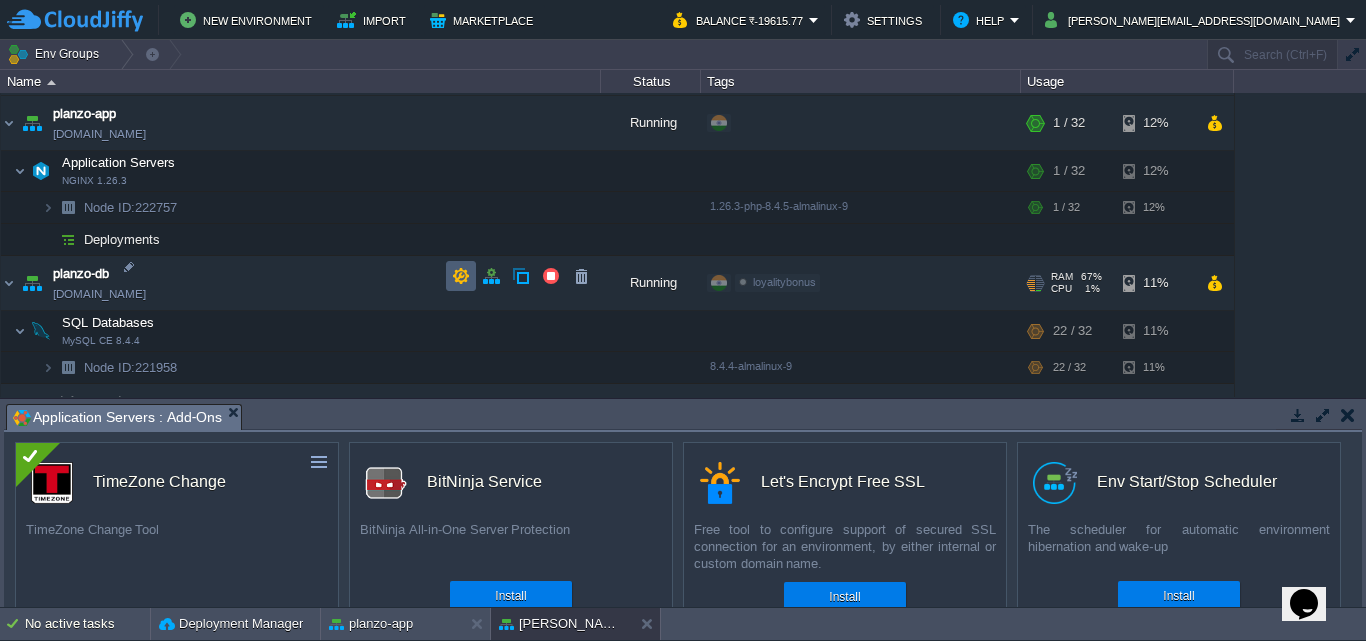 click at bounding box center [461, 276] 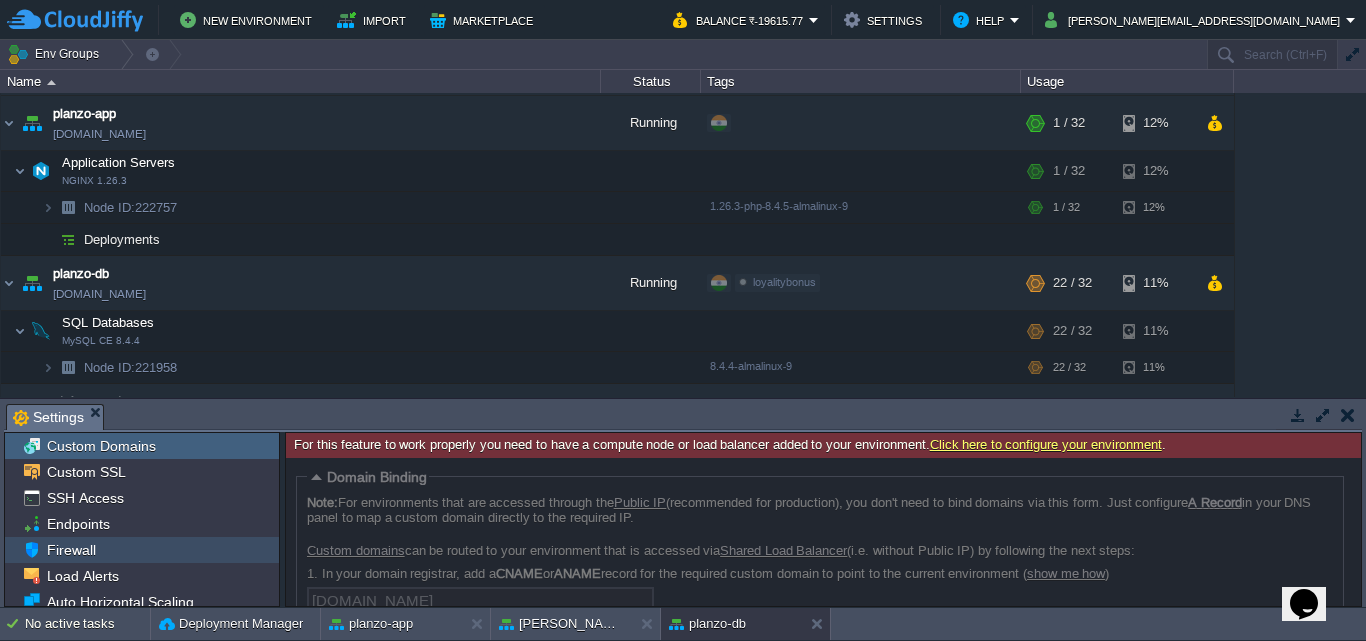 click on "Firewall" at bounding box center (71, 550) 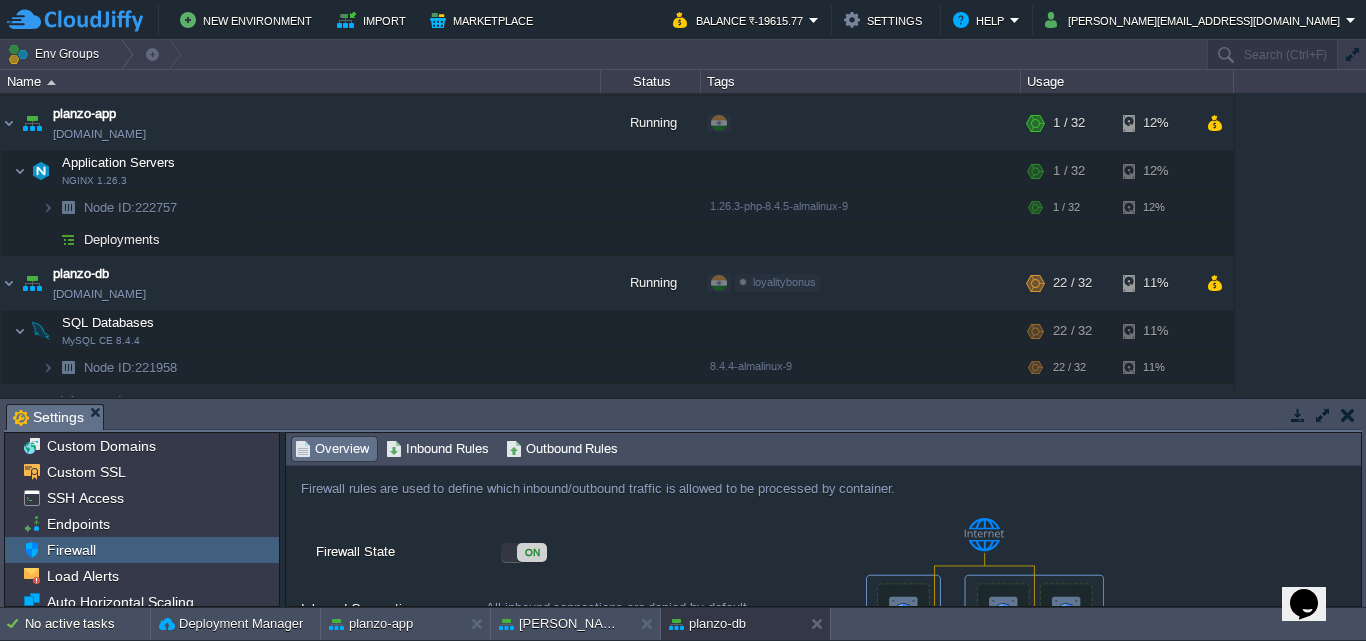 click on "Overview Inbound Rules Outbound Rules" at bounding box center (2786, 449) 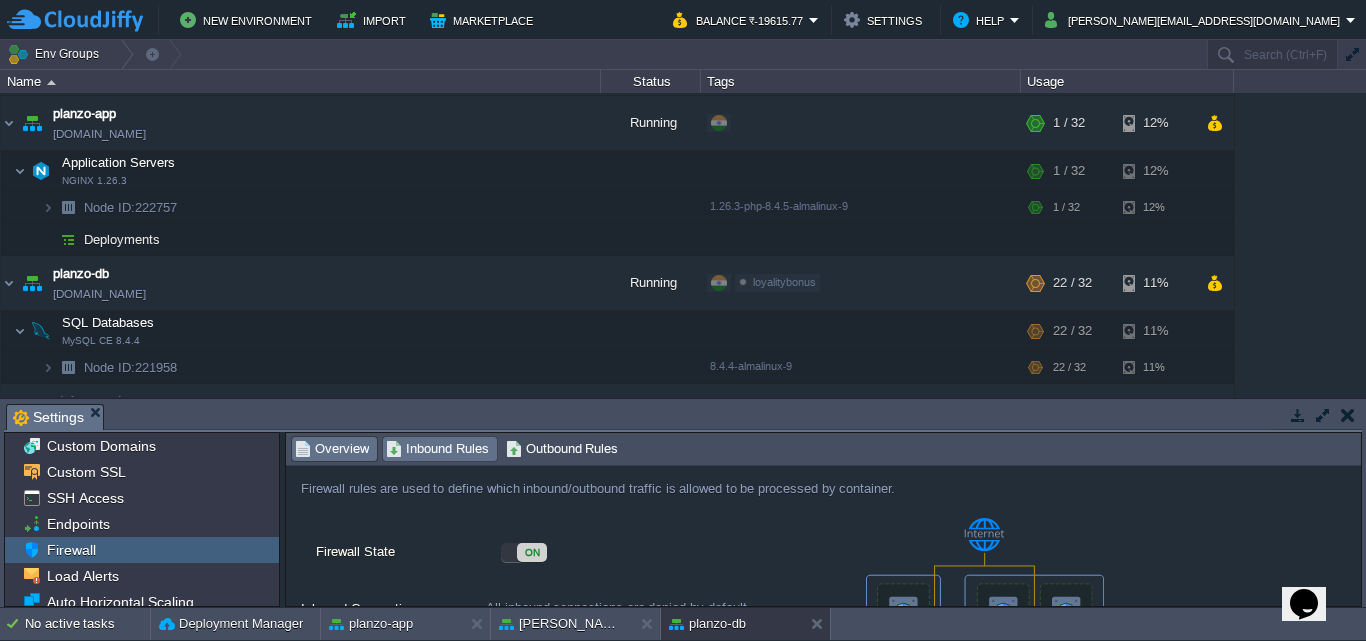 click on "Inbound Rules" at bounding box center [437, 449] 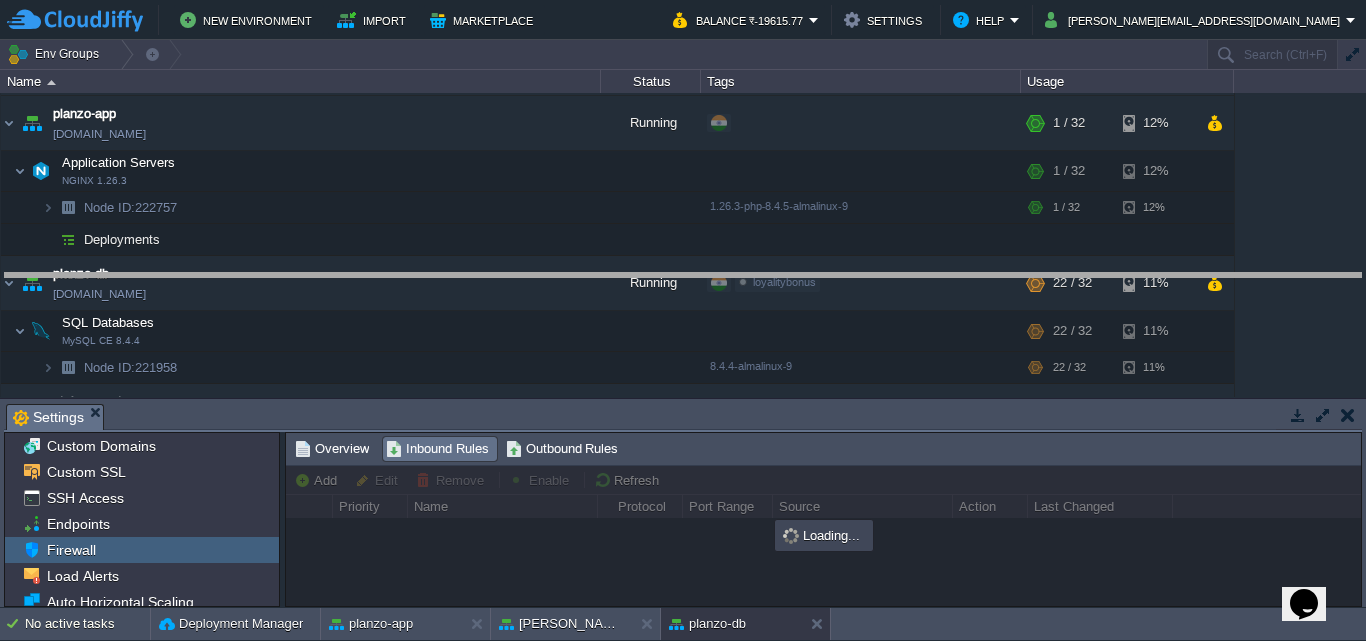 drag, startPoint x: 728, startPoint y: 421, endPoint x: 728, endPoint y: 392, distance: 29 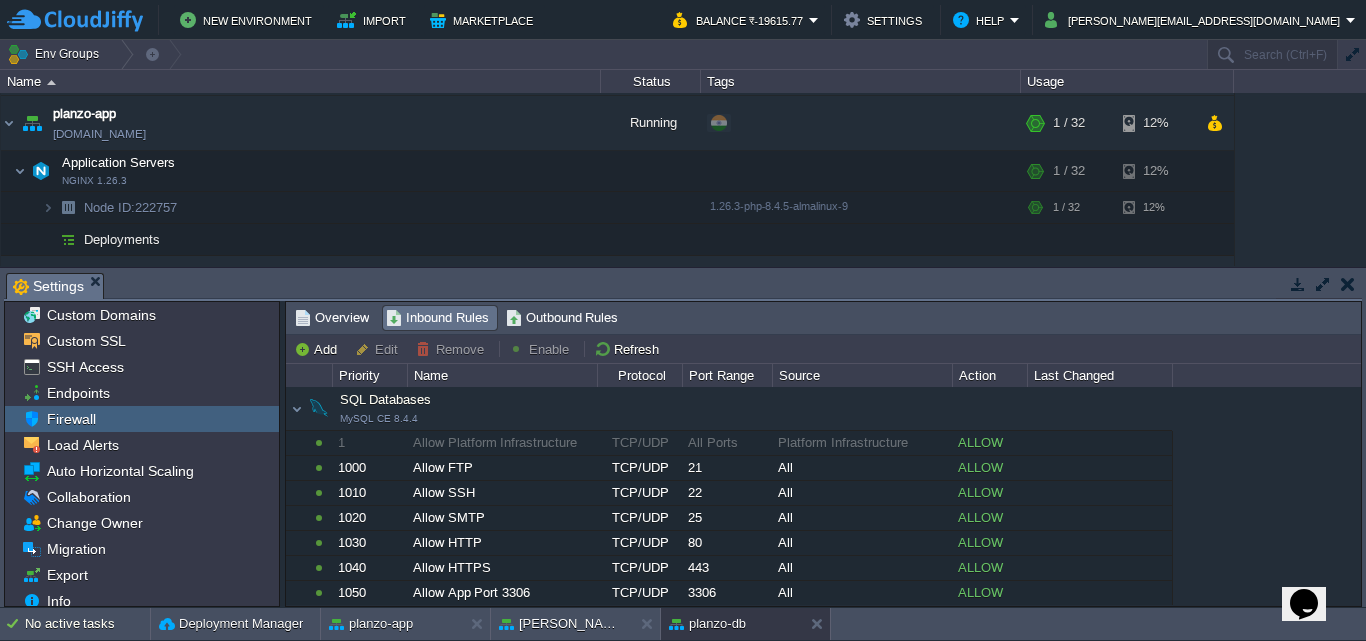 scroll, scrollTop: 126, scrollLeft: 0, axis: vertical 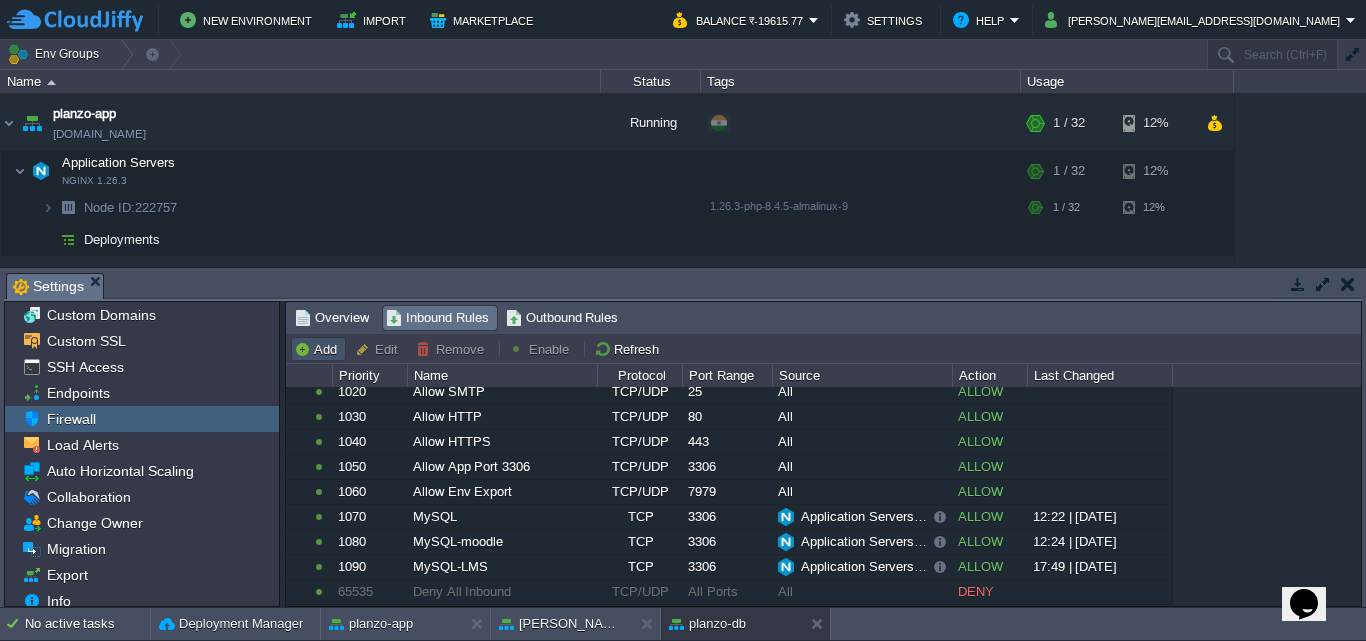 click on "Add" at bounding box center [318, 349] 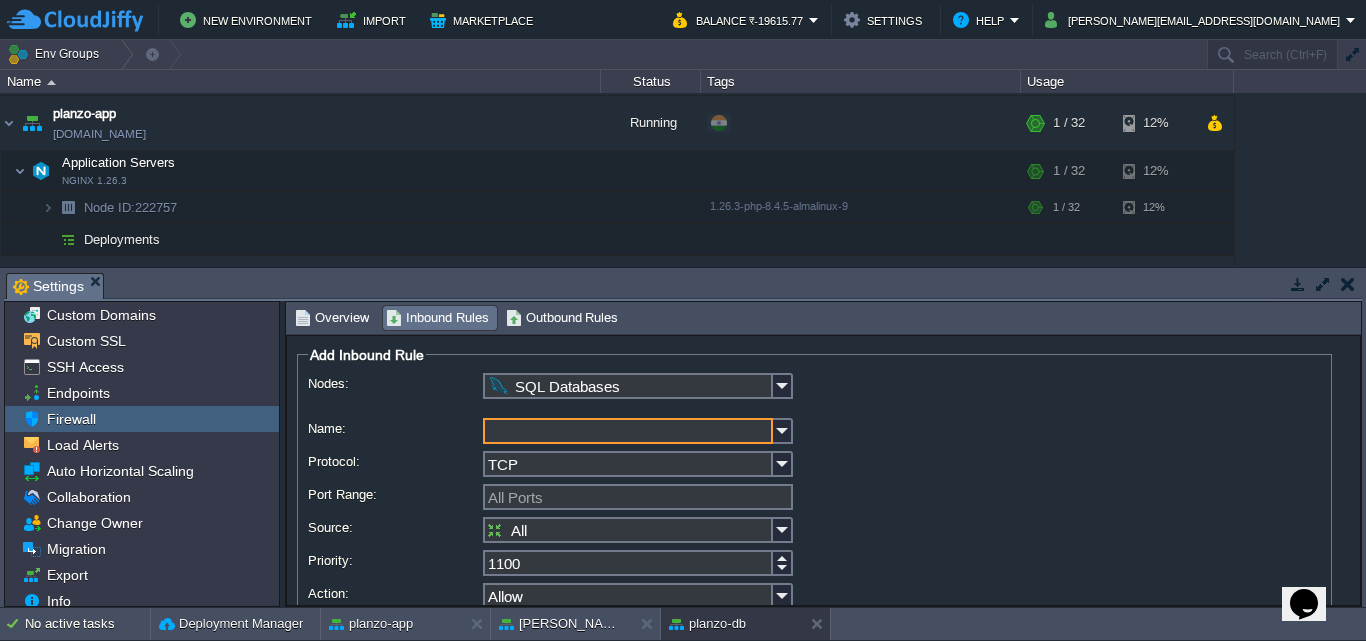 click on "Name:" at bounding box center (628, 431) 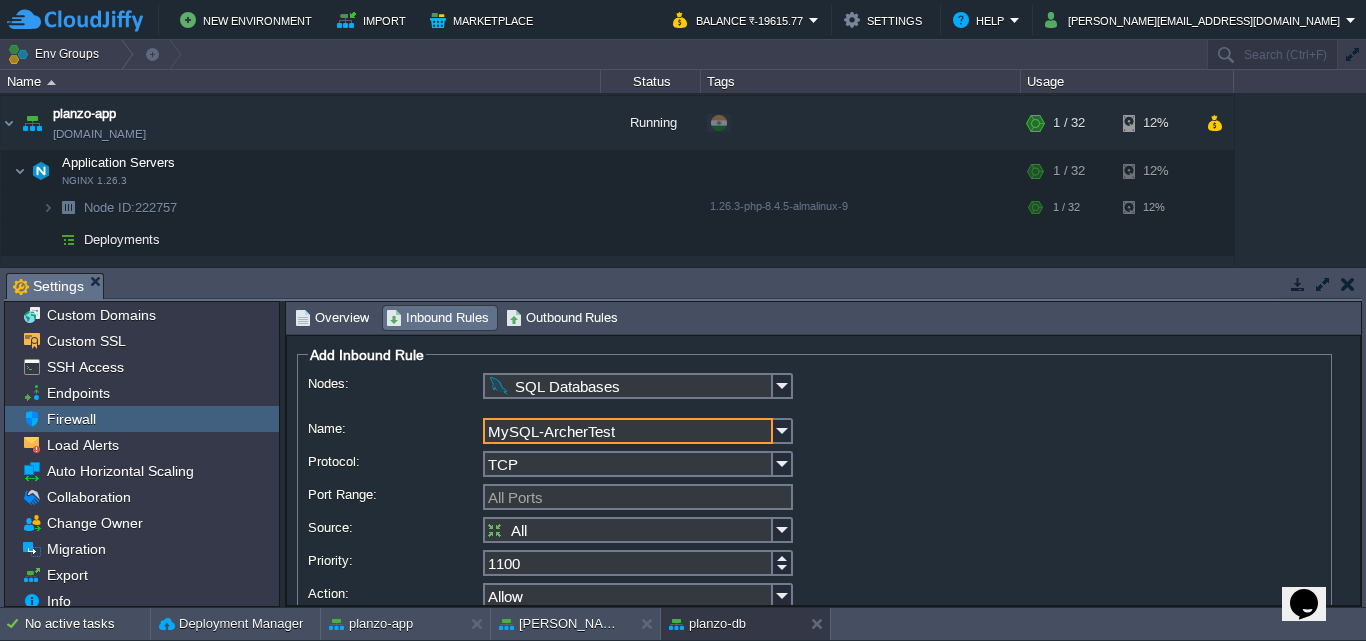 type on "MySQL-ArcherTest" 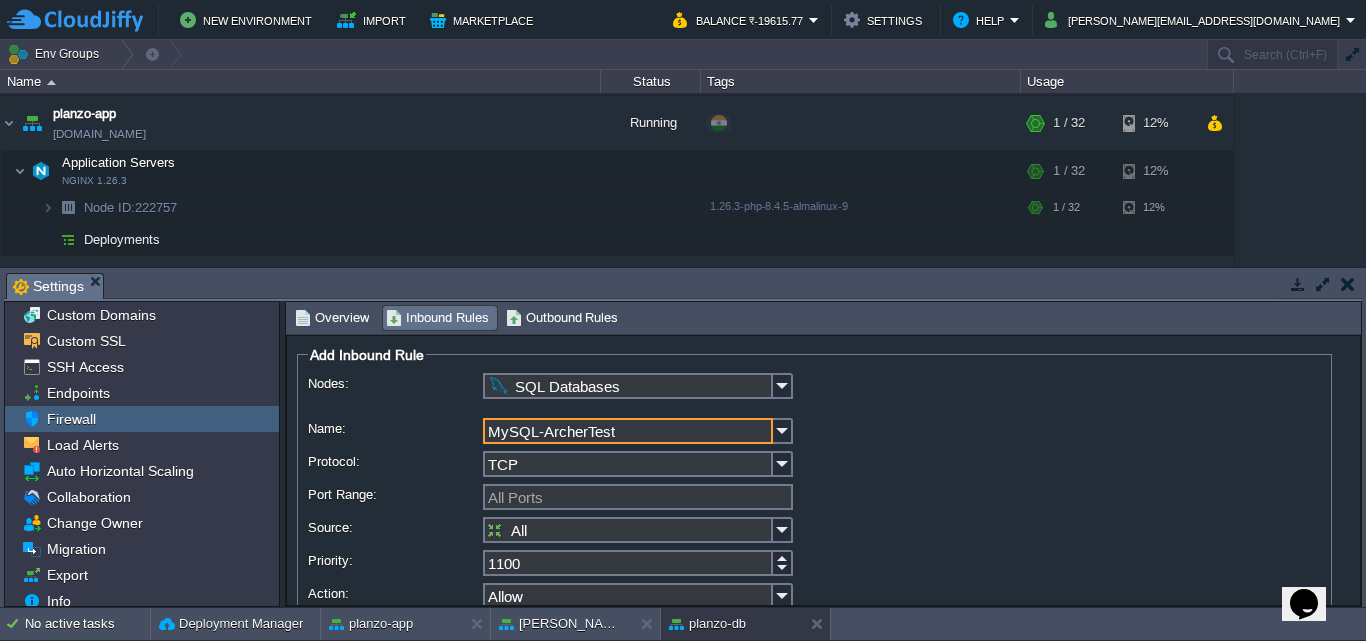 click on "TCP" at bounding box center [628, 464] 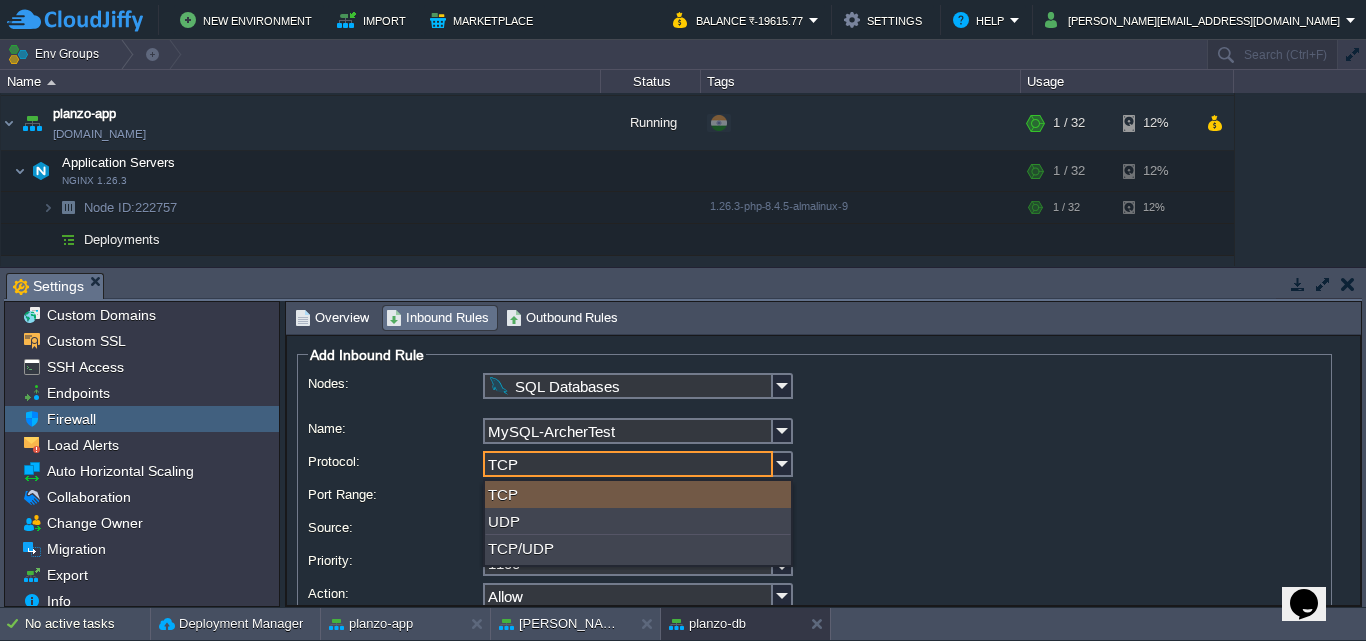 click on "TCP" at bounding box center [628, 464] 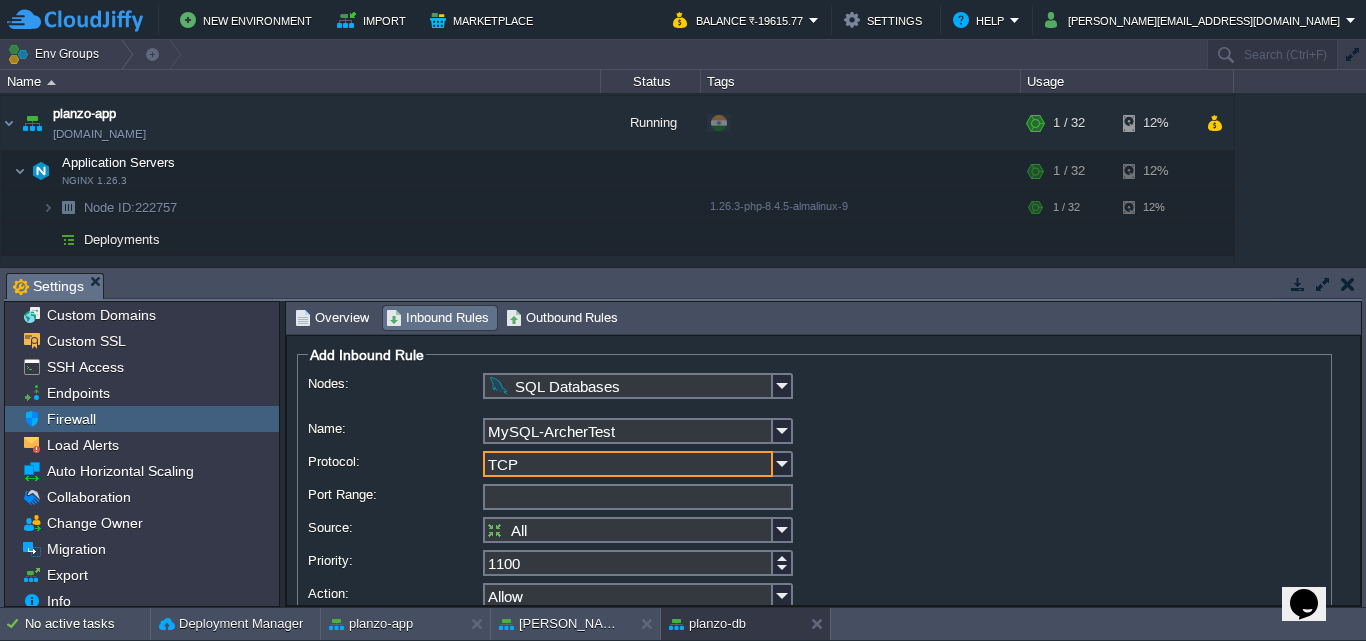 click on "Port Range:" at bounding box center [638, 497] 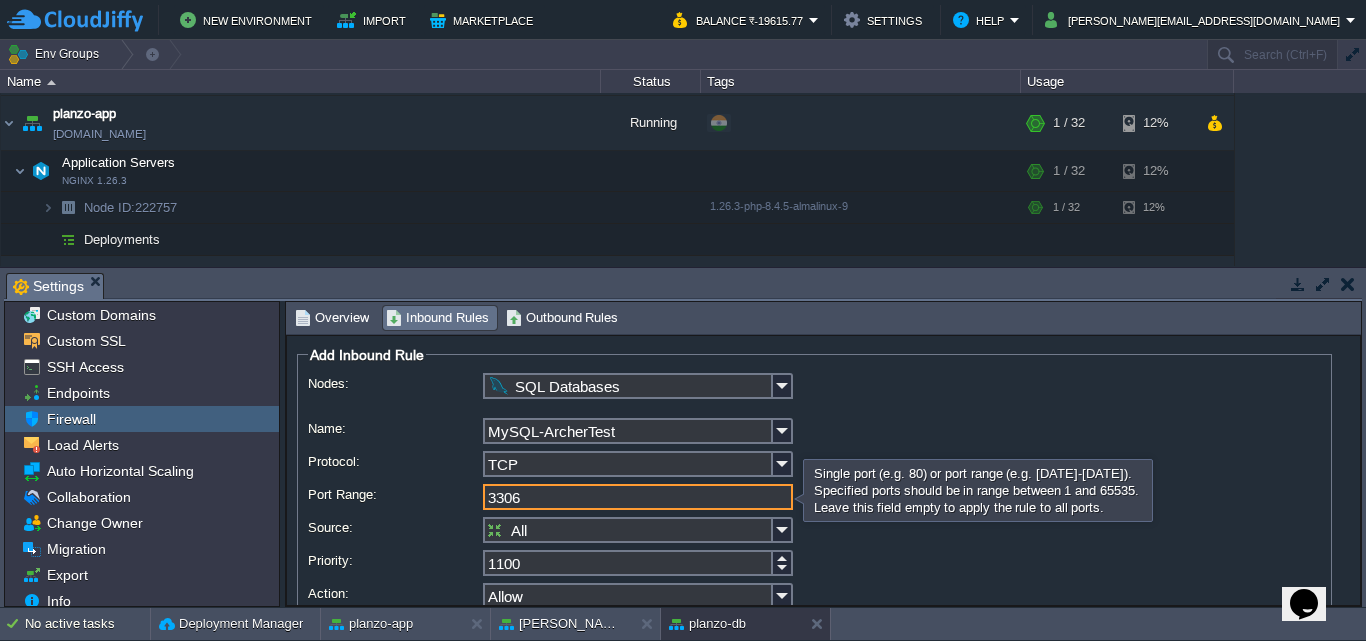 type on "3306" 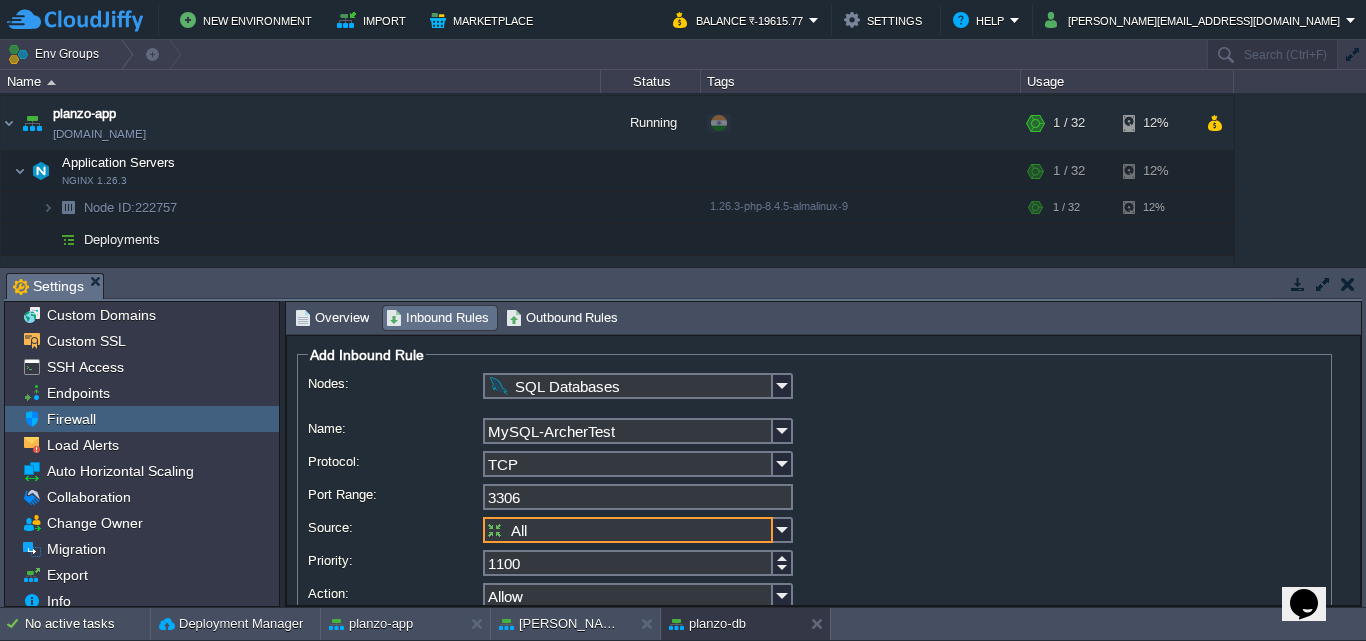 click on "All" at bounding box center [628, 530] 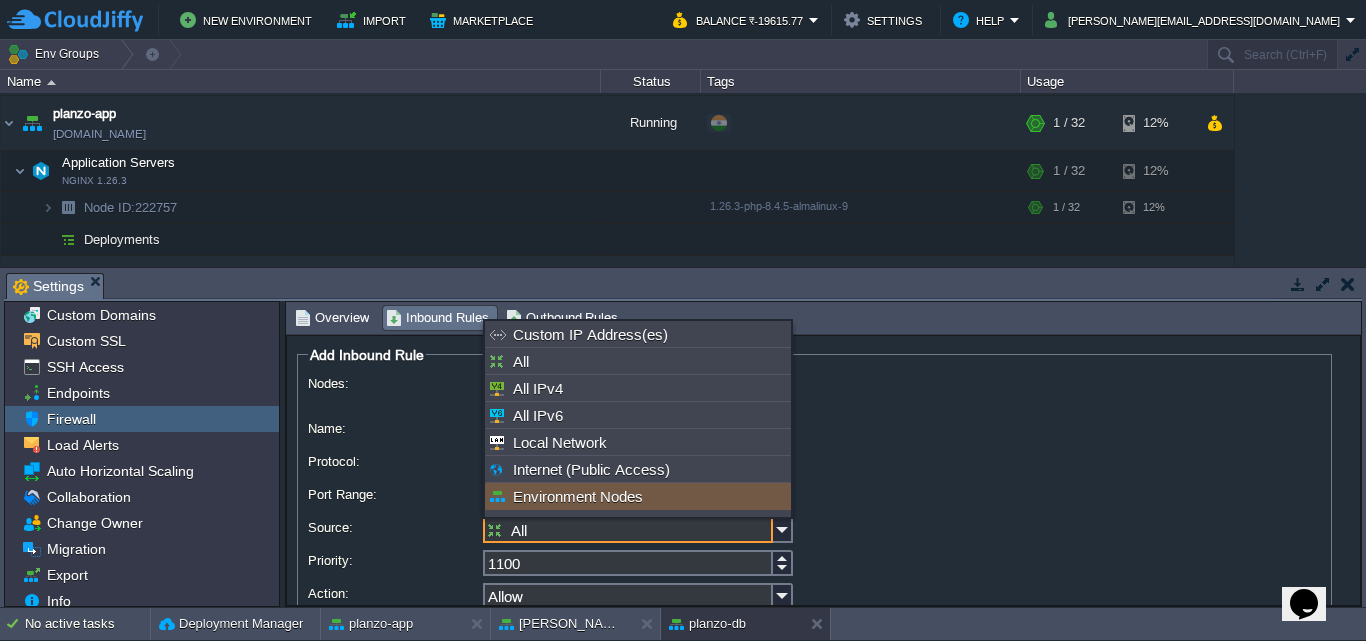 click on "Environment Nodes" at bounding box center [638, 496] 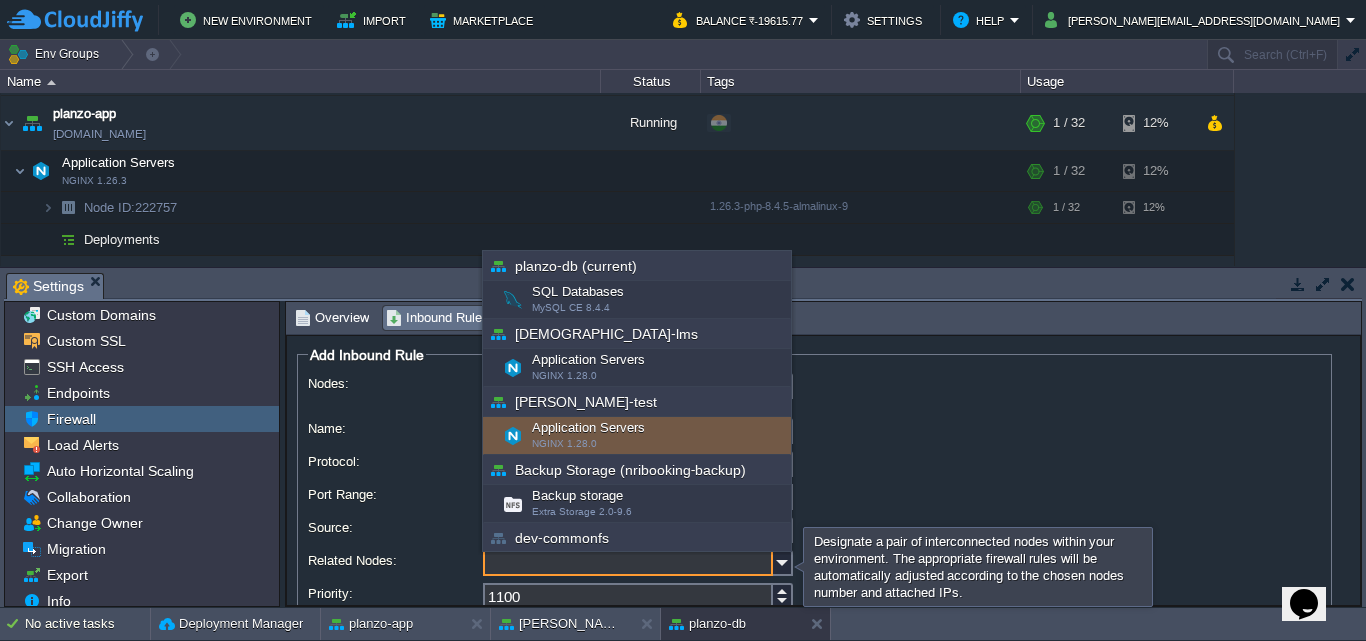 click on "Application Servers NGINX 1.28.0" at bounding box center (637, 436) 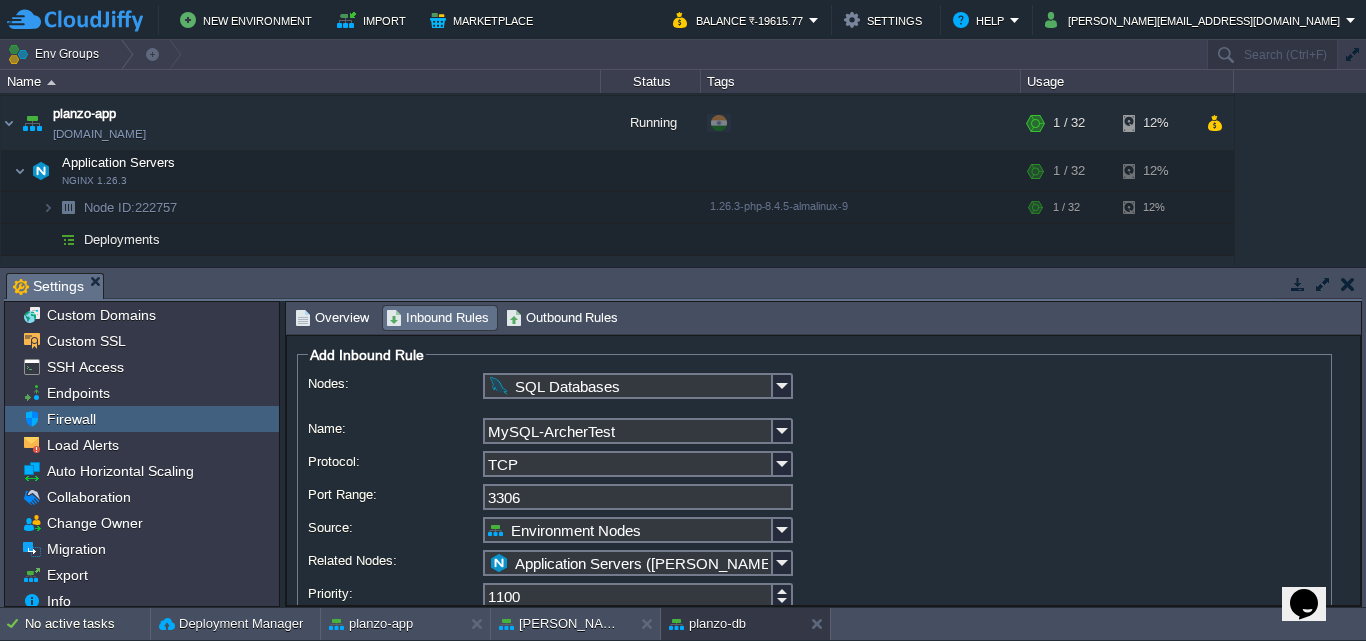 scroll, scrollTop: 116, scrollLeft: 0, axis: vertical 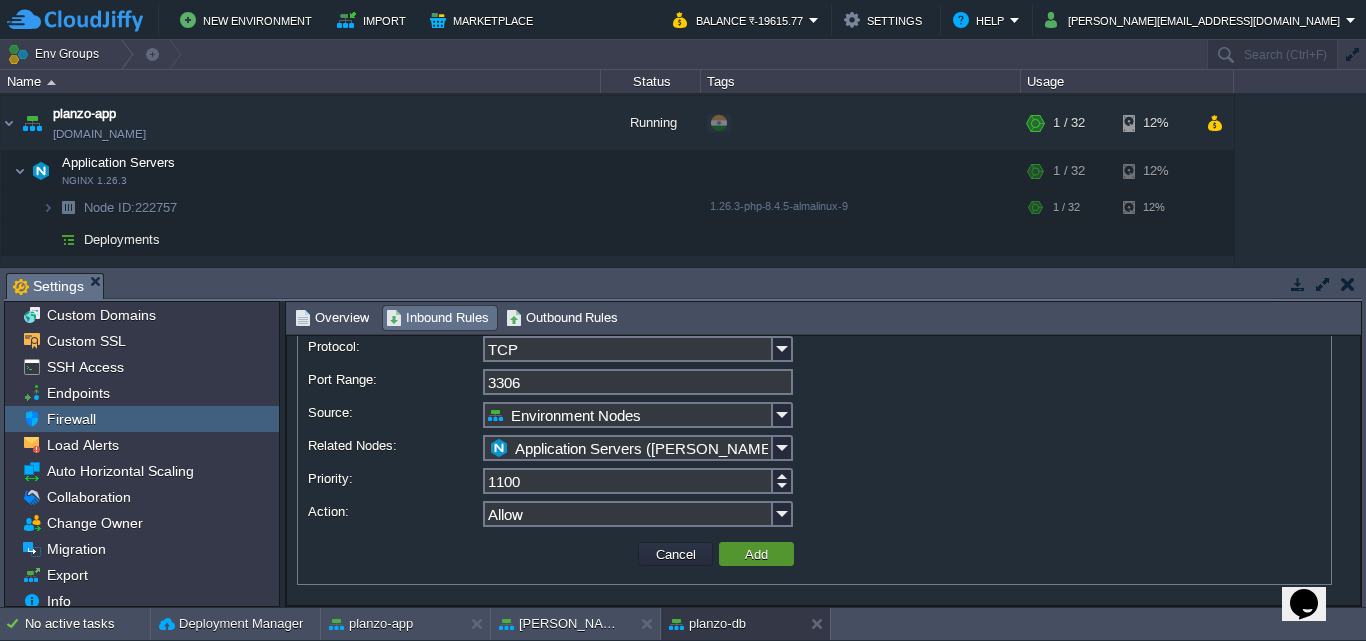 click on "Add" at bounding box center [756, 554] 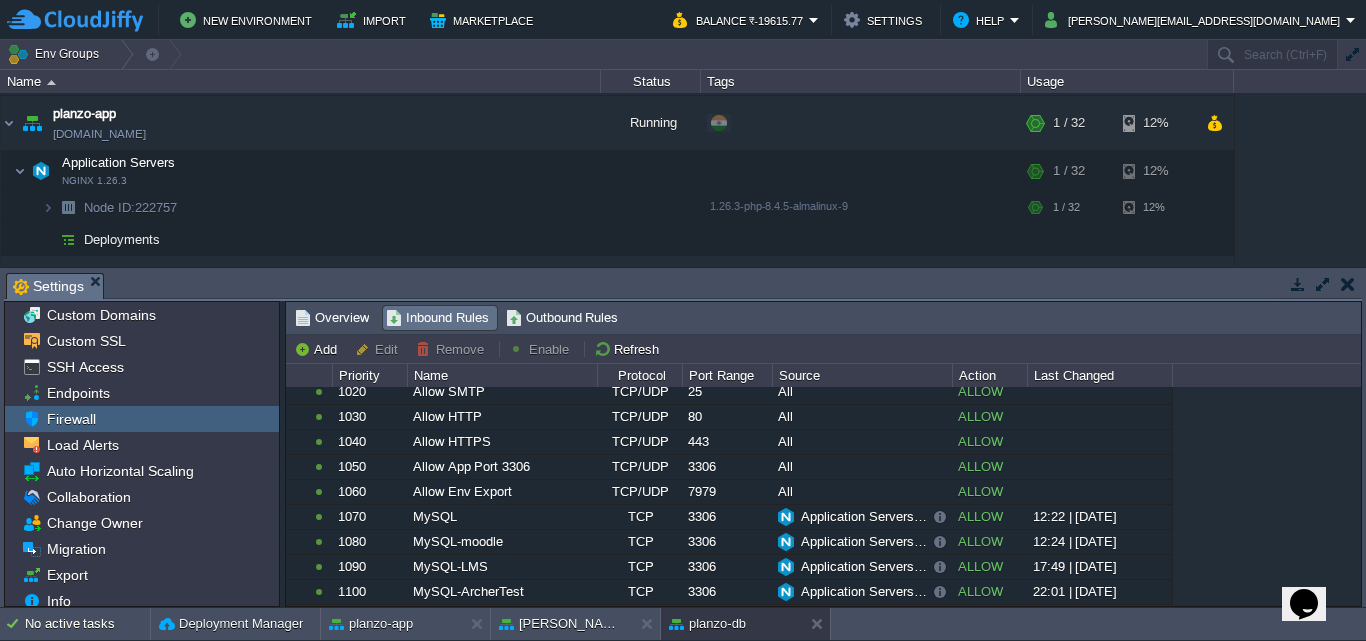 scroll, scrollTop: 151, scrollLeft: 0, axis: vertical 